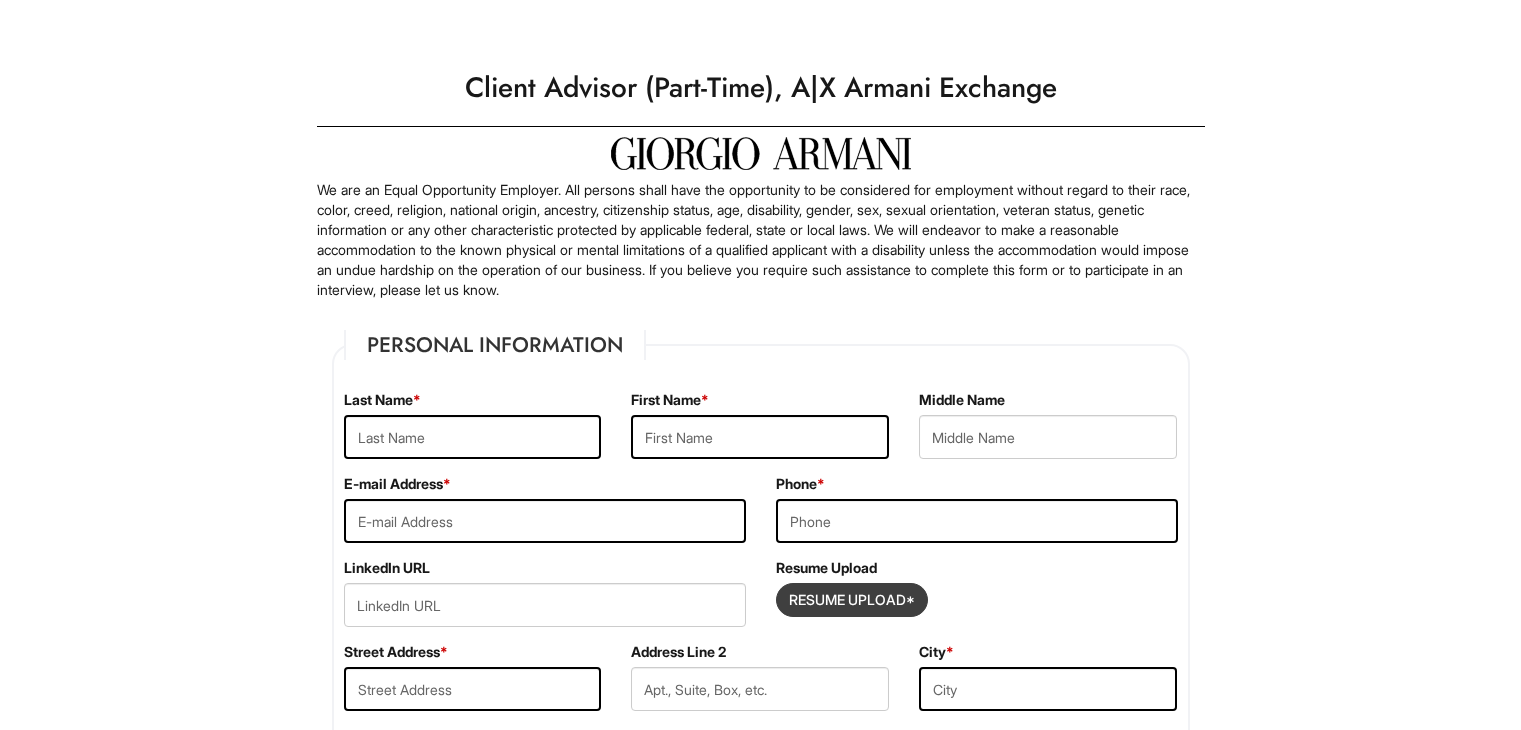 scroll, scrollTop: 151, scrollLeft: 0, axis: vertical 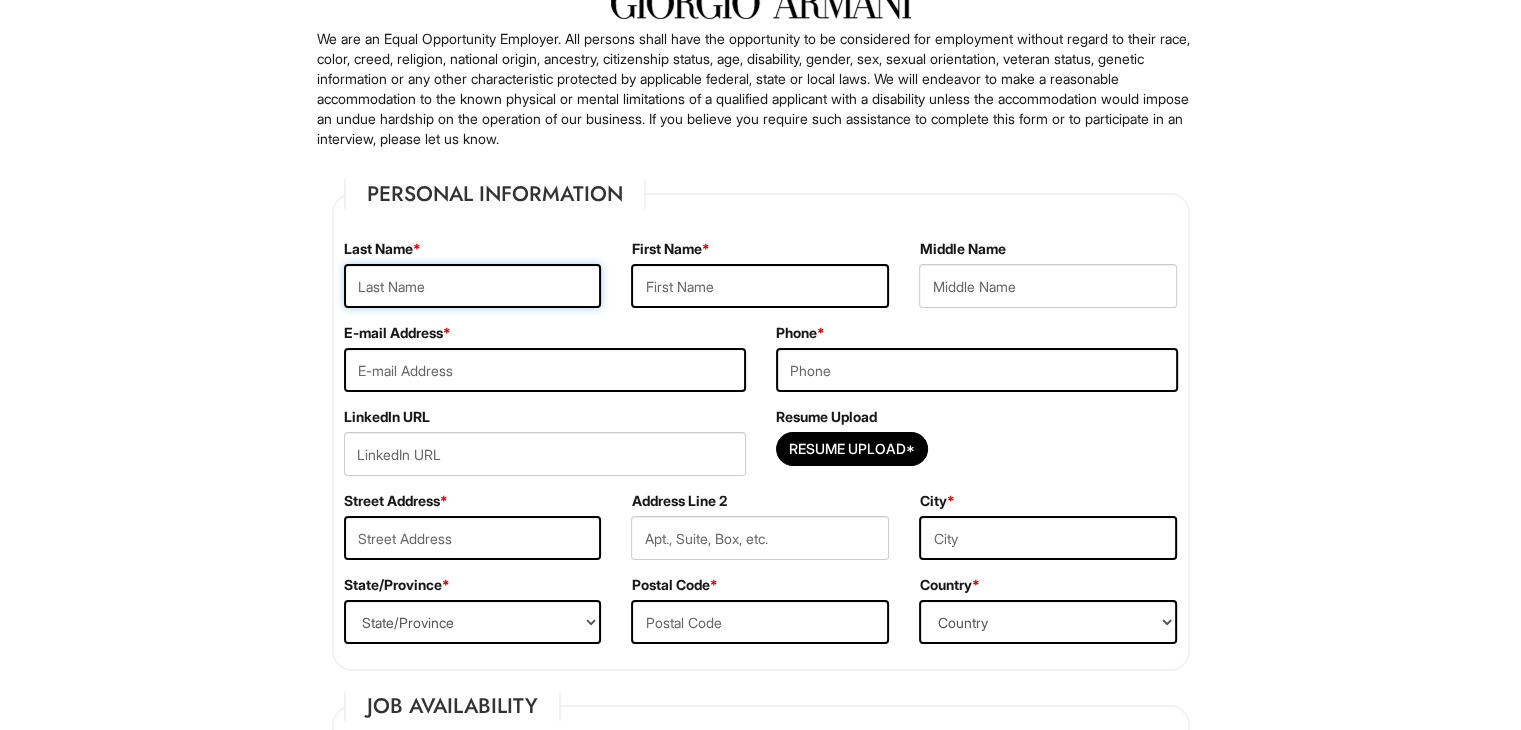 click at bounding box center [473, 286] 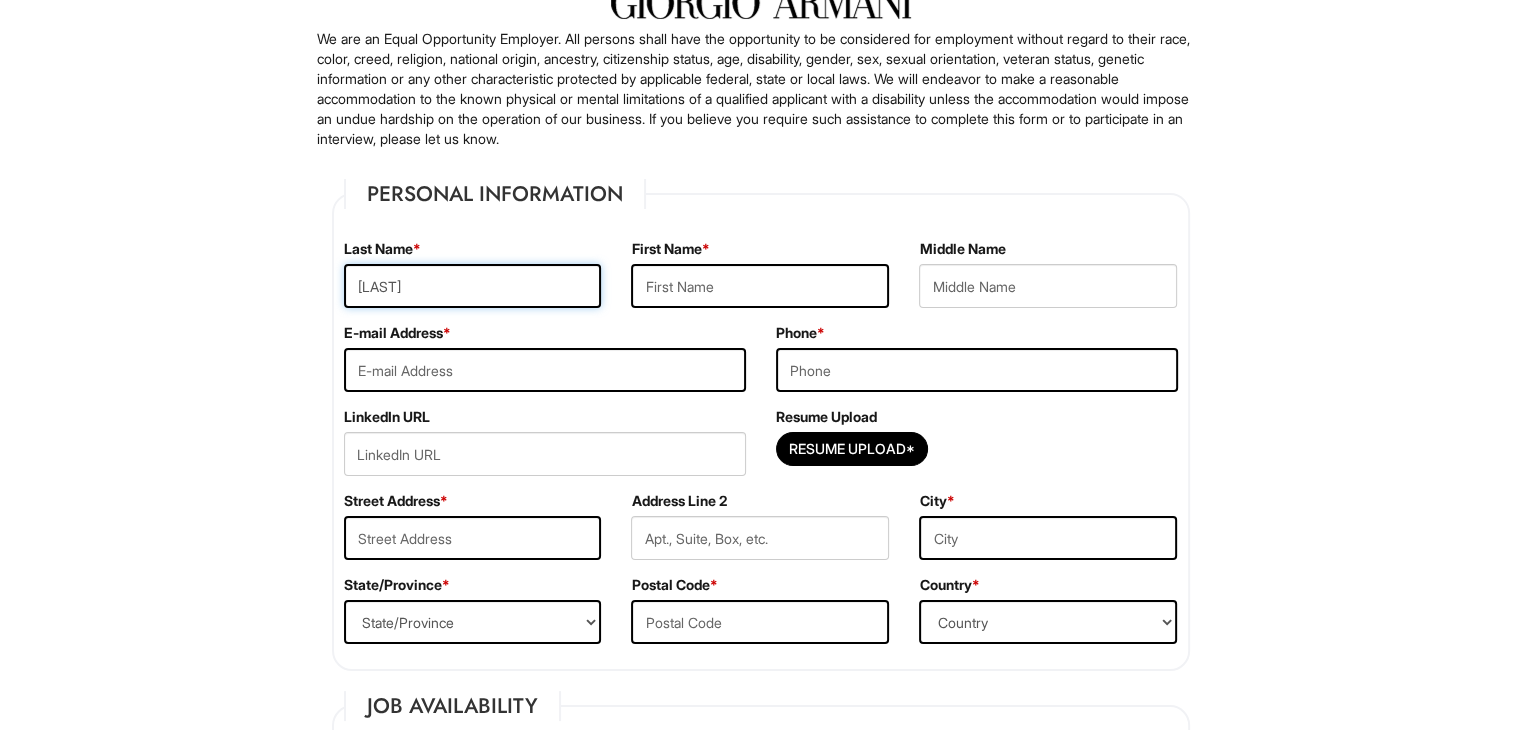 type on "[LAST]" 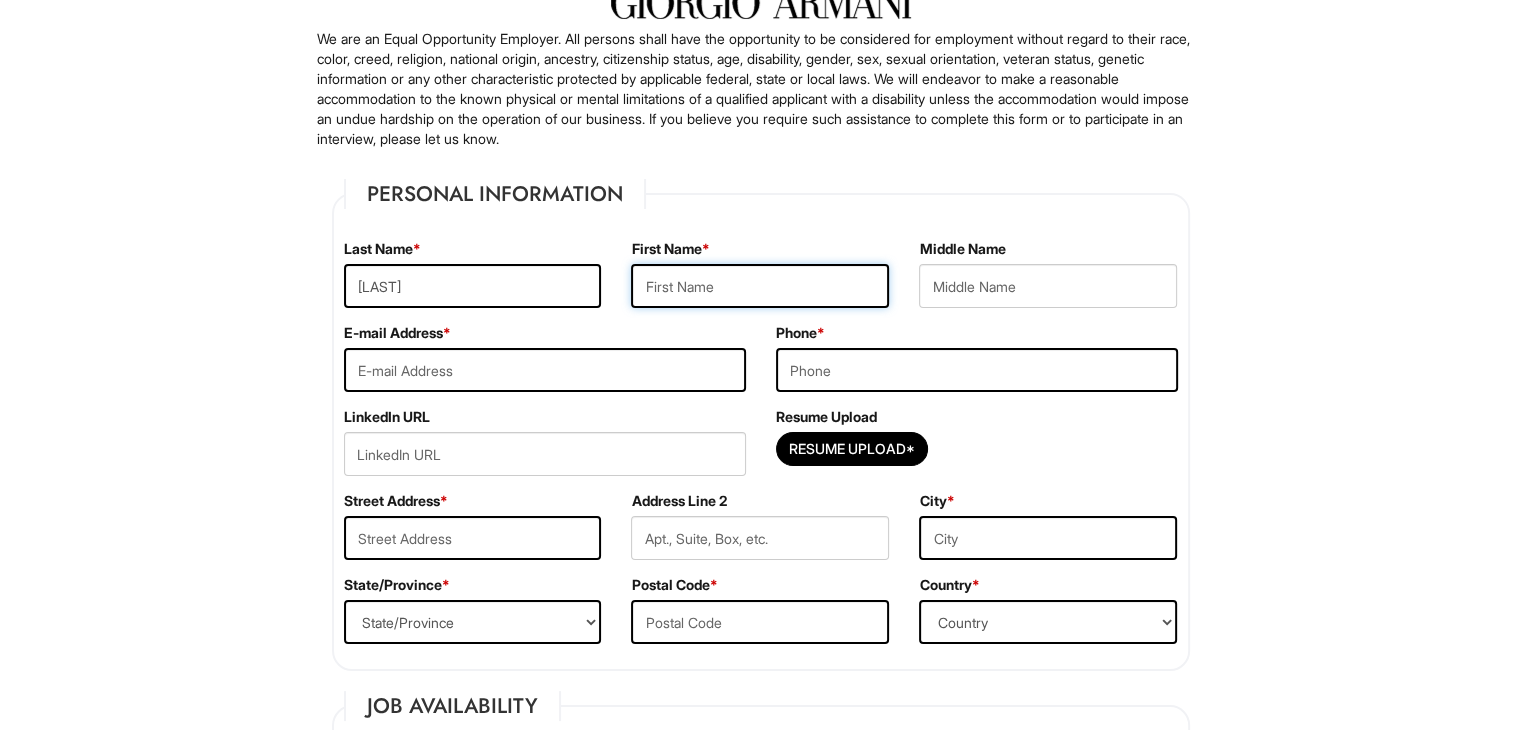 click at bounding box center [760, 286] 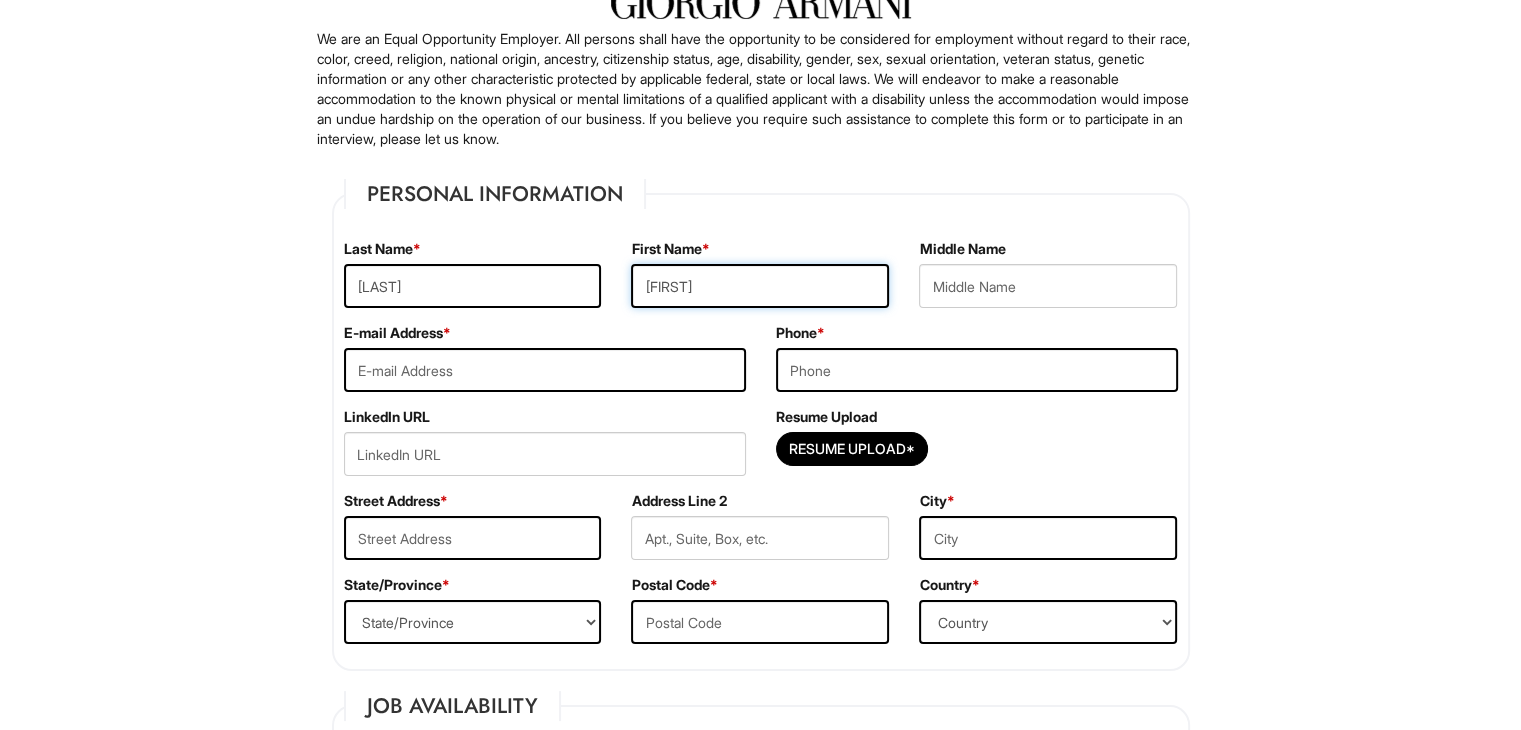 type on "[FIRST]" 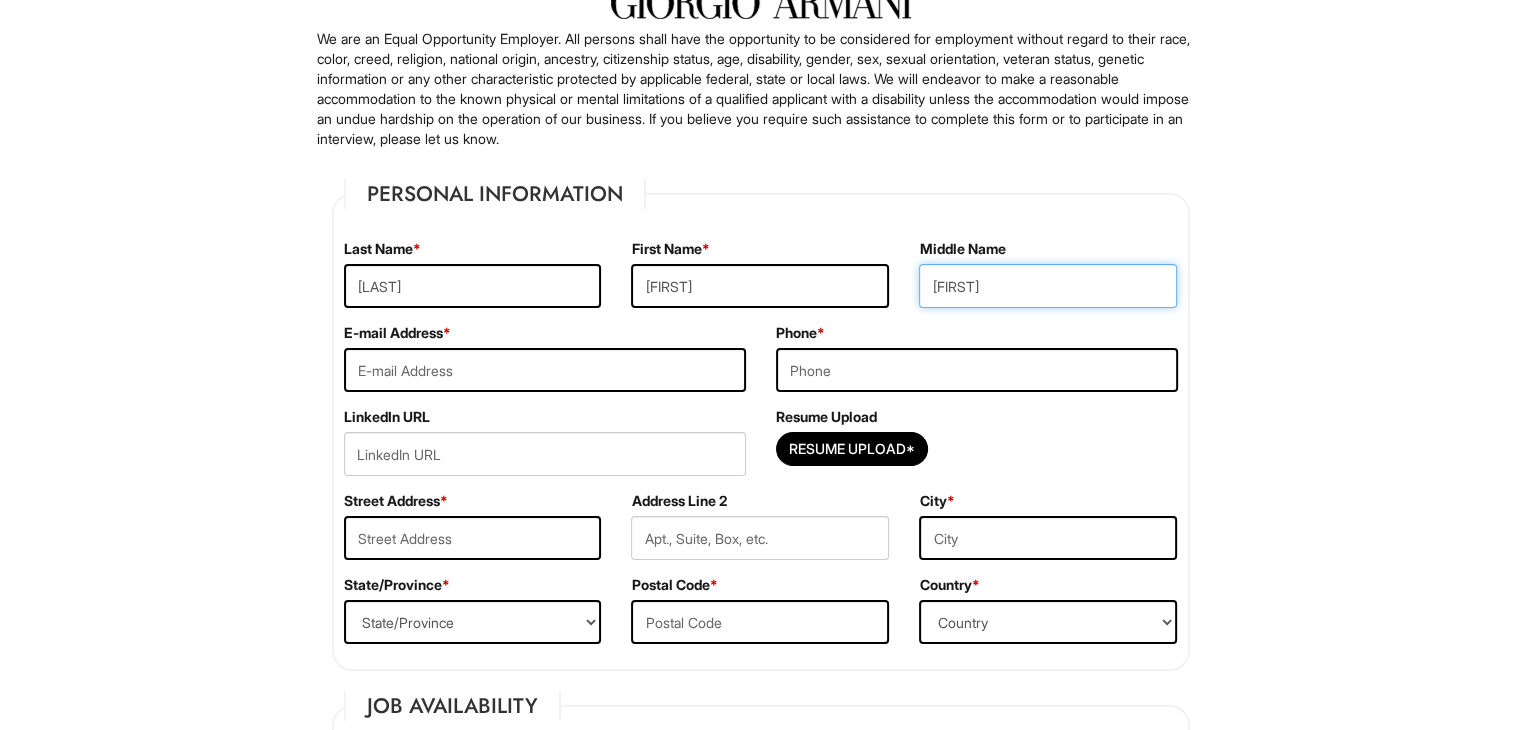 type on "[FIRST]" 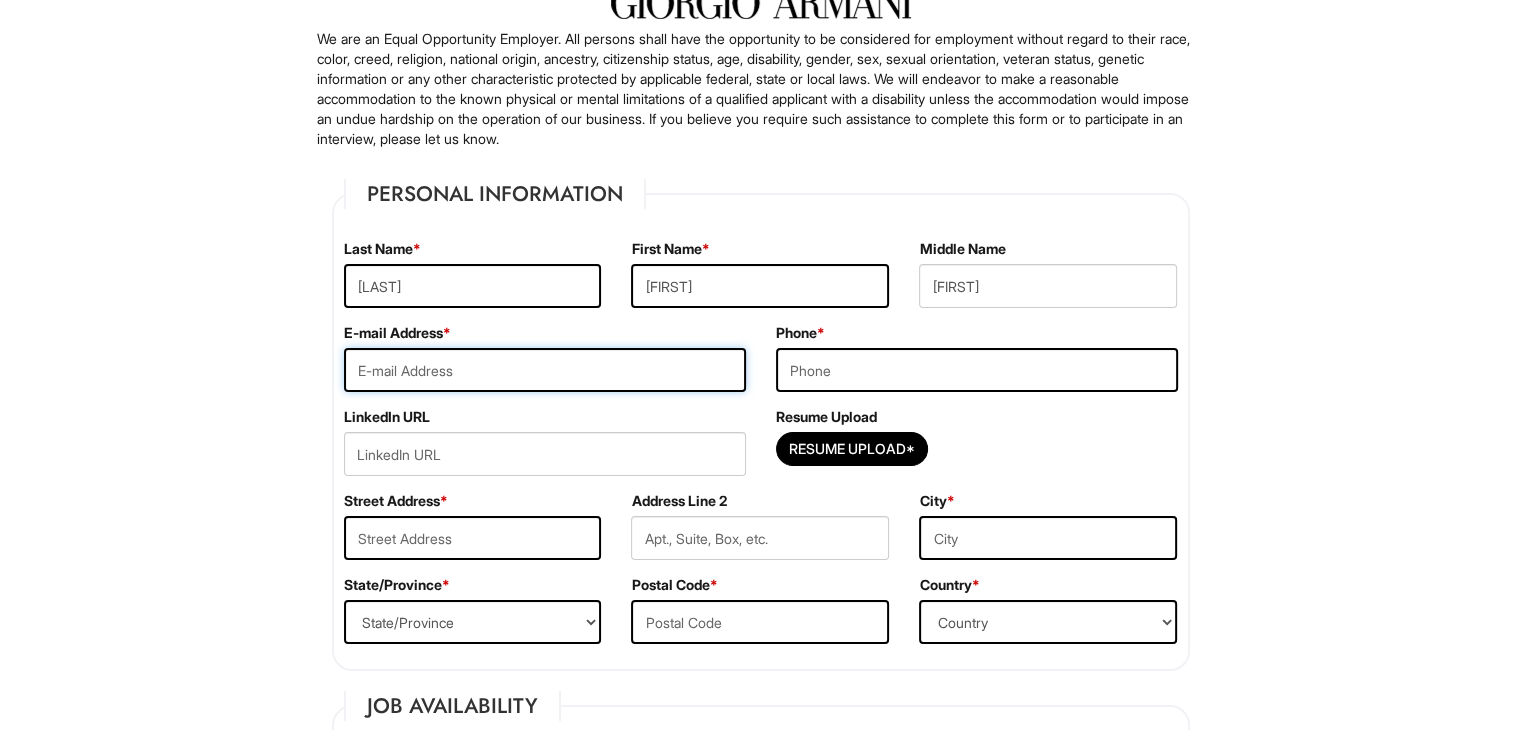 click at bounding box center [545, 370] 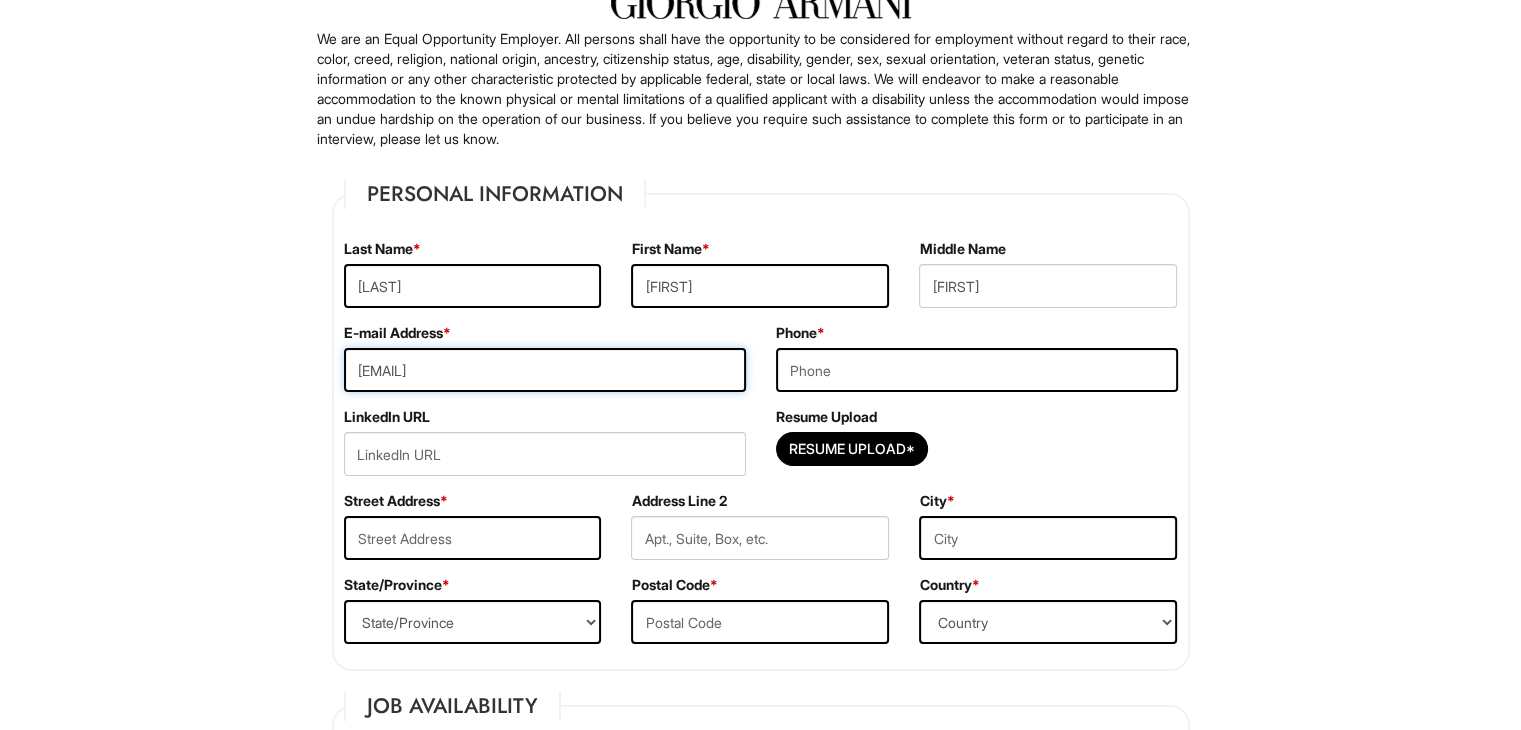 type on "[EMAIL]" 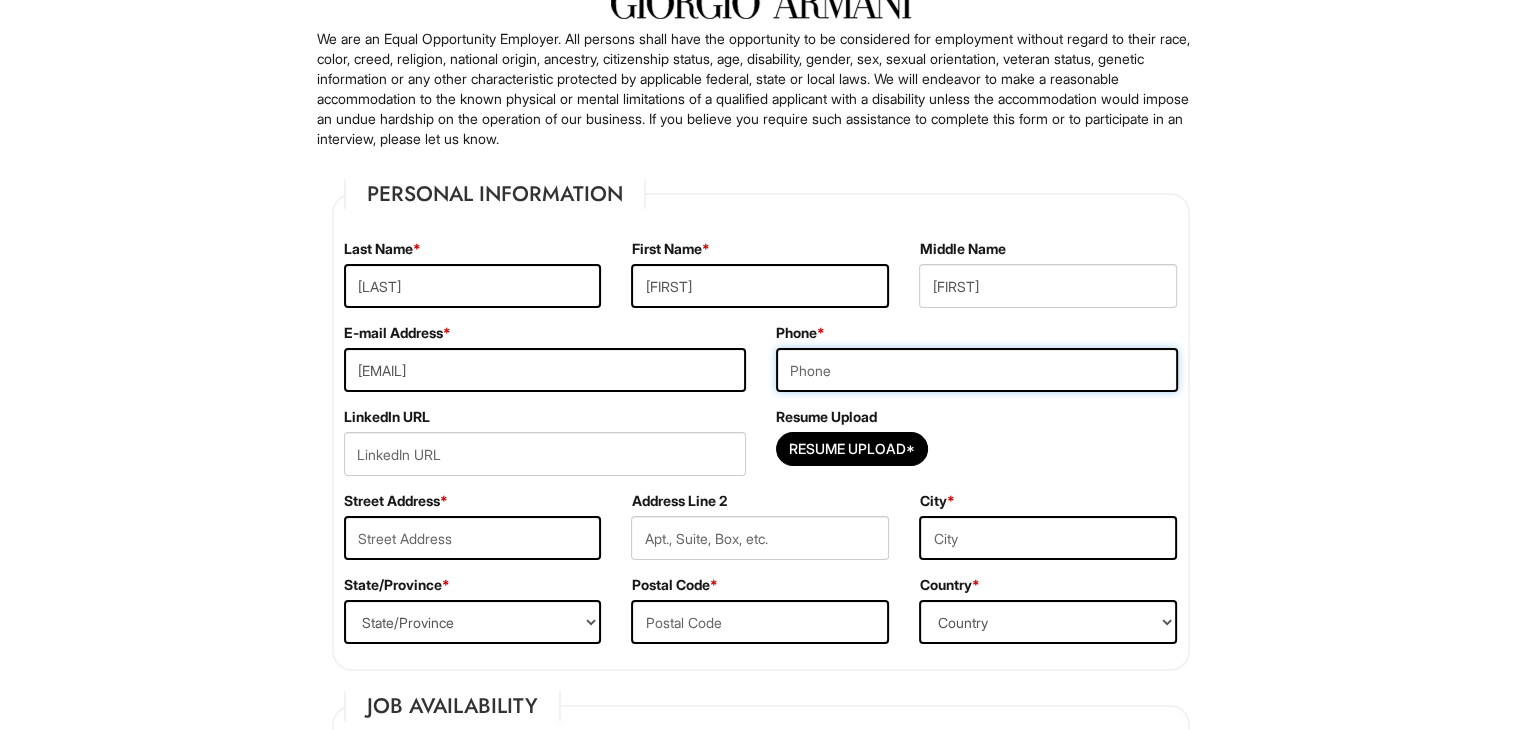 click at bounding box center [977, 370] 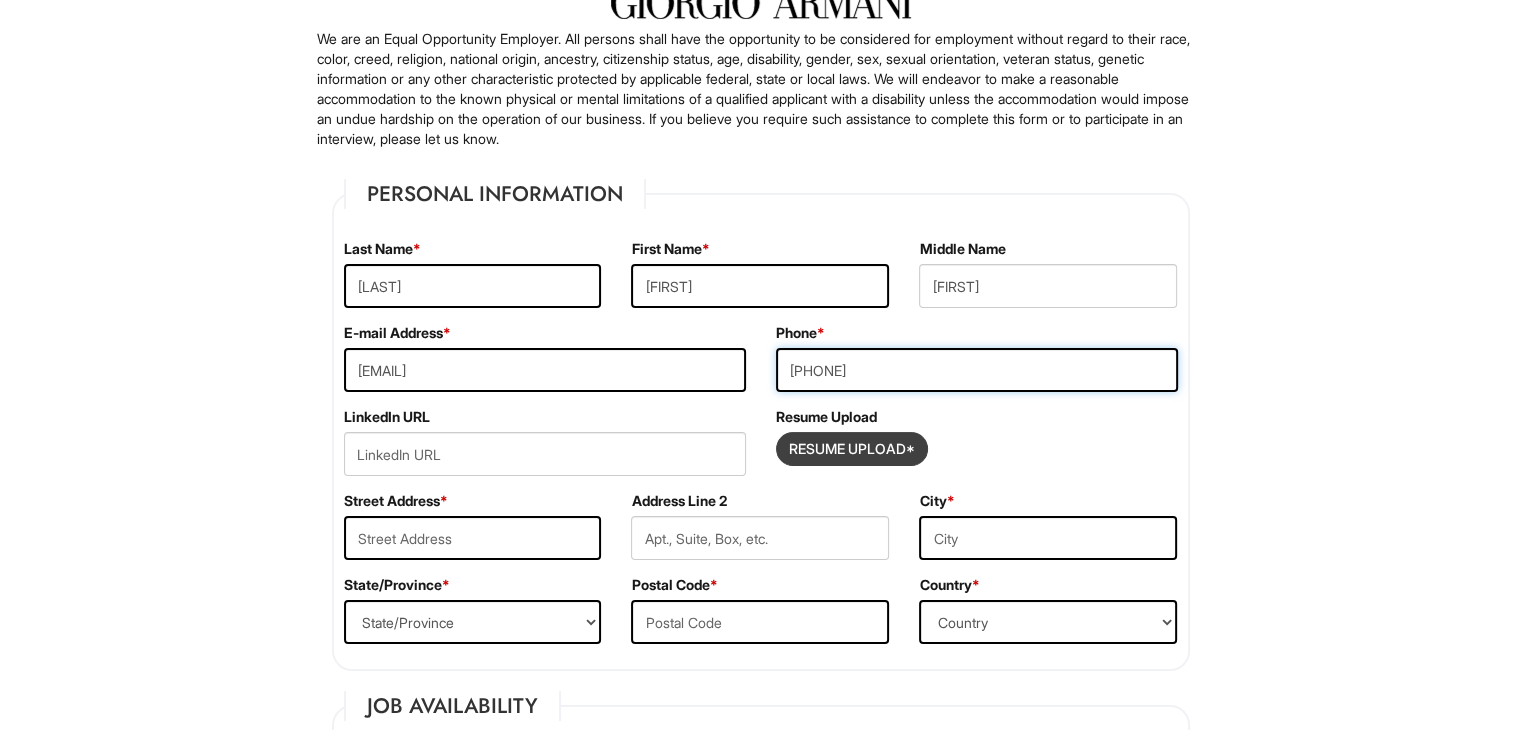 type on "[PHONE]" 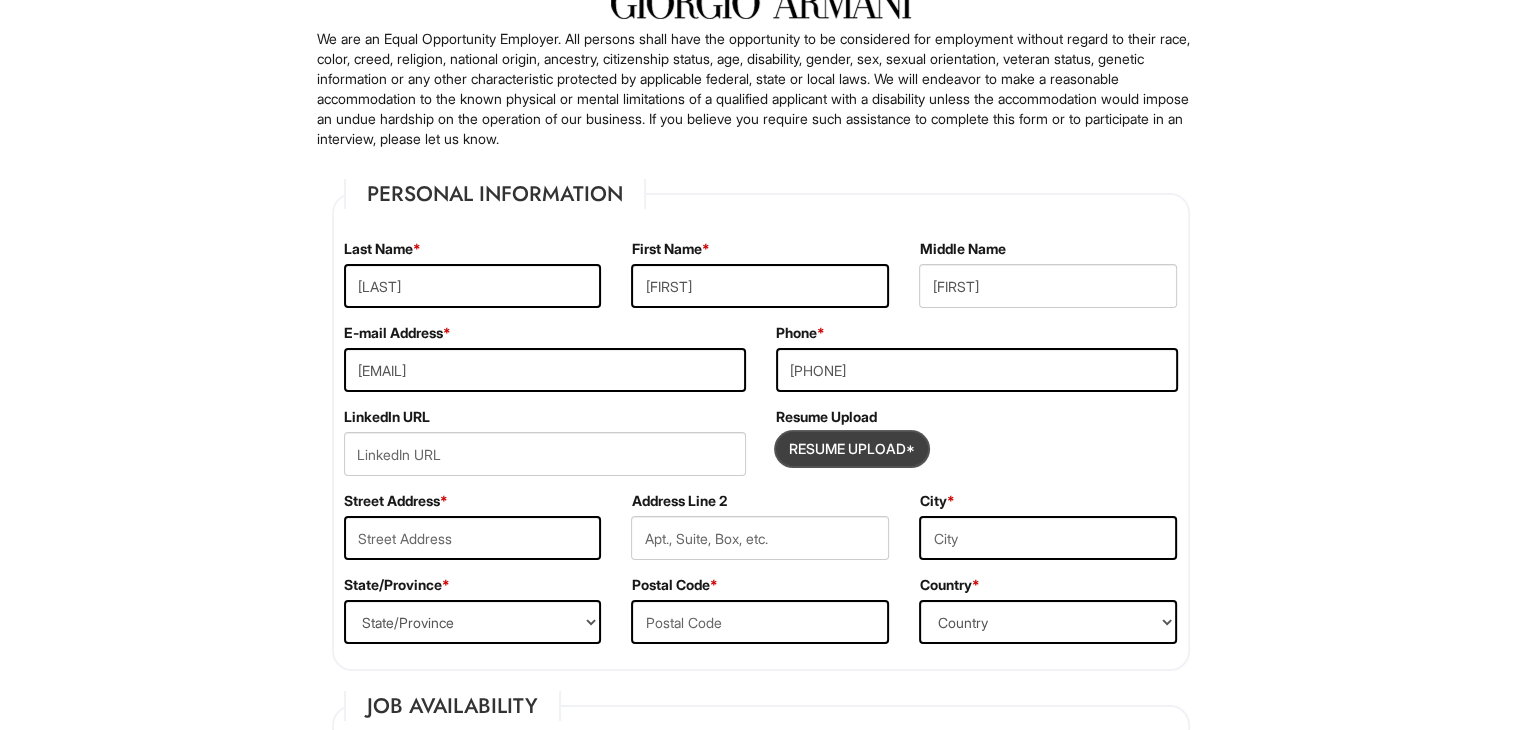 click at bounding box center [852, 449] 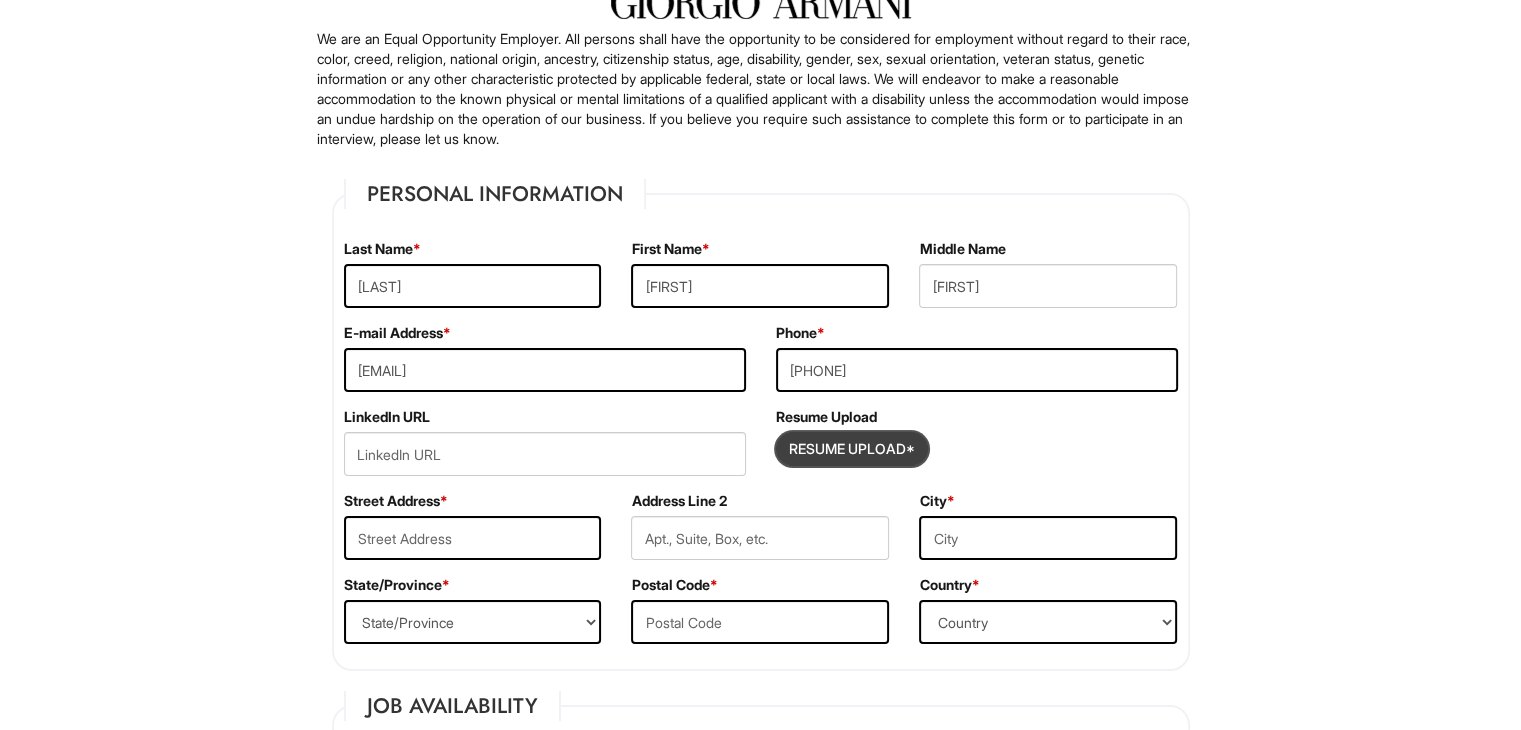 type on "C:\fakepath\[LAST] Resume 2025 (1).jpg" 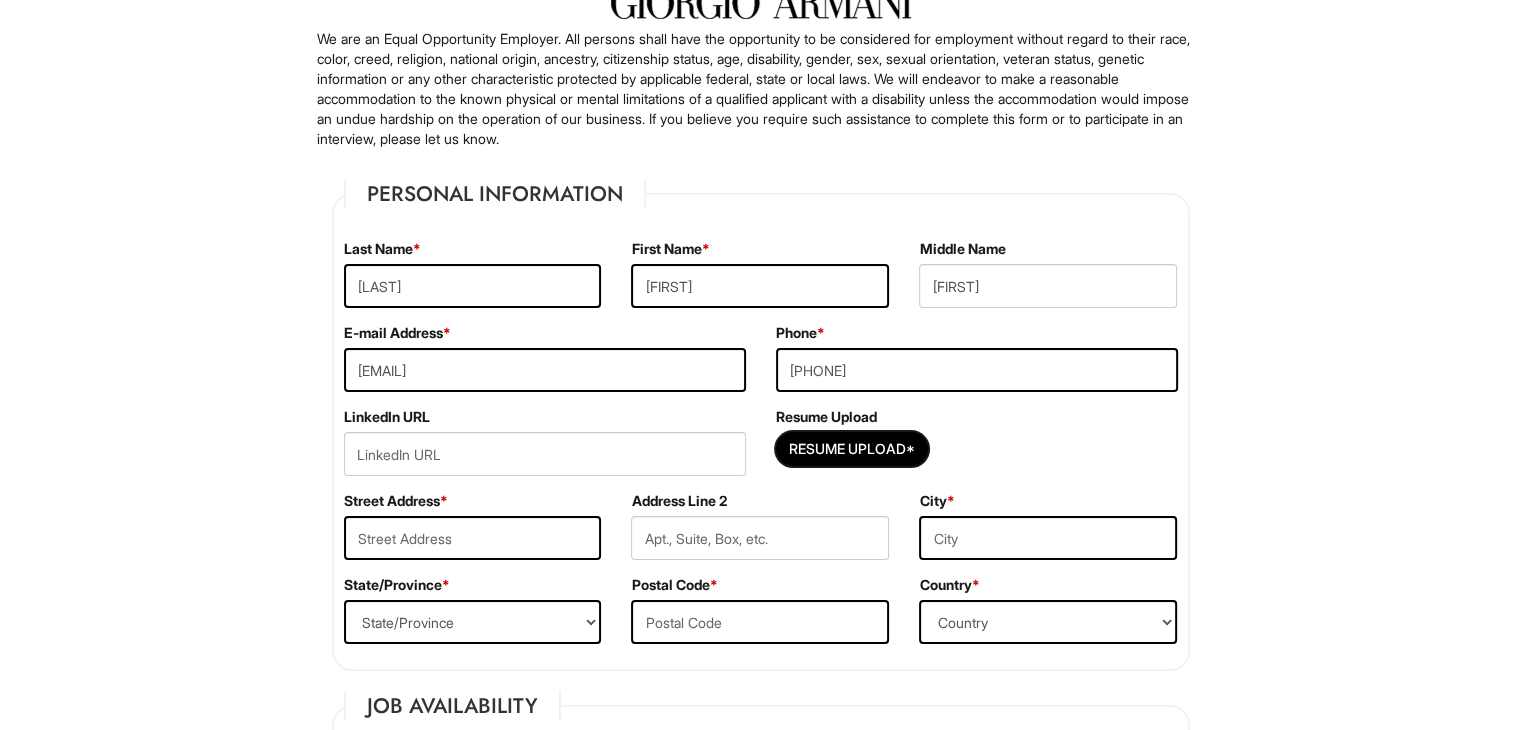 click on "Resume Upload*" at bounding box center (977, 454) 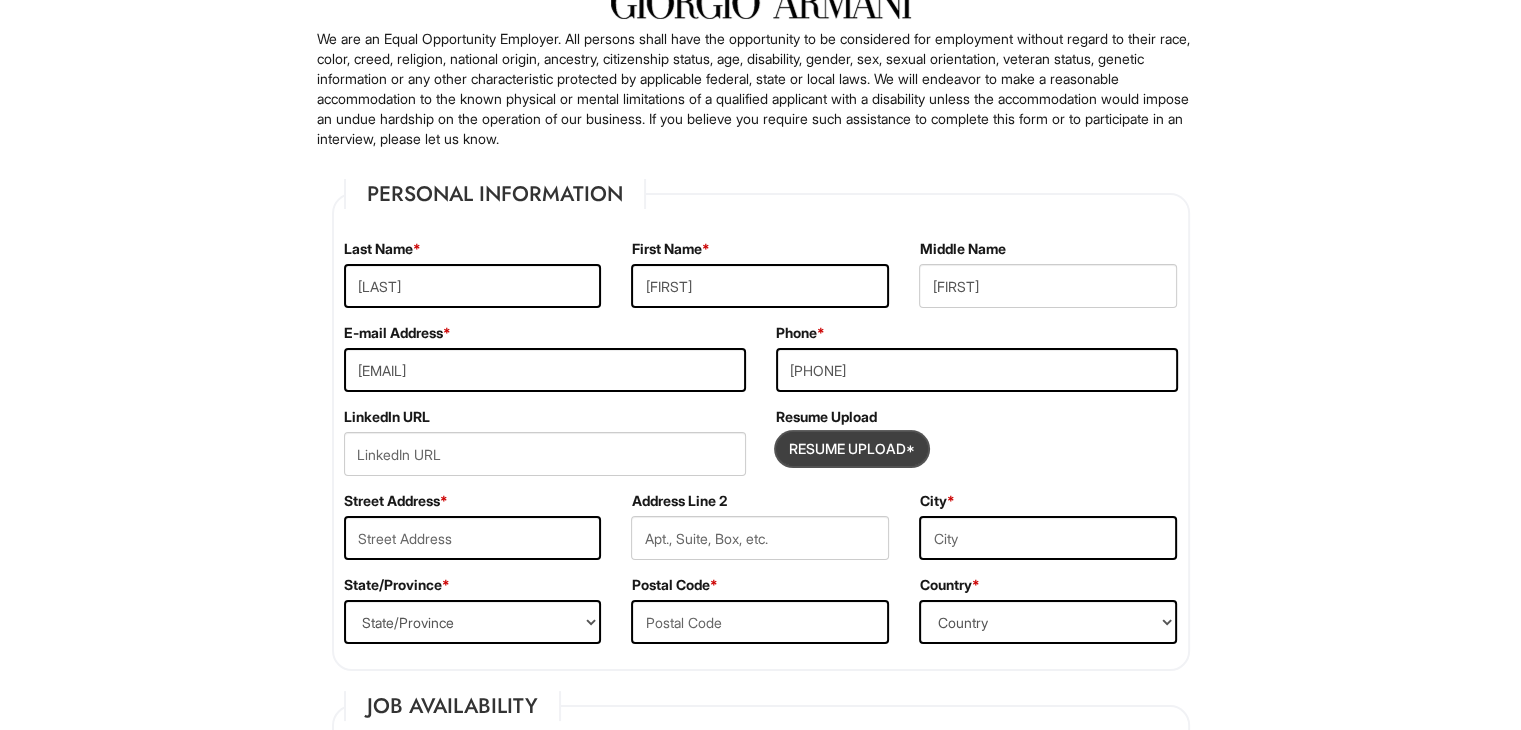 click at bounding box center [852, 449] 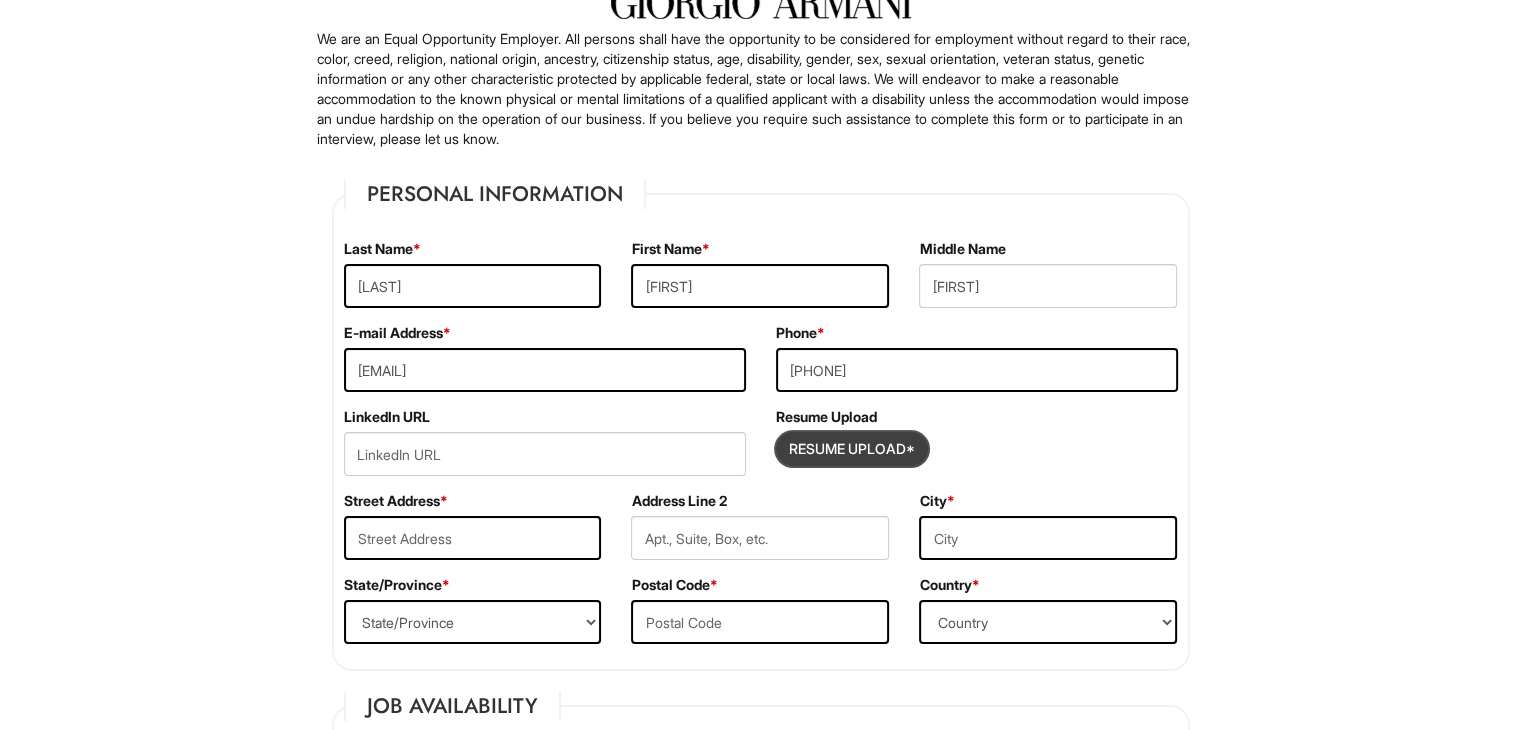 type on "C:\fakepath\[LAST] Resume 2025 (1).jpg" 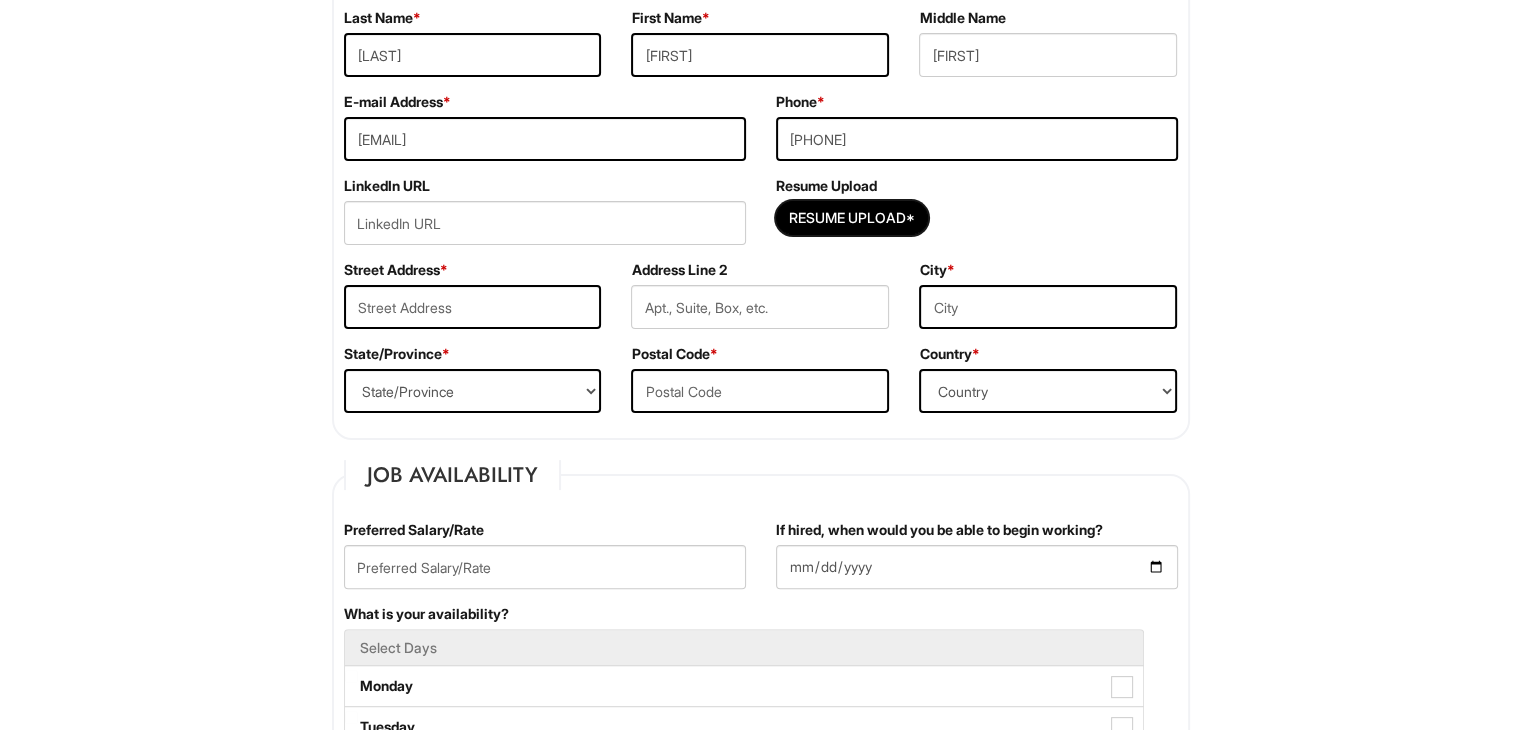scroll, scrollTop: 380, scrollLeft: 0, axis: vertical 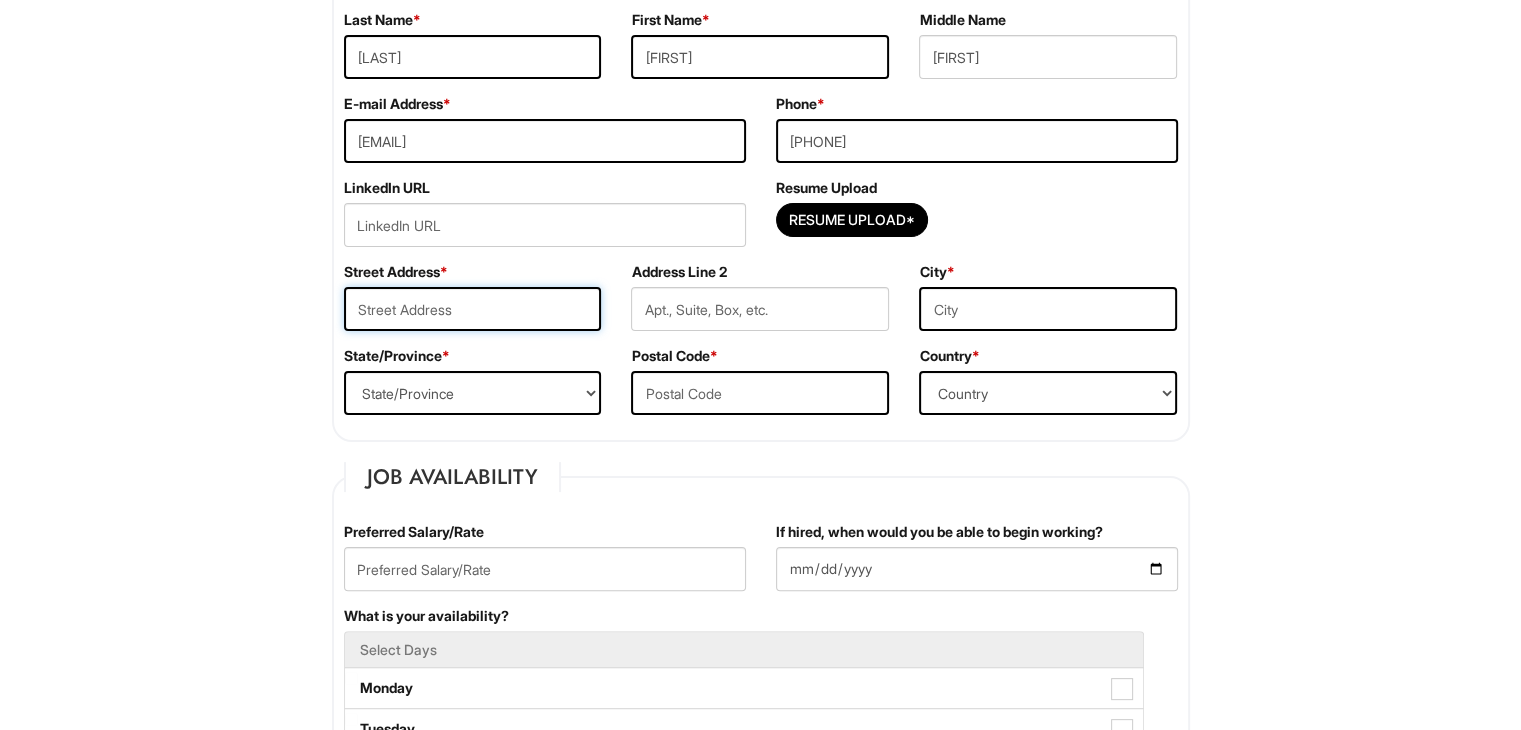 click at bounding box center (473, 309) 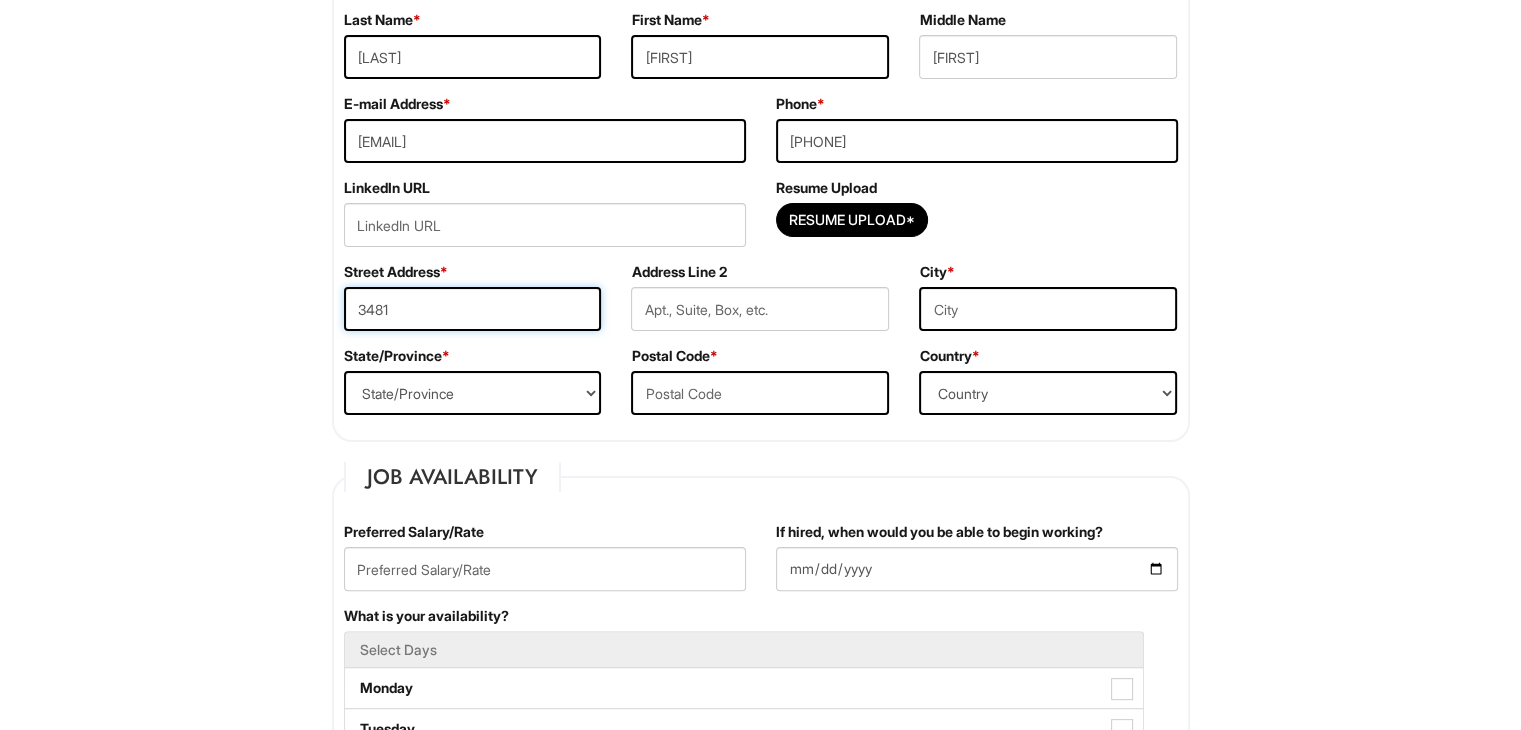 click on "3481" at bounding box center (473, 309) 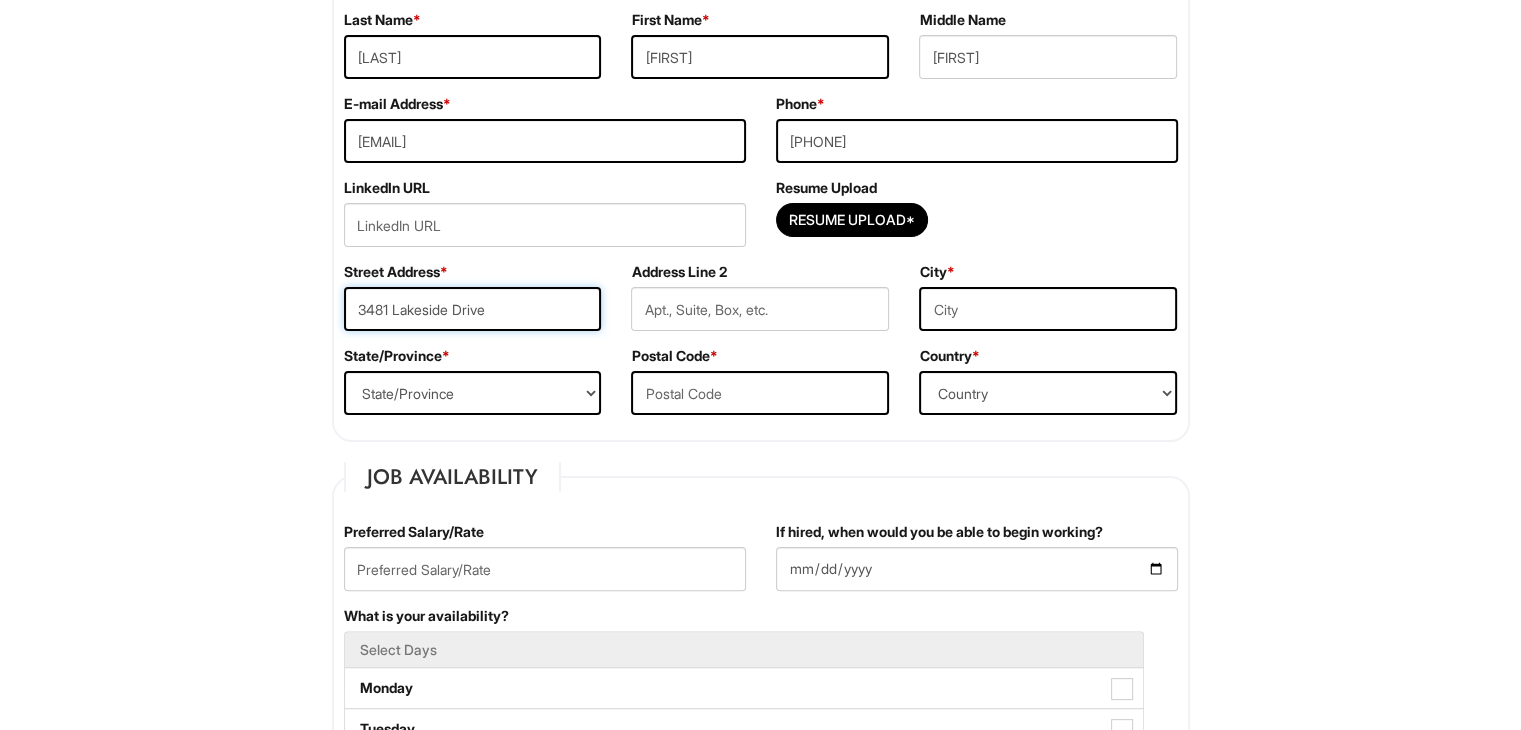 type on "3481 Lakeside Drive" 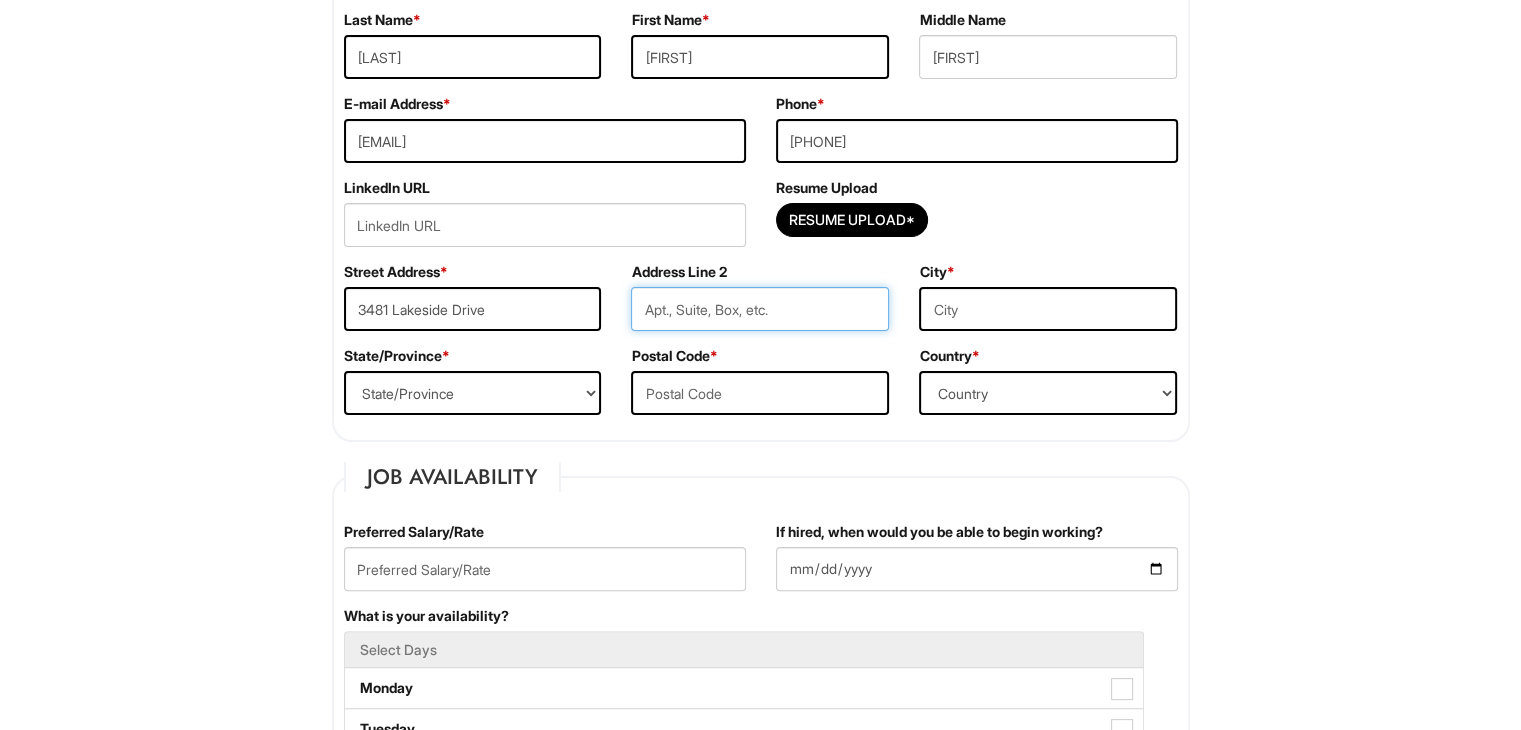 click at bounding box center [760, 309] 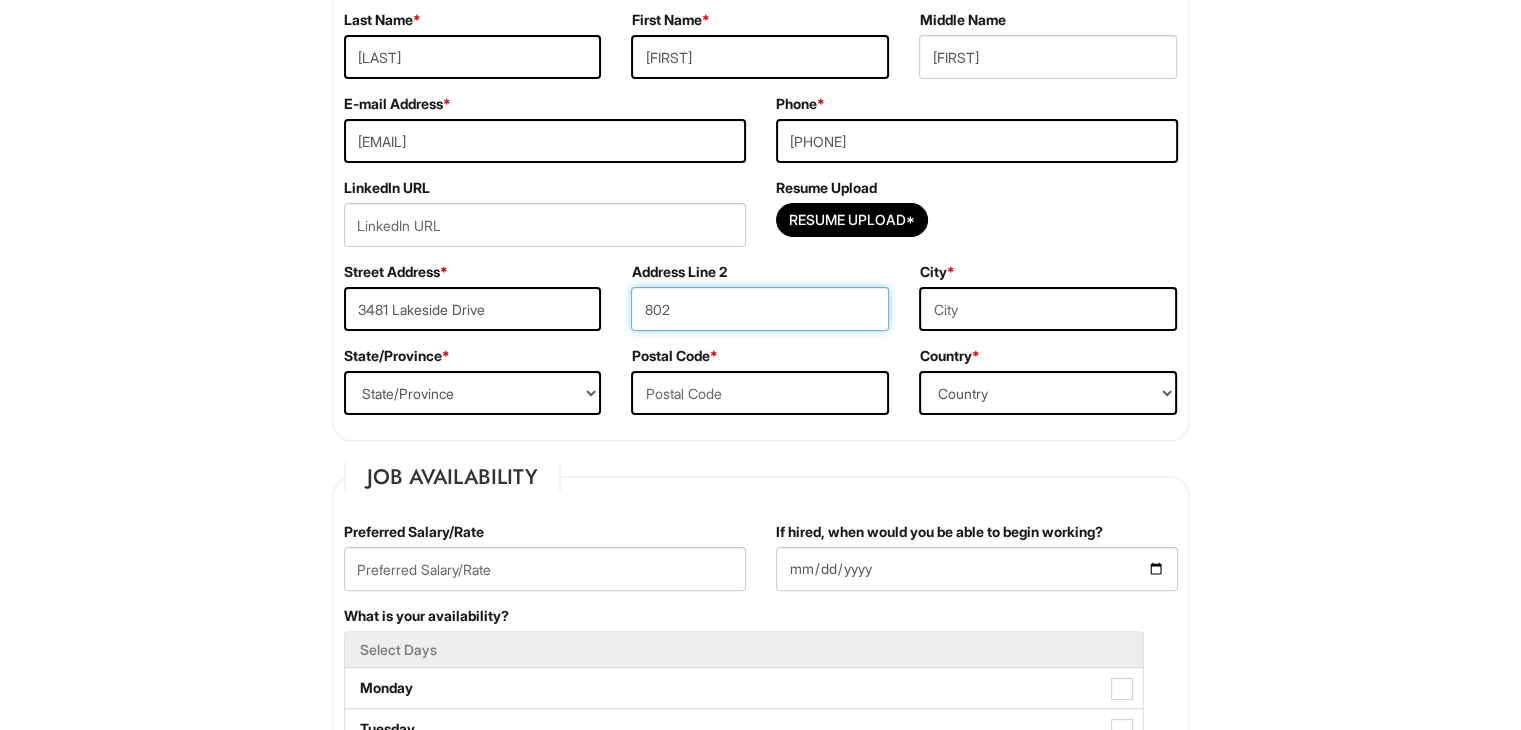 type on "802" 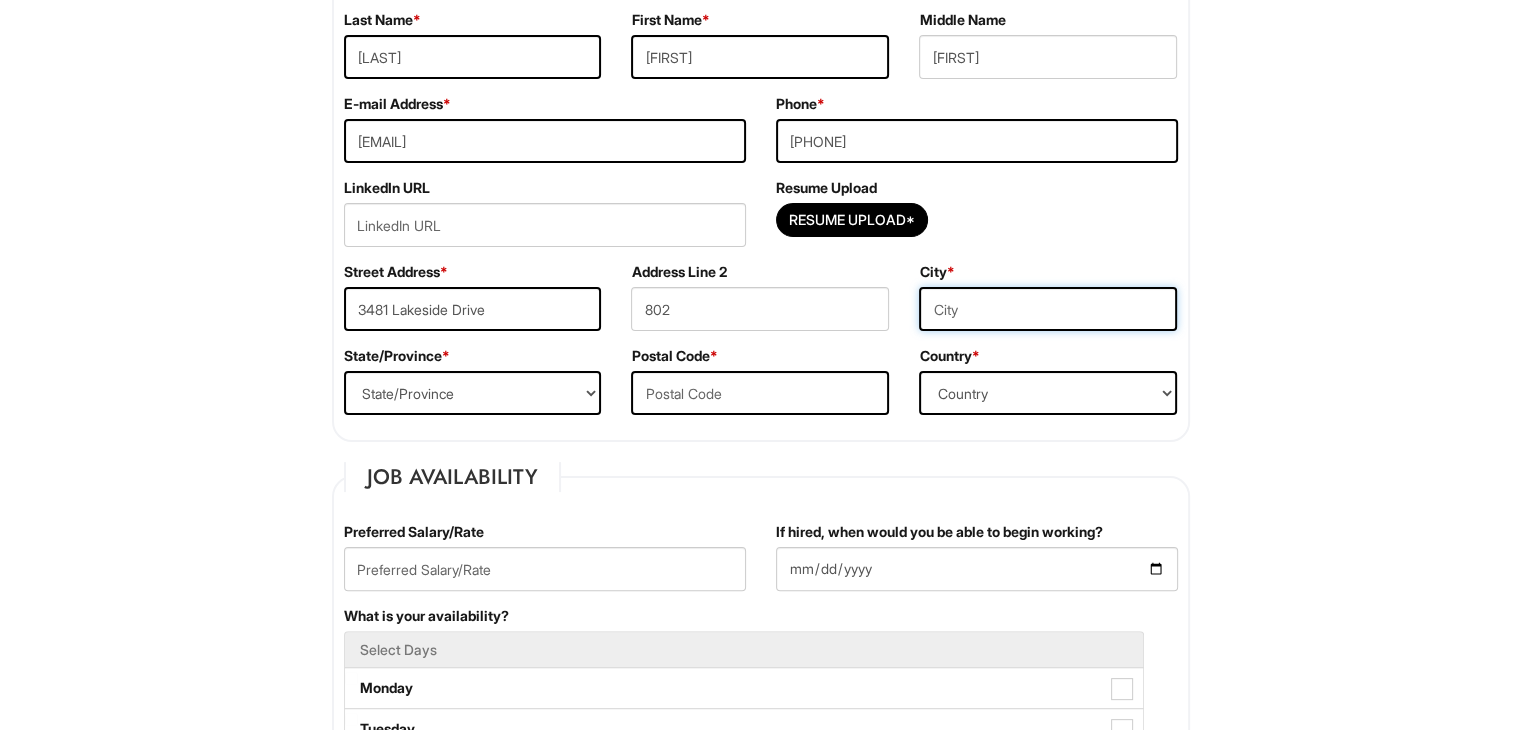 click at bounding box center [1048, 309] 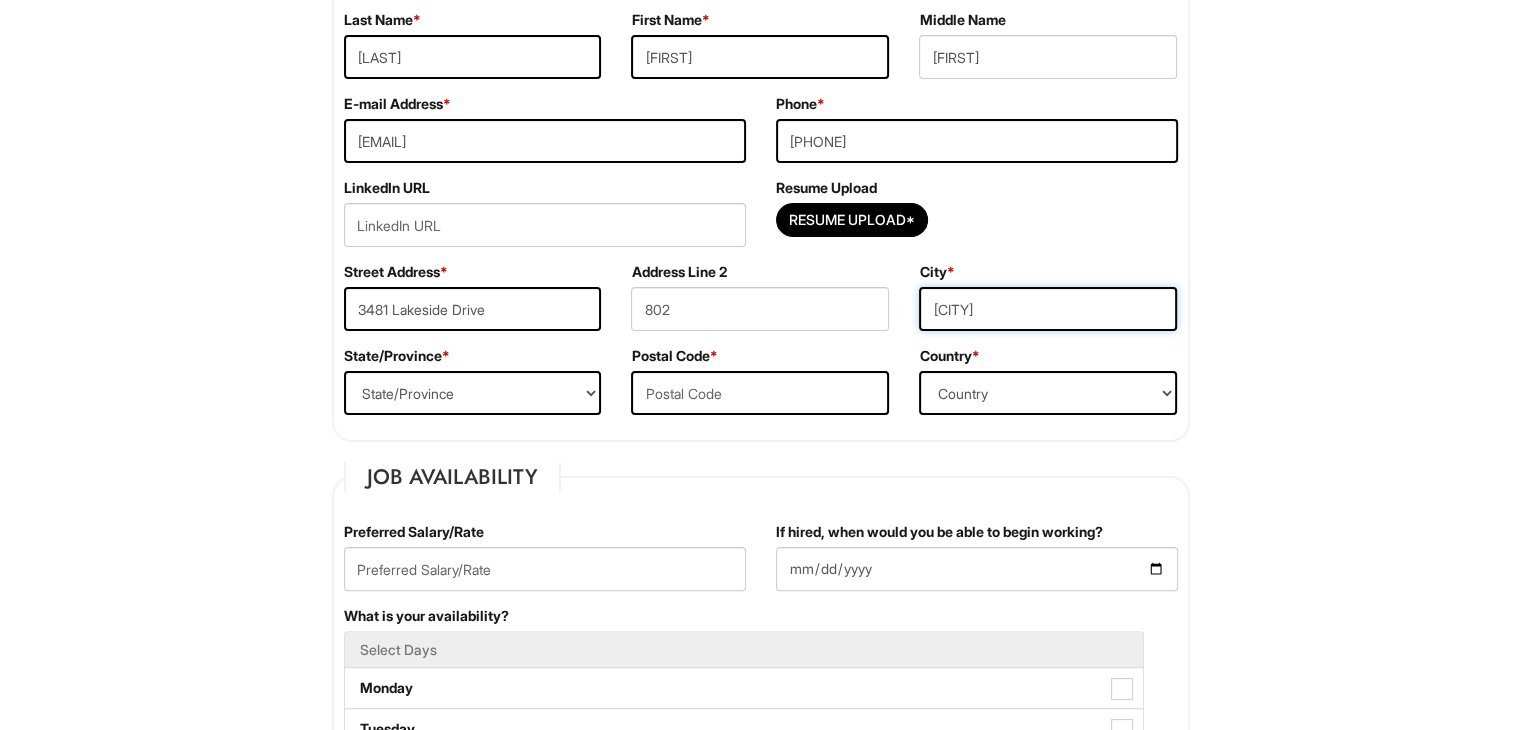 type on "[CITY]" 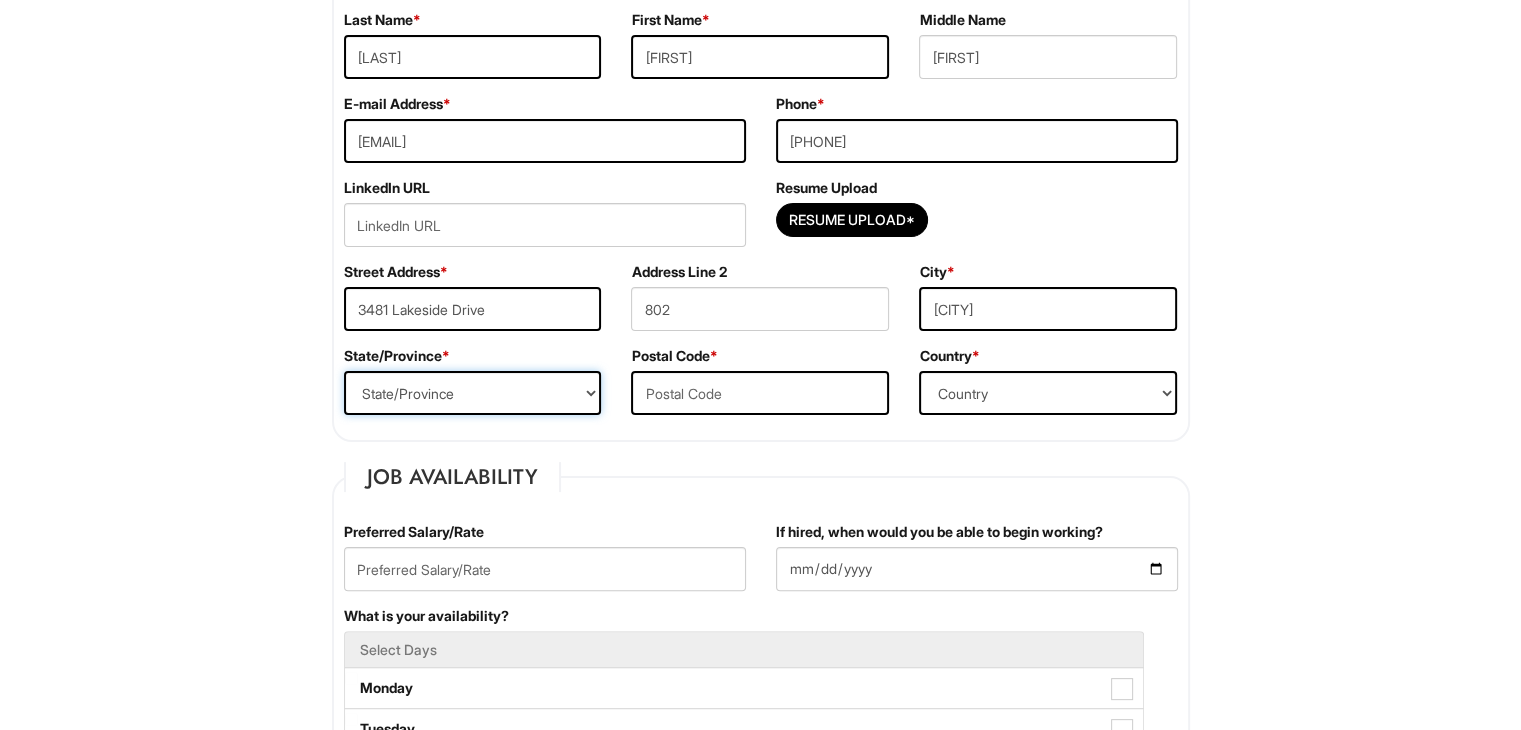 click on "State/Province ALABAMA ALASKA ARIZONA ARKANSAS CALIFORNIA COLORADO CONNECTICUT DELAWARE DISTRICT OF COLUMBIA FLORIDA GEORGIA HAWAII IDAHO ILLINOIS INDIANA IOWA KANSAS KENTUCKY LOUISIANA MAINE MARYLAND MASSACHUSETTS MICHIGAN MINNESOTA MISSISSIPPI MISSOURI MONTANA NEBRASKA NEVADA NEW HAMPSHIRE NEW JERSEY NEW MEXICO NEW YORK NORTH CAROLINA NORTH DAKOTA OHIO OKLAHOMA OREGON PENNSYLVANIA RHODE ISLAND SOUTH CAROLINA SOUTH DAKOTA TENNESSEE TEXAS UTAH VERMONT VIRGINIA WASHINGTON WEST VIRGINIA WISCONSIN WYOMING CA-ALBERTA CA-BRITISH COLUMBIA CA-MANITOBA CA-NEW BRUNSWICK CA-NEWFOUNDLAND CA-NOVA SCOTIA CA-NORTHWEST TERRITORIES CA-NUNAVUT CA-ONTARIO CA-PRINCE EDWARD ISLAND CA-QUEBEC CA-SASKATCHEWAN CA-YUKON TERRITORY US-AMERICAN SAMOA US-FEDERATED STATES OF MICRONESIA US-GUAM US-MARSHALL ISLANDS US-NORTHERN MARIANA ISLANDS US-PALAU US-PUERTO RICO" at bounding box center [473, 393] 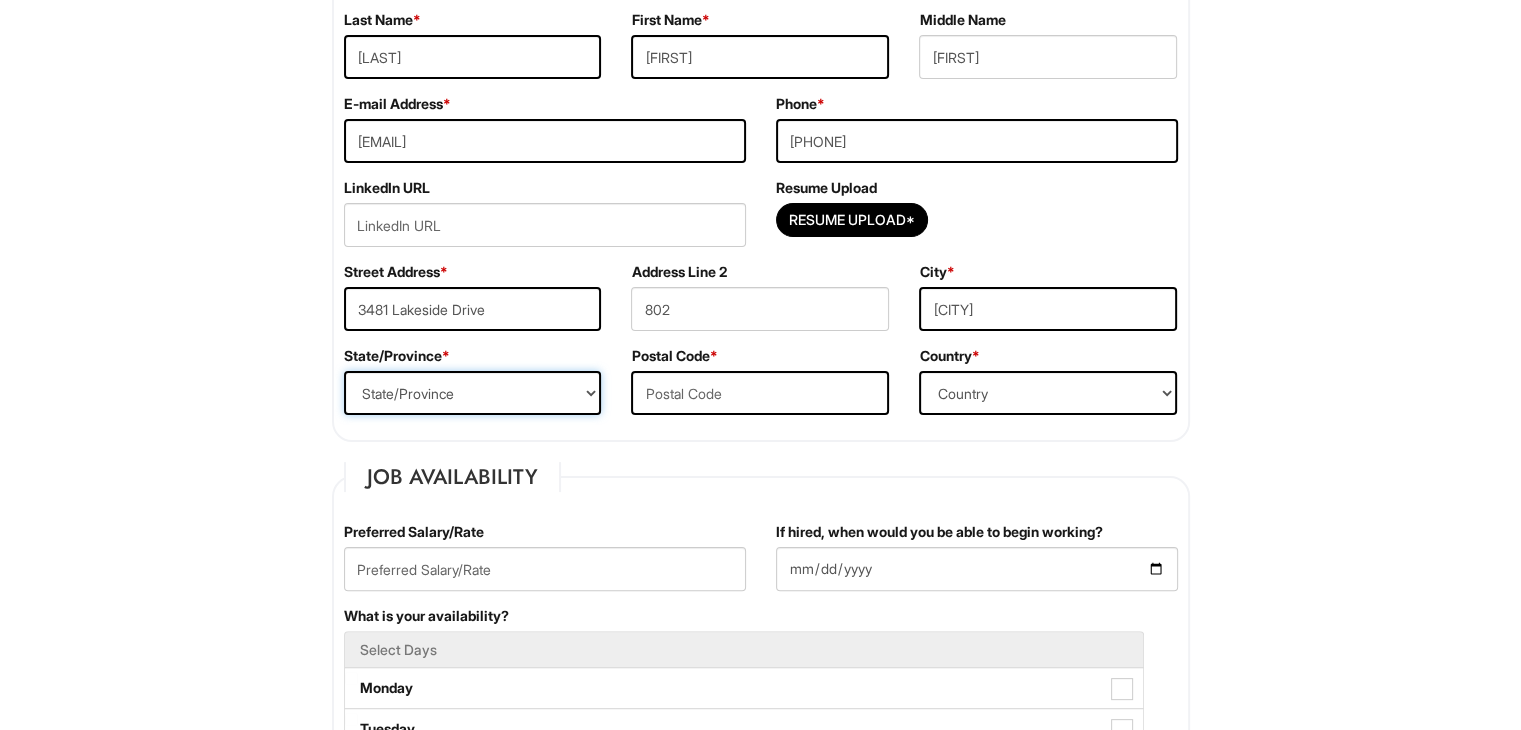 select on "[STATE]" 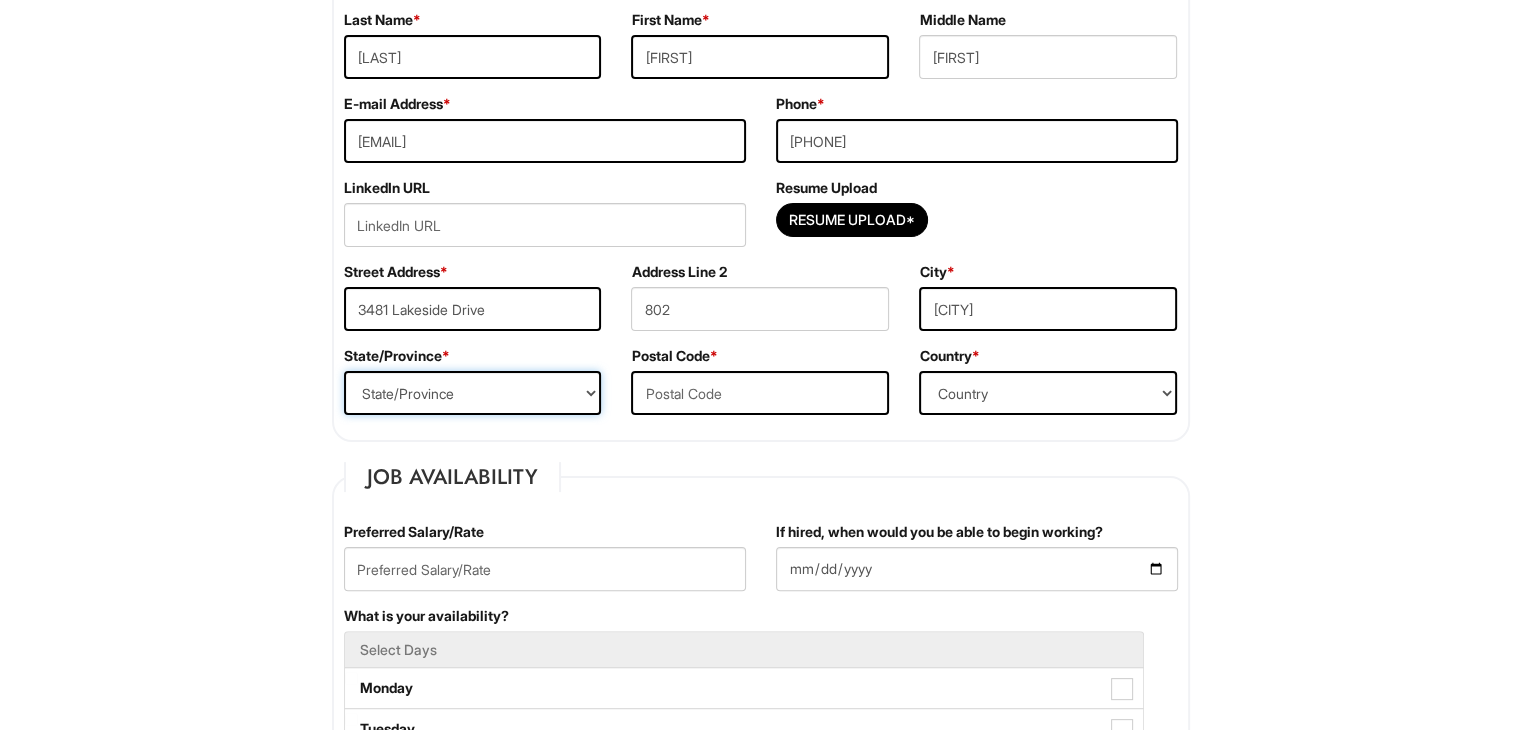 click on "State/Province ALABAMA ALASKA ARIZONA ARKANSAS CALIFORNIA COLORADO CONNECTICUT DELAWARE DISTRICT OF COLUMBIA FLORIDA GEORGIA HAWAII IDAHO ILLINOIS INDIANA IOWA KANSAS KENTUCKY LOUISIANA MAINE MARYLAND MASSACHUSETTS MICHIGAN MINNESOTA MISSISSIPPI MISSOURI MONTANA NEBRASKA NEVADA NEW HAMPSHIRE NEW JERSEY NEW MEXICO NEW YORK NORTH CAROLINA NORTH DAKOTA OHIO OKLAHOMA OREGON PENNSYLVANIA RHODE ISLAND SOUTH CAROLINA SOUTH DAKOTA TENNESSEE TEXAS UTAH VERMONT VIRGINIA WASHINGTON WEST VIRGINIA WISCONSIN WYOMING CA-ALBERTA CA-BRITISH COLUMBIA CA-MANITOBA CA-NEW BRUNSWICK CA-NEWFOUNDLAND CA-NOVA SCOTIA CA-NORTHWEST TERRITORIES CA-NUNAVUT CA-ONTARIO CA-PRINCE EDWARD ISLAND CA-QUEBEC CA-SASKATCHEWAN CA-YUKON TERRITORY US-AMERICAN SAMOA US-FEDERATED STATES OF MICRONESIA US-GUAM US-MARSHALL ISLANDS US-NORTHERN MARIANA ISLANDS US-PALAU US-PUERTO RICO" at bounding box center (473, 393) 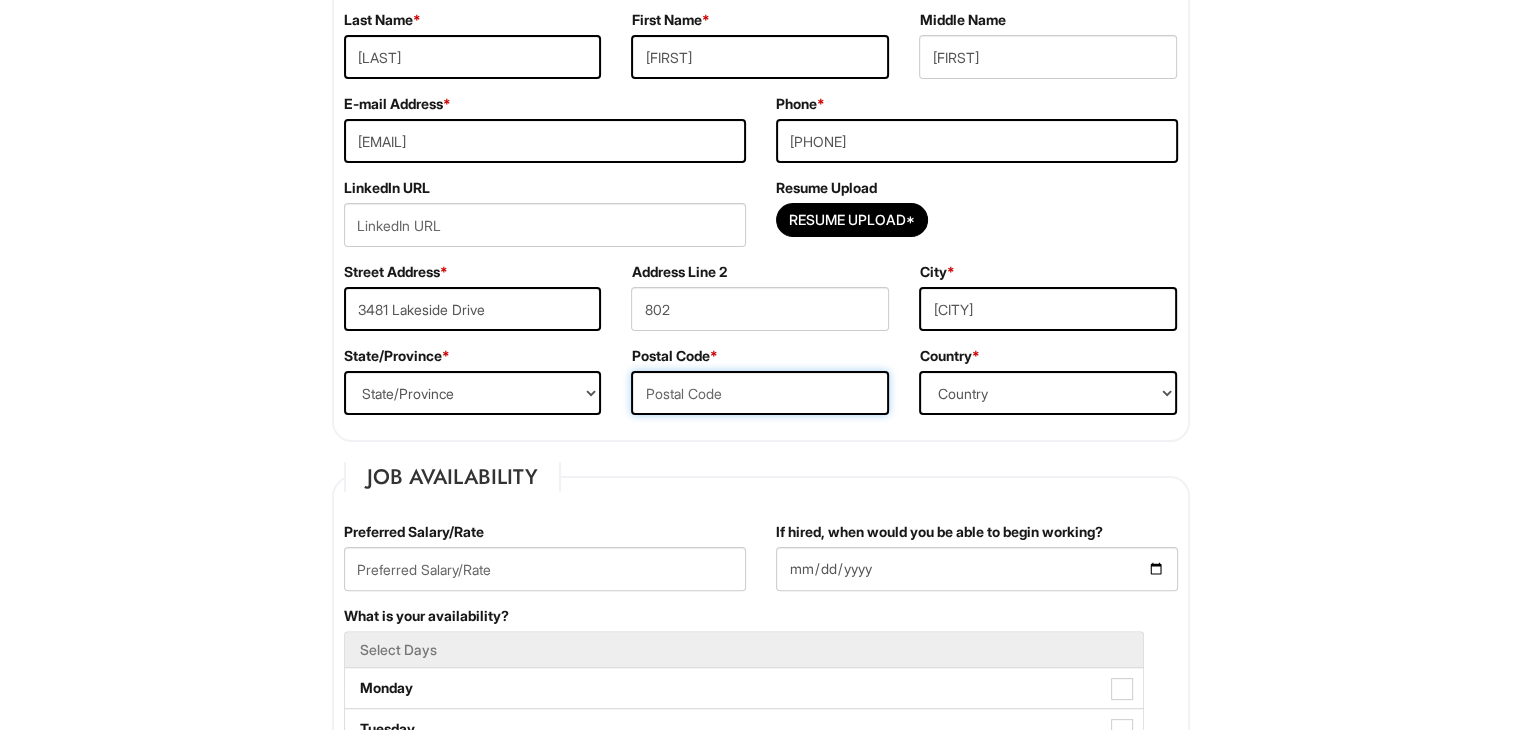 click at bounding box center (760, 393) 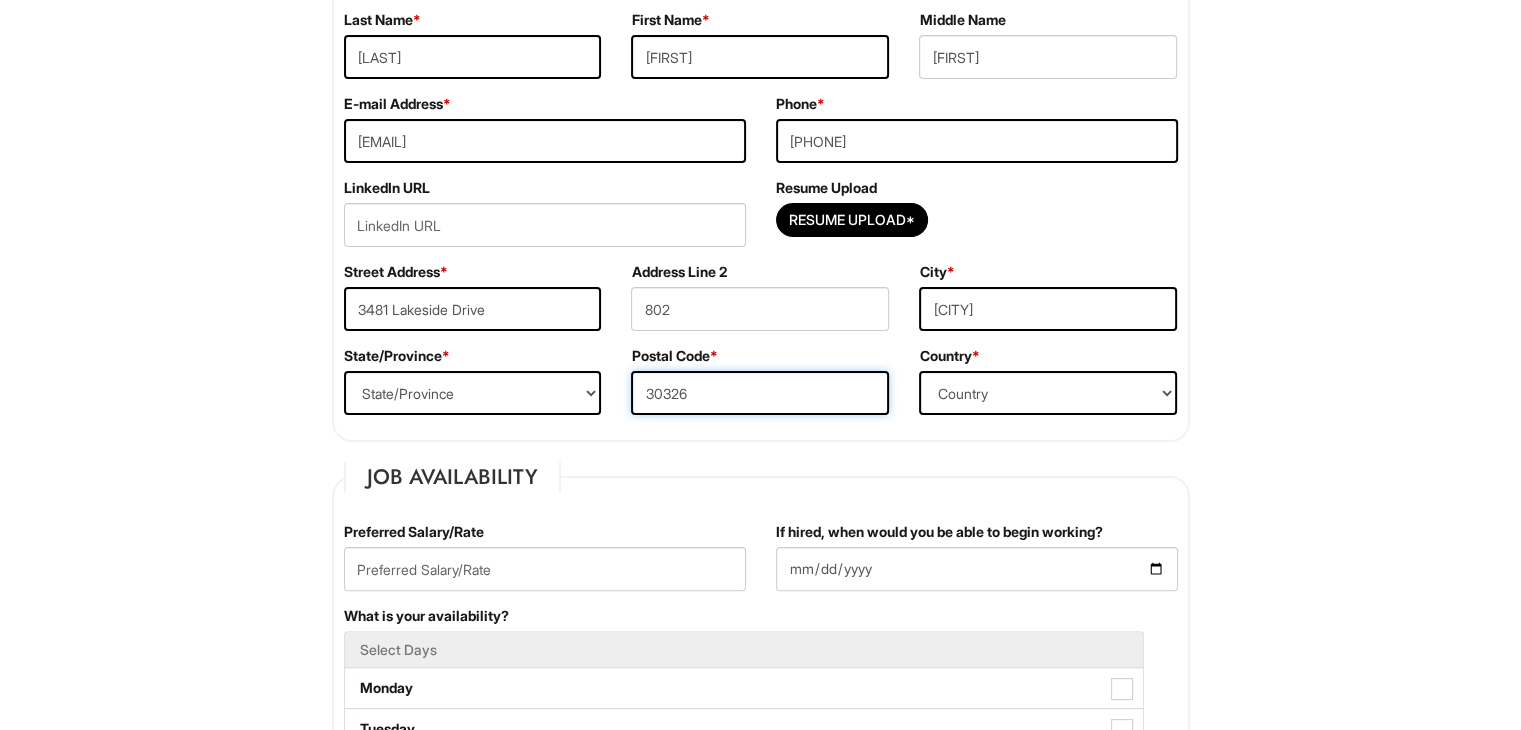 type on "30326" 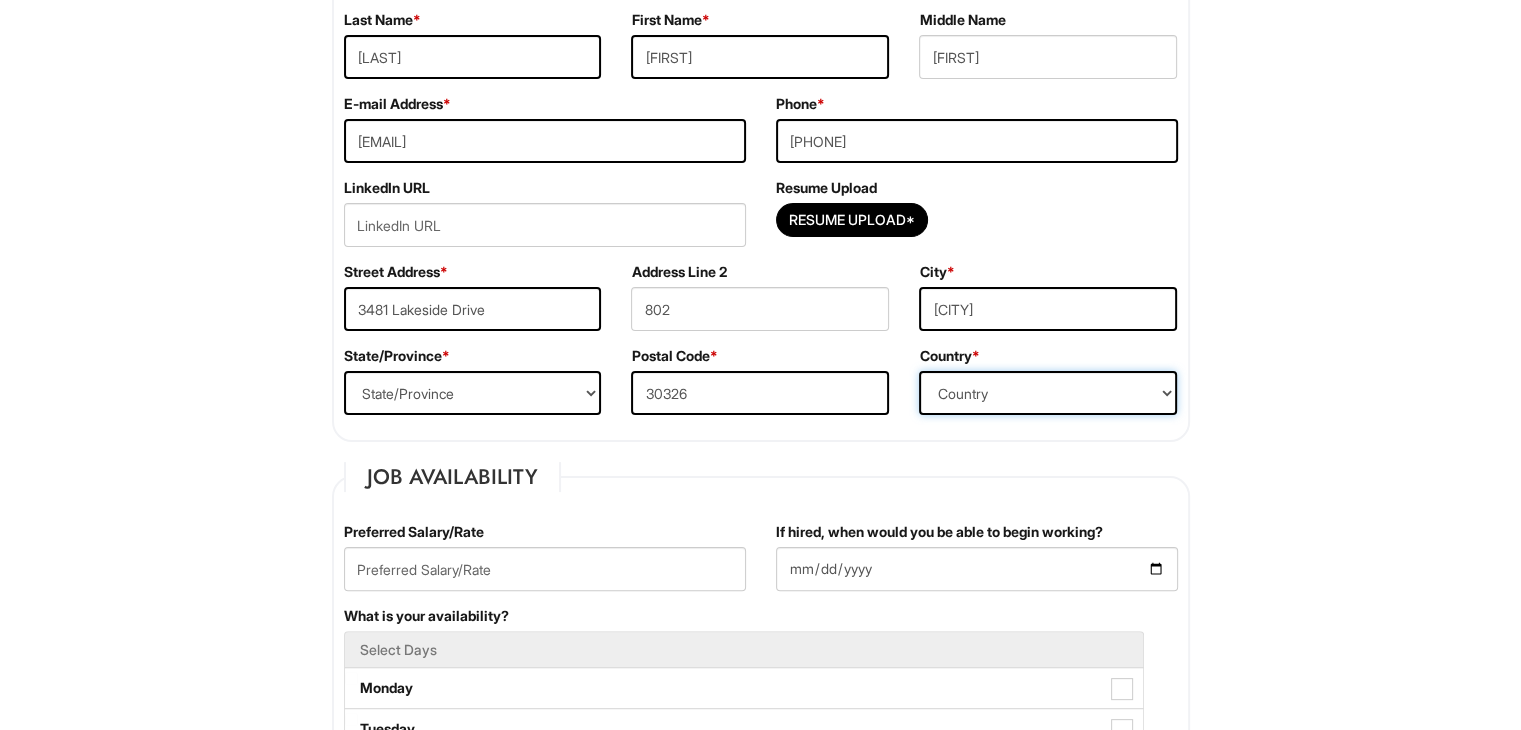 click on "Country Afghanistan Albania Algeria American Samoa Andorra Angola Anguilla Antarctica Antigua Argentina Armenia Aruba Ascension Australia Austria Azerbaijan Bahamas Bahrain Bangladesh Barbados Barbuda Belarus Belgium Belize Benin Bermuda Bhutan Bolivia Bosnia & Herzegovina Botswana Brazil British Virgin Islands Brunei Darussalam Bulgaria Burkina Faso Burundi Cambodia Cameroon Canada Cape Verde Islands Cayman Islands Central African Republic Chad Chatham Island Chile China Christmas Island Cocos-Keeling Islands Colombia Comoros Congo Cook Islands Costa Rica Croatia Cuba Curaçao Cyprus Czech Republic Democratic Republic of the Congo Denmark Diego Garcia Djibouti Dominica Dominican Republic East Timor Easter Island Ecuador Egypt El Salvador Ellipso (Mobile Satellite service) EMSAT (Mobile Satellite service) Equatorial Guinea Eritrea Estonia Ethiopia European Union Falkland Islands (Malvinas) Faroe Islands Fiji Islands Finland France French Antilles French Guiana French Polynesia Gabonese Republic Gambia Georgia" at bounding box center [1048, 393] 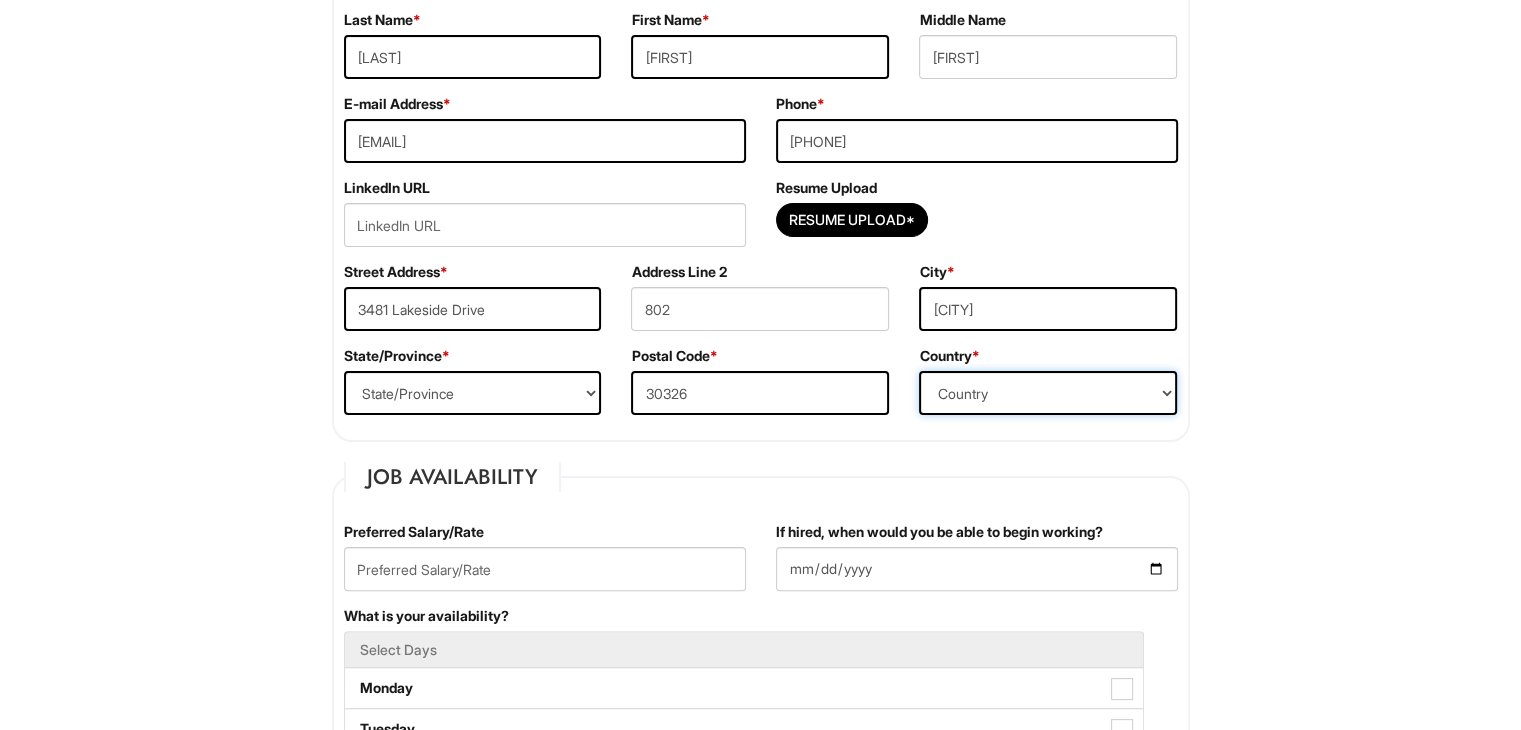 select on "United States of America" 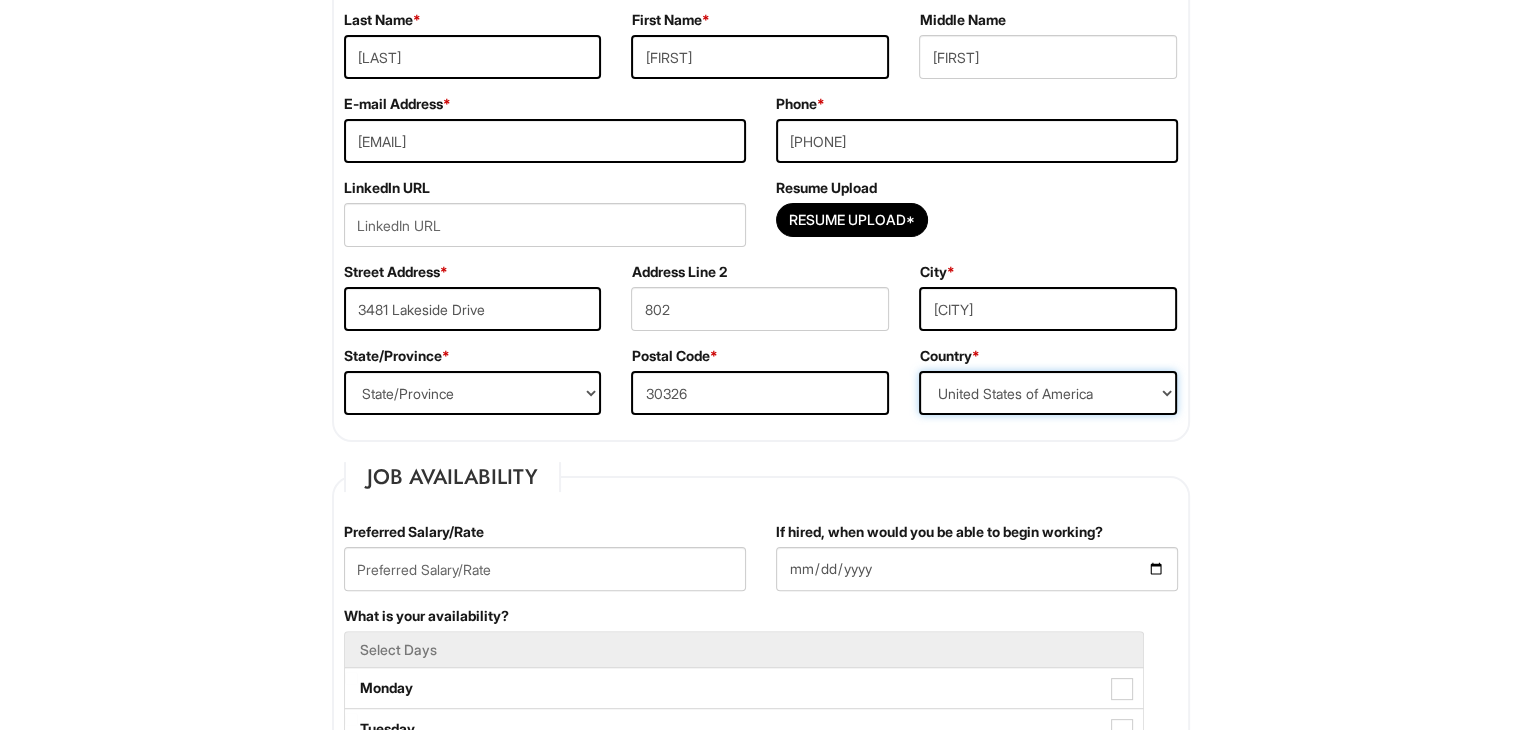 click on "Country Afghanistan Albania Algeria American Samoa Andorra Angola Anguilla Antarctica Antigua Argentina Armenia Aruba Ascension Australia Austria Azerbaijan Bahamas Bahrain Bangladesh Barbados Barbuda Belarus Belgium Belize Benin Bermuda Bhutan Bolivia Bosnia & Herzegovina Botswana Brazil British Virgin Islands Brunei Darussalam Bulgaria Burkina Faso Burundi Cambodia Cameroon Canada Cape Verde Islands Cayman Islands Central African Republic Chad Chatham Island Chile China Christmas Island Cocos-Keeling Islands Colombia Comoros Congo Cook Islands Costa Rica Croatia Cuba Curaçao Cyprus Czech Republic Democratic Republic of the Congo Denmark Diego Garcia Djibouti Dominica Dominican Republic East Timor Easter Island Ecuador Egypt El Salvador Ellipso (Mobile Satellite service) EMSAT (Mobile Satellite service) Equatorial Guinea Eritrea Estonia Ethiopia European Union Falkland Islands (Malvinas) Faroe Islands Fiji Islands Finland France French Antilles French Guiana French Polynesia Gabonese Republic Gambia Georgia" at bounding box center [1048, 393] 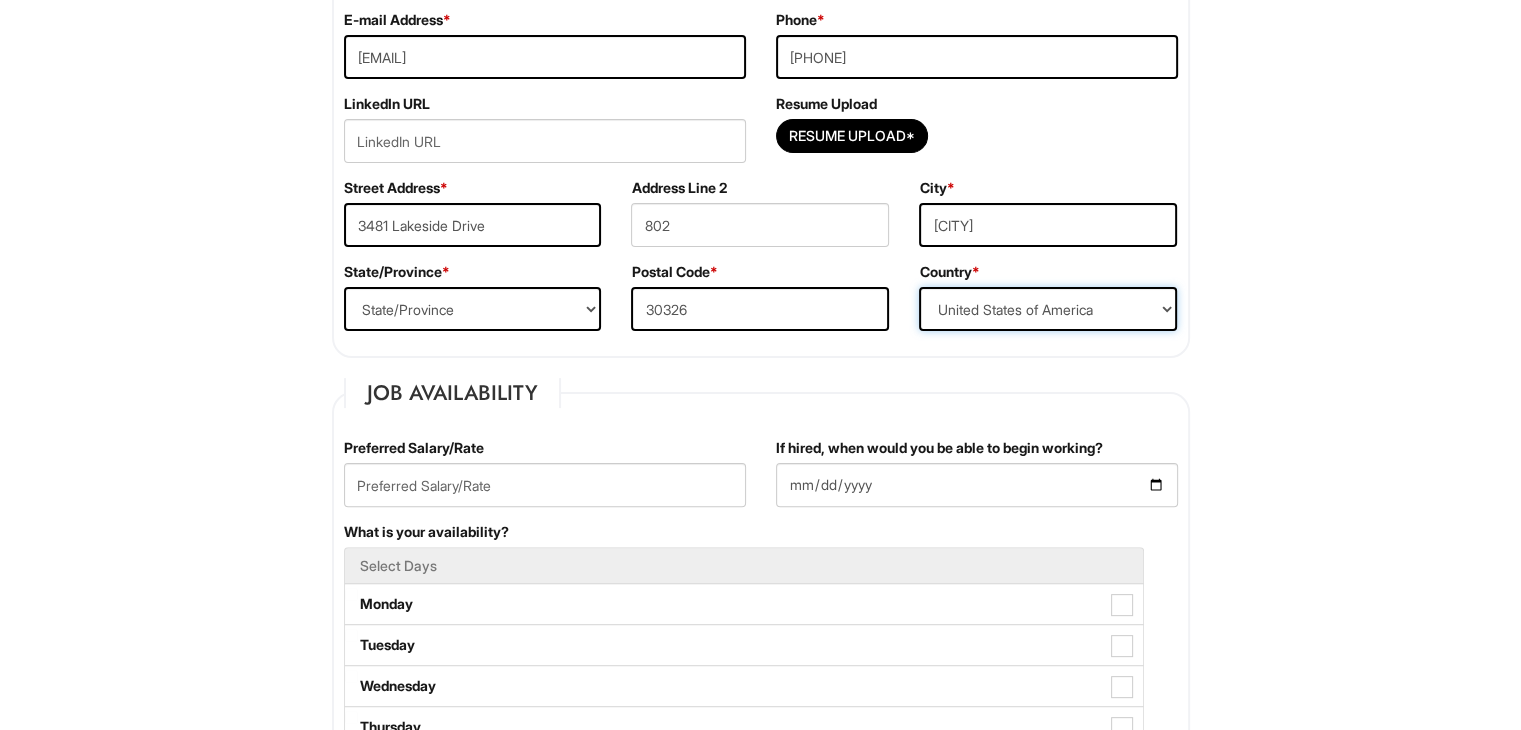 scroll, scrollTop: 468, scrollLeft: 0, axis: vertical 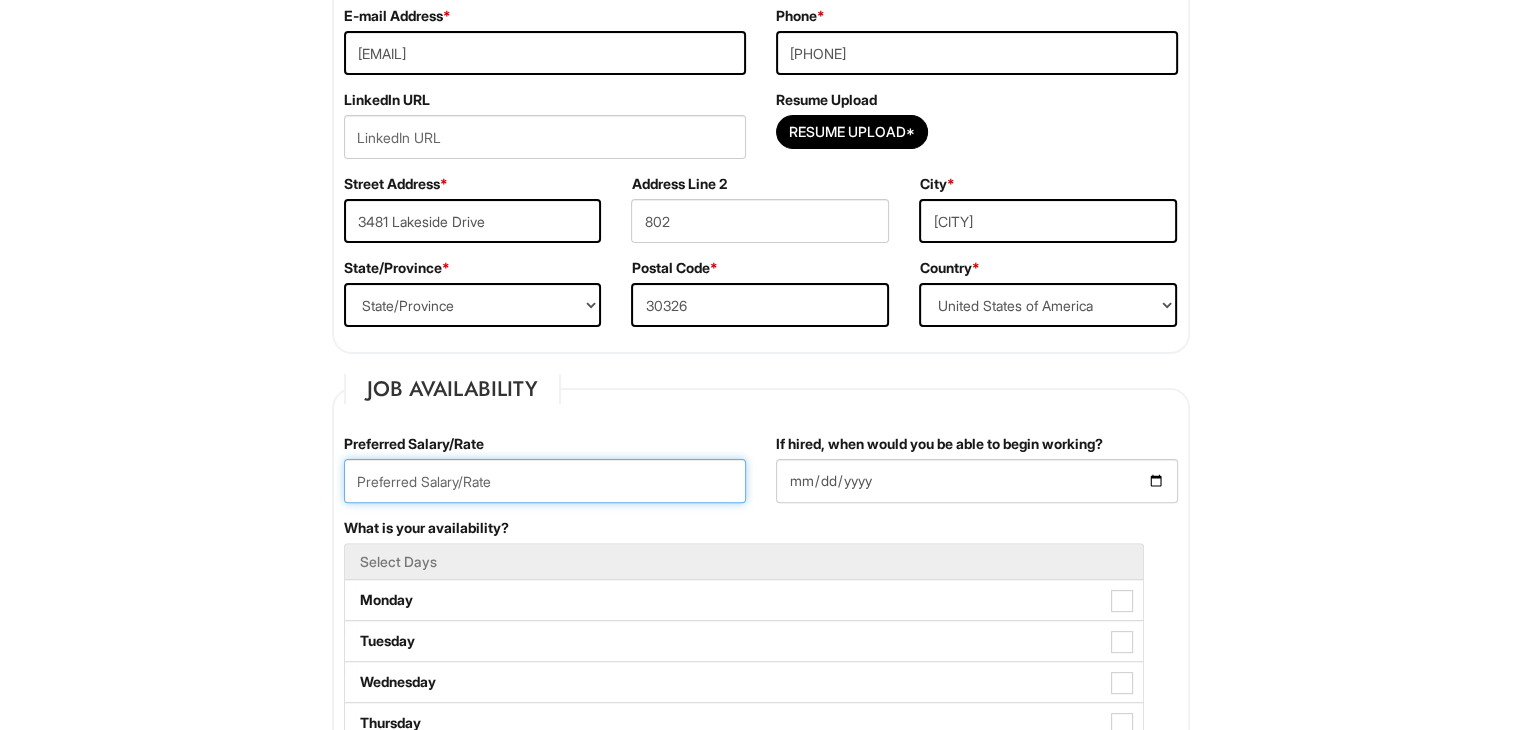 click at bounding box center [545, 481] 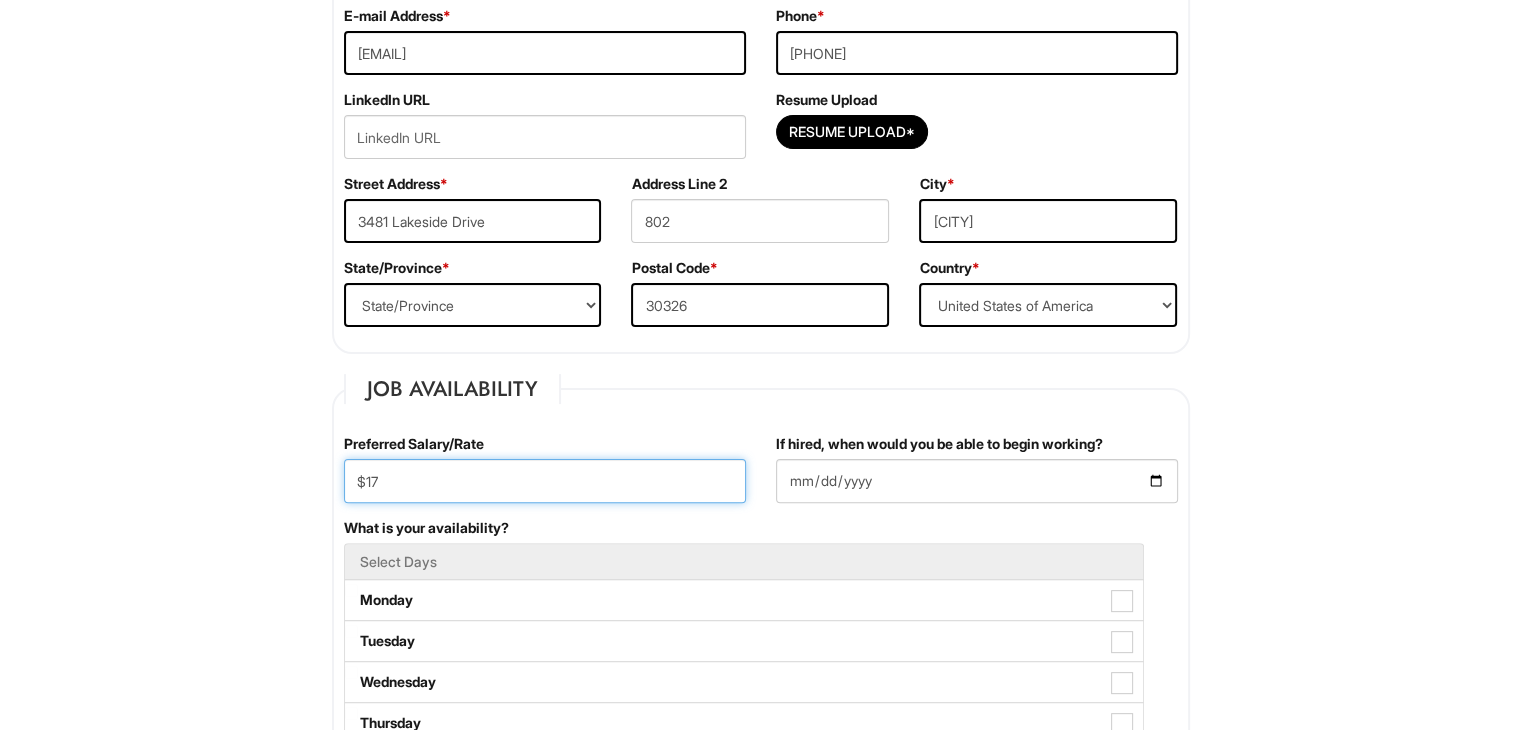 type on "1" 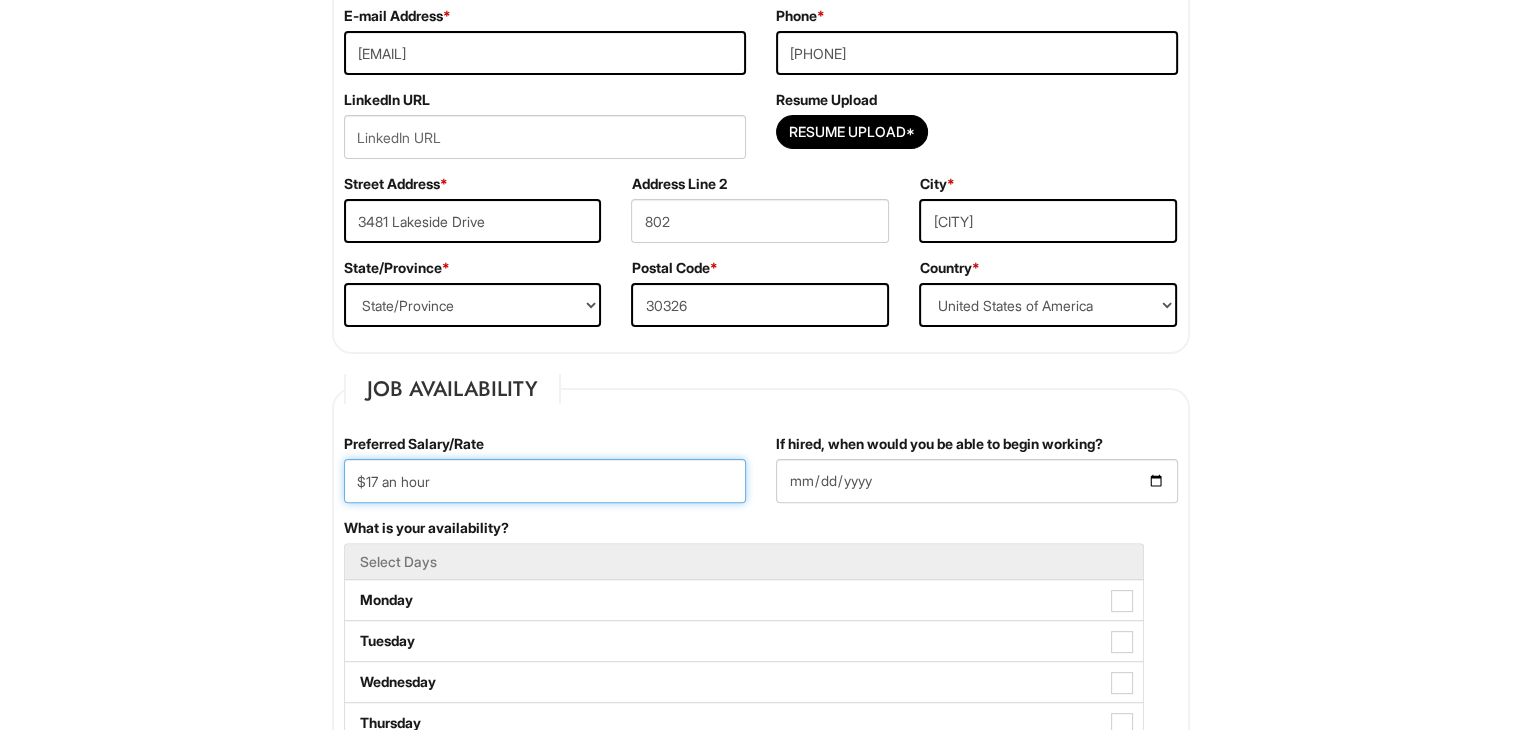 type on "$17 an hour" 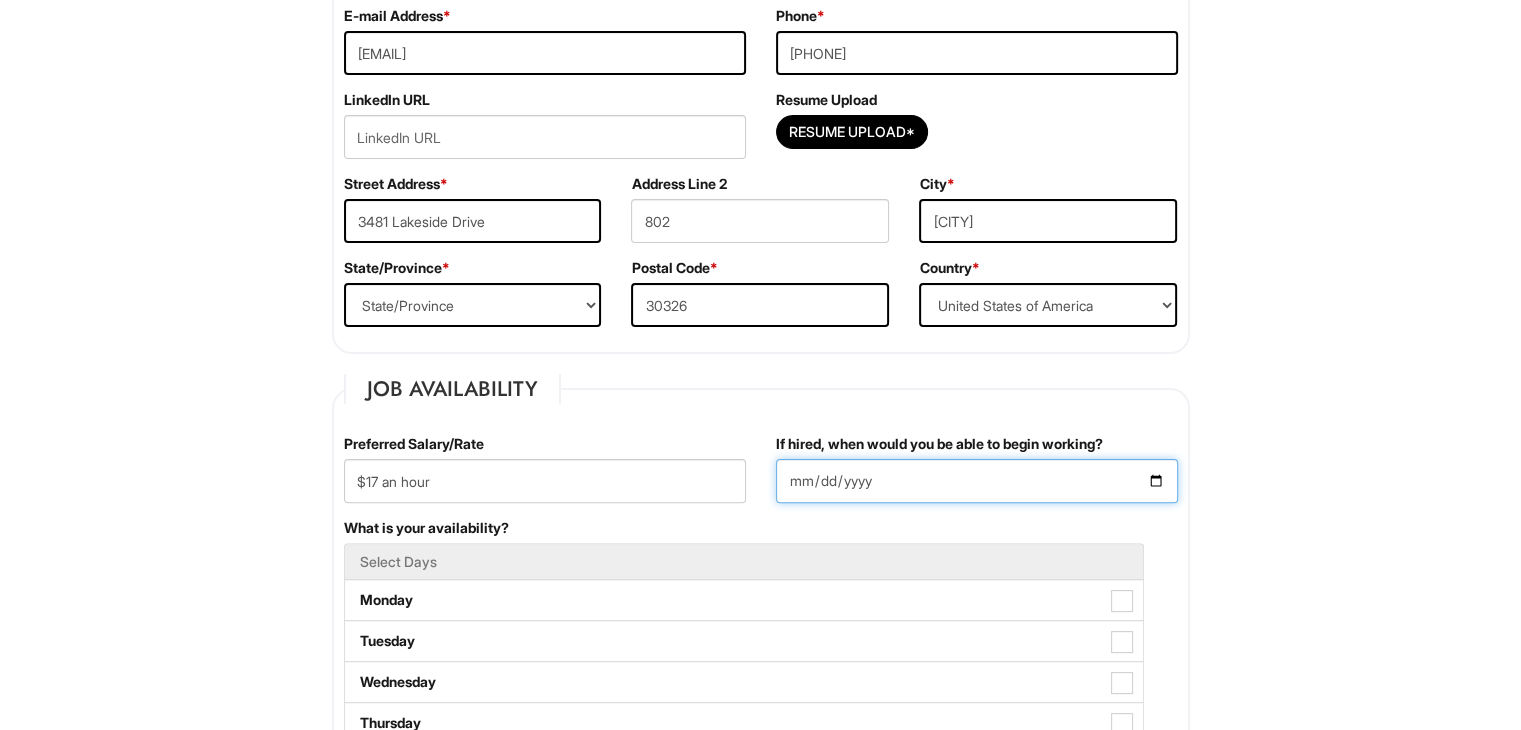 click on "If hired, when would you be able to begin working?" at bounding box center (977, 481) 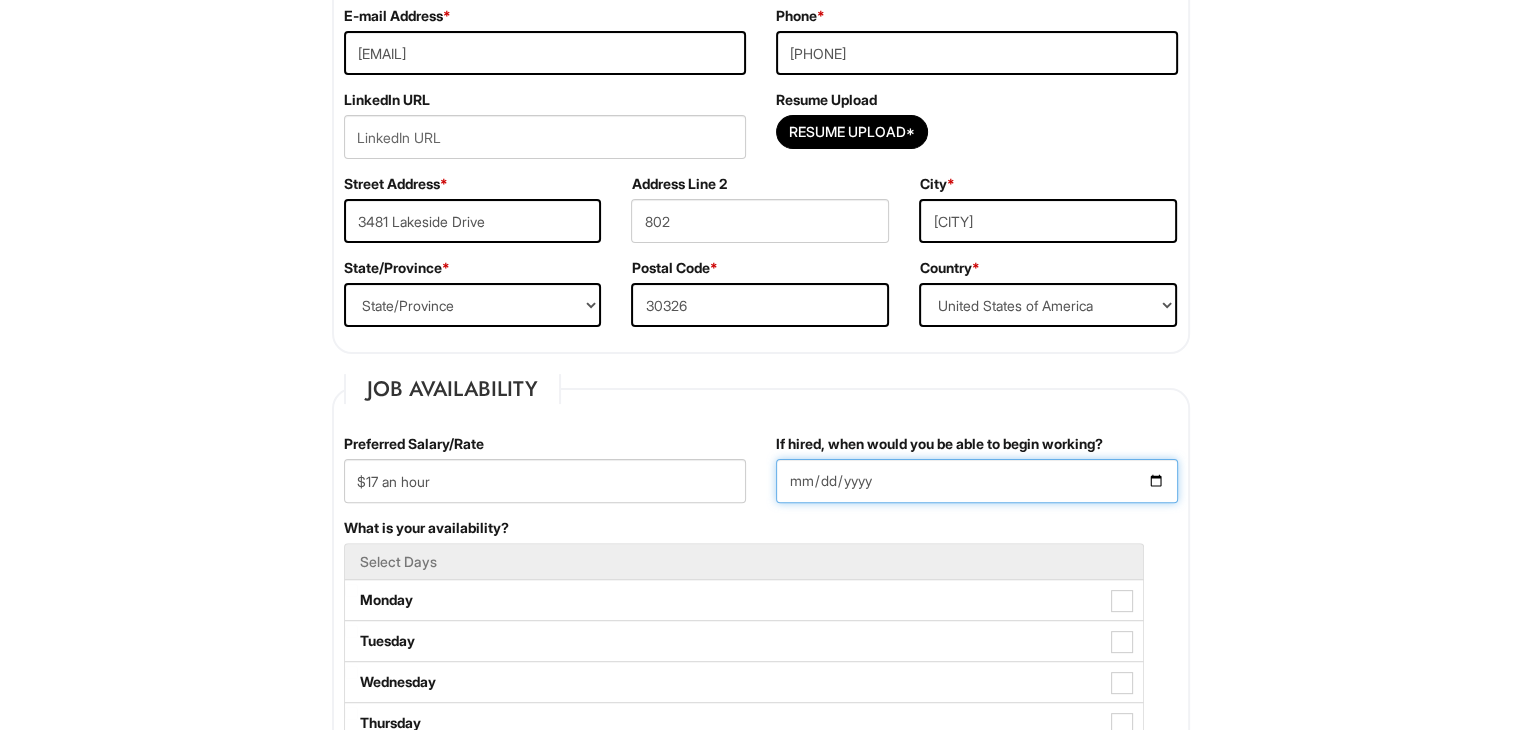 type on "[DATE]" 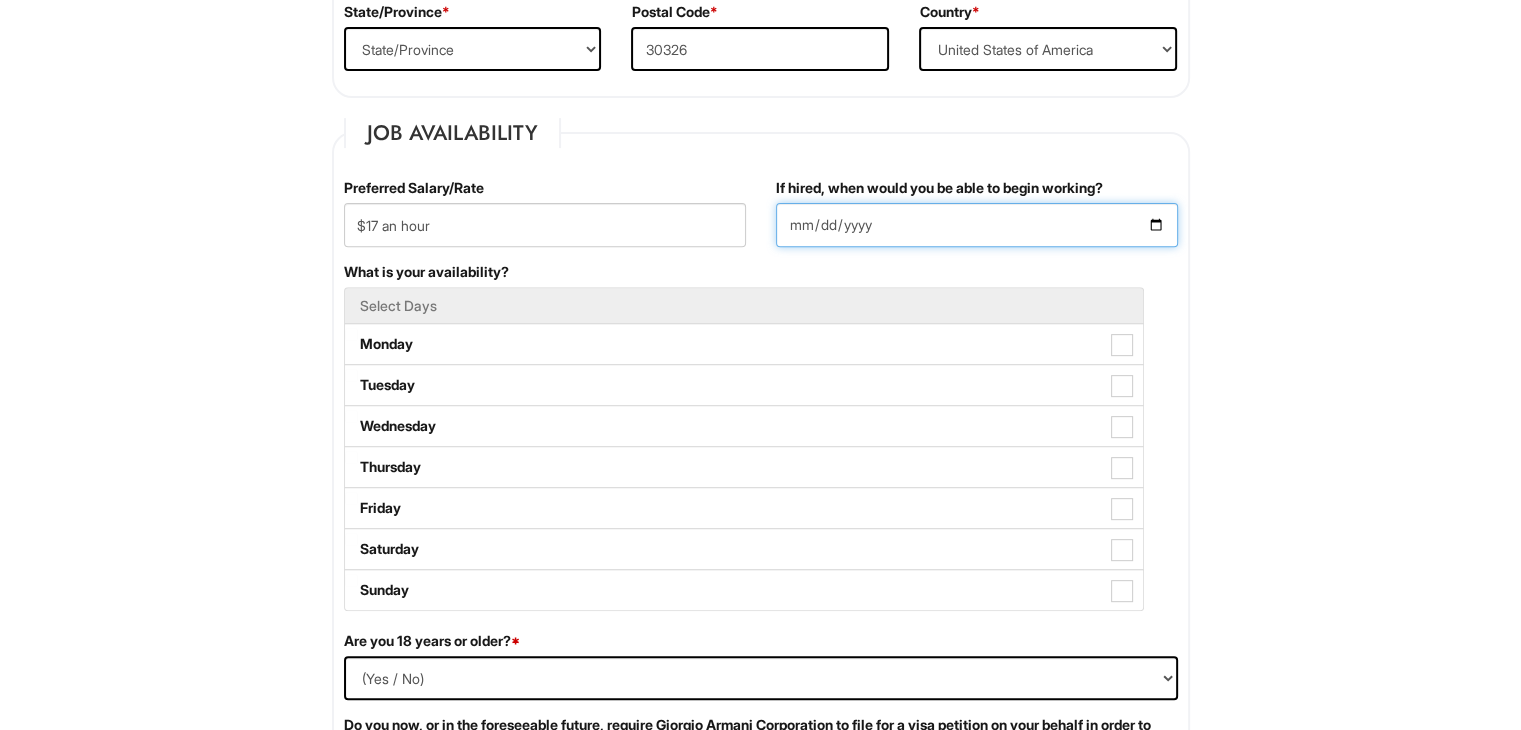 scroll, scrollTop: 732, scrollLeft: 0, axis: vertical 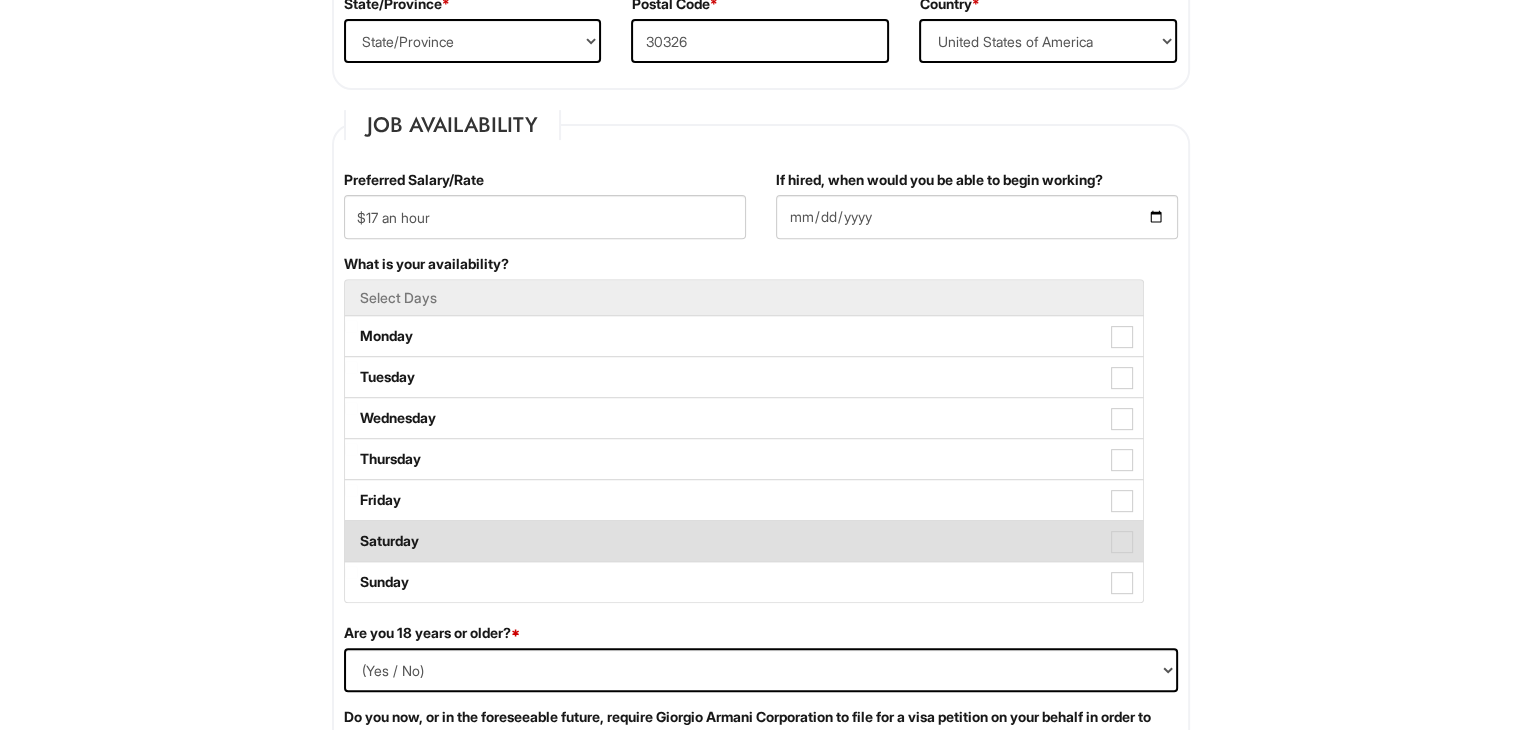 click on "Saturday" at bounding box center (744, 541) 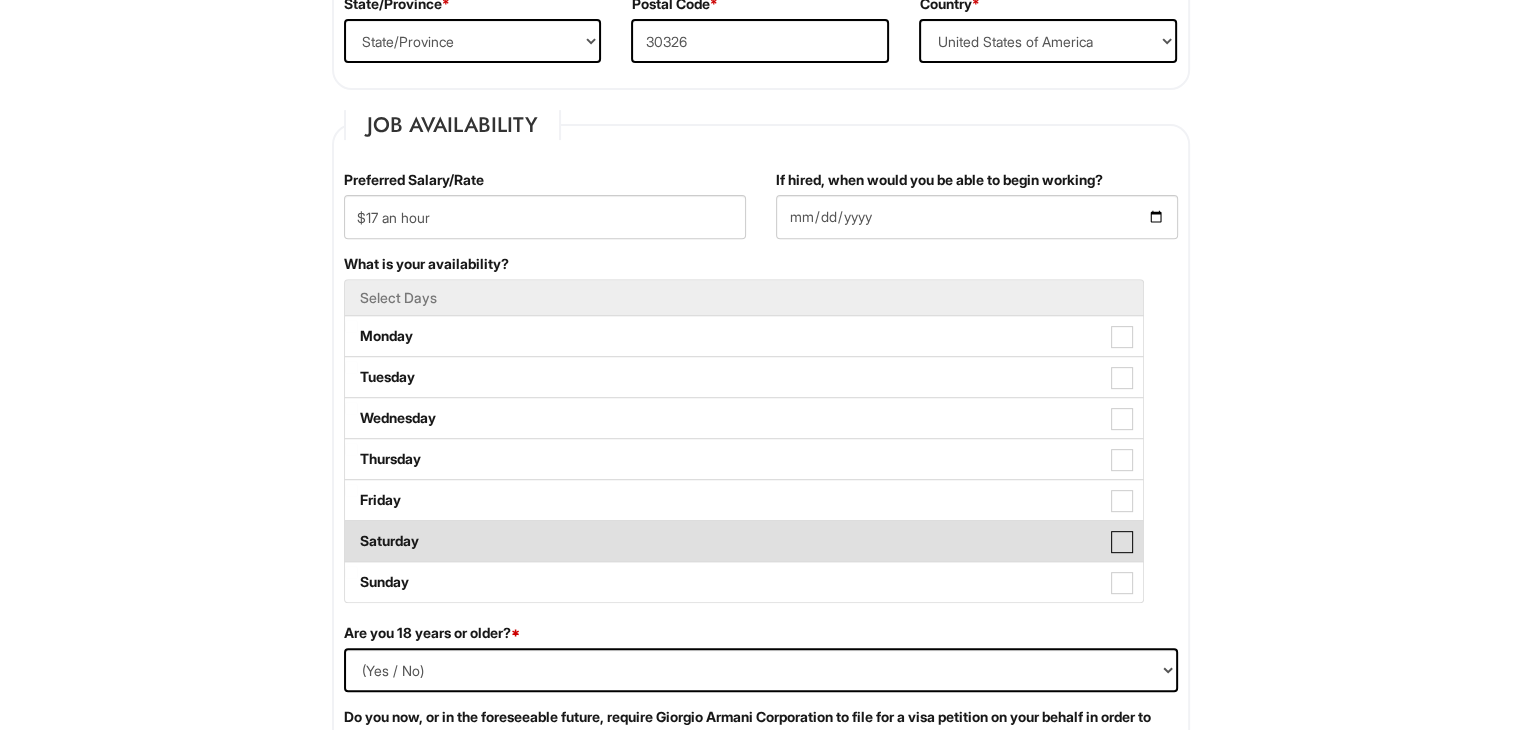click on "Saturday" at bounding box center (351, 531) 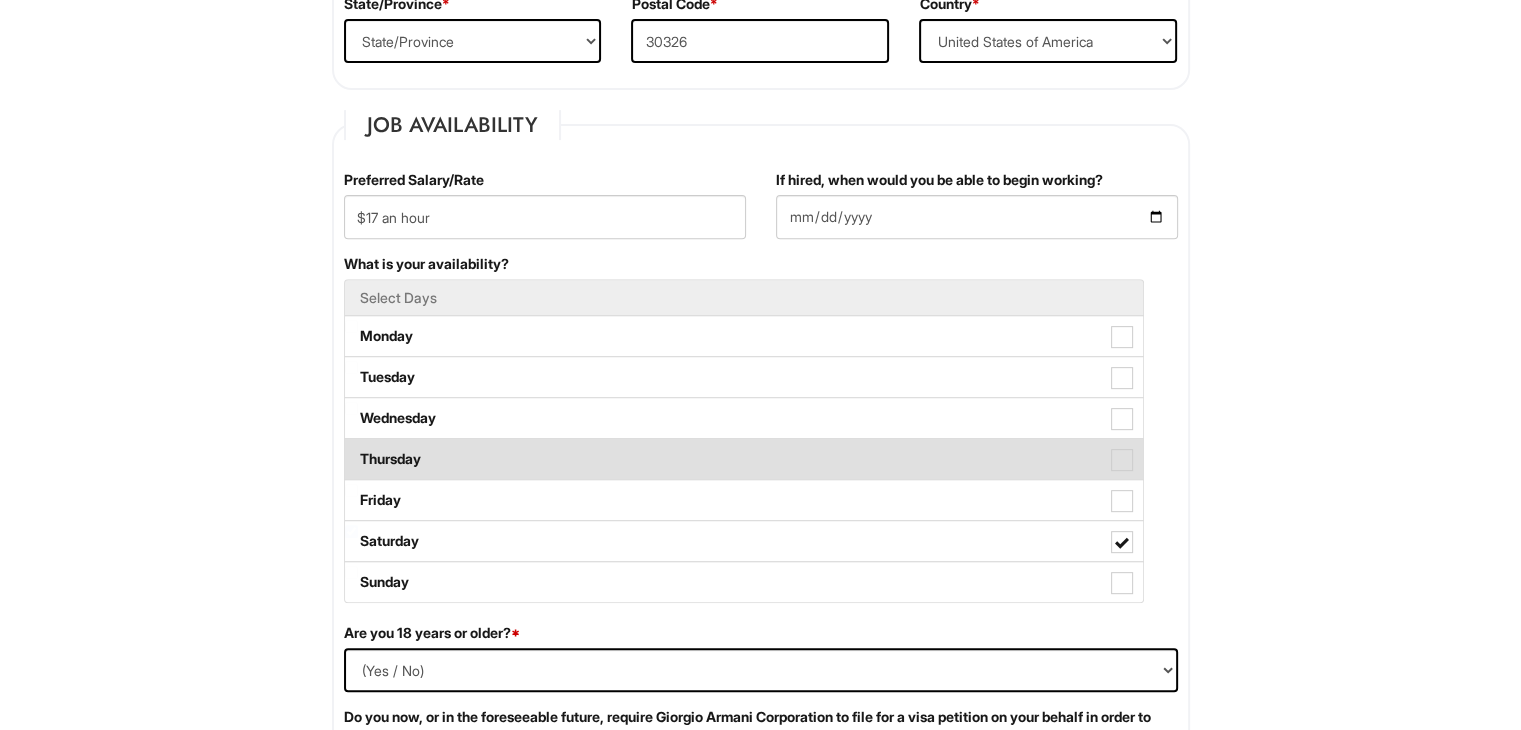 click on "Thursday" at bounding box center [744, 459] 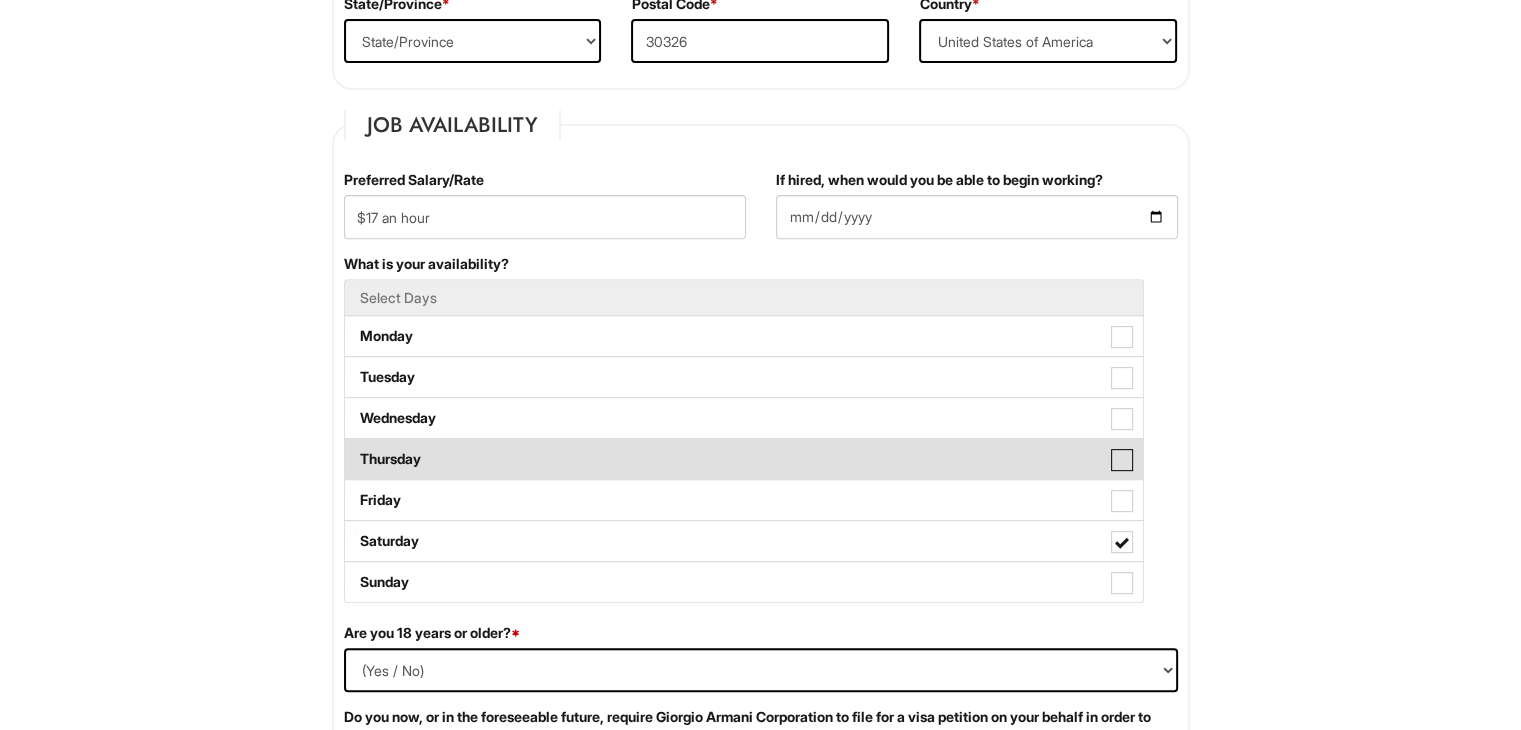 click on "Thursday" at bounding box center (351, 449) 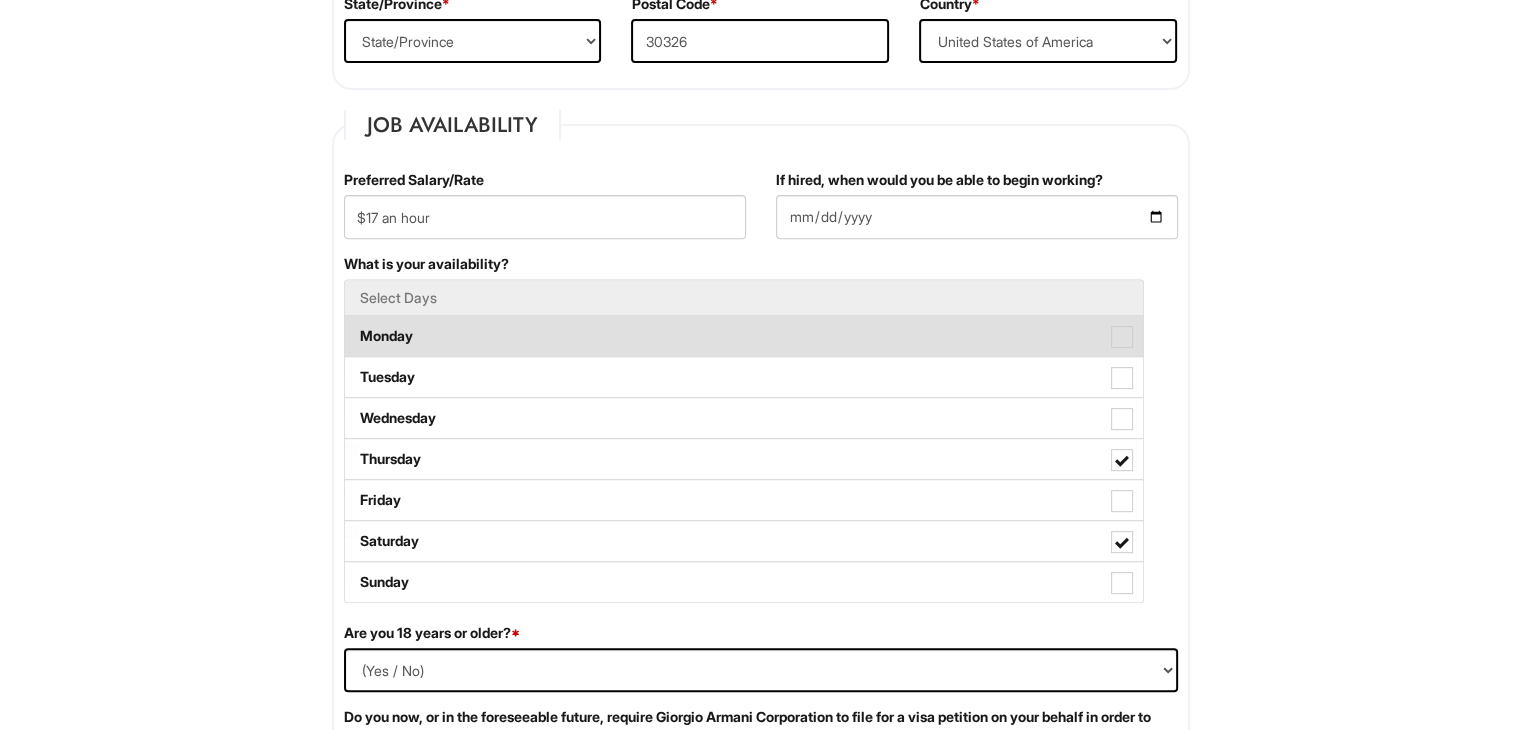 click on "Monday" at bounding box center (744, 336) 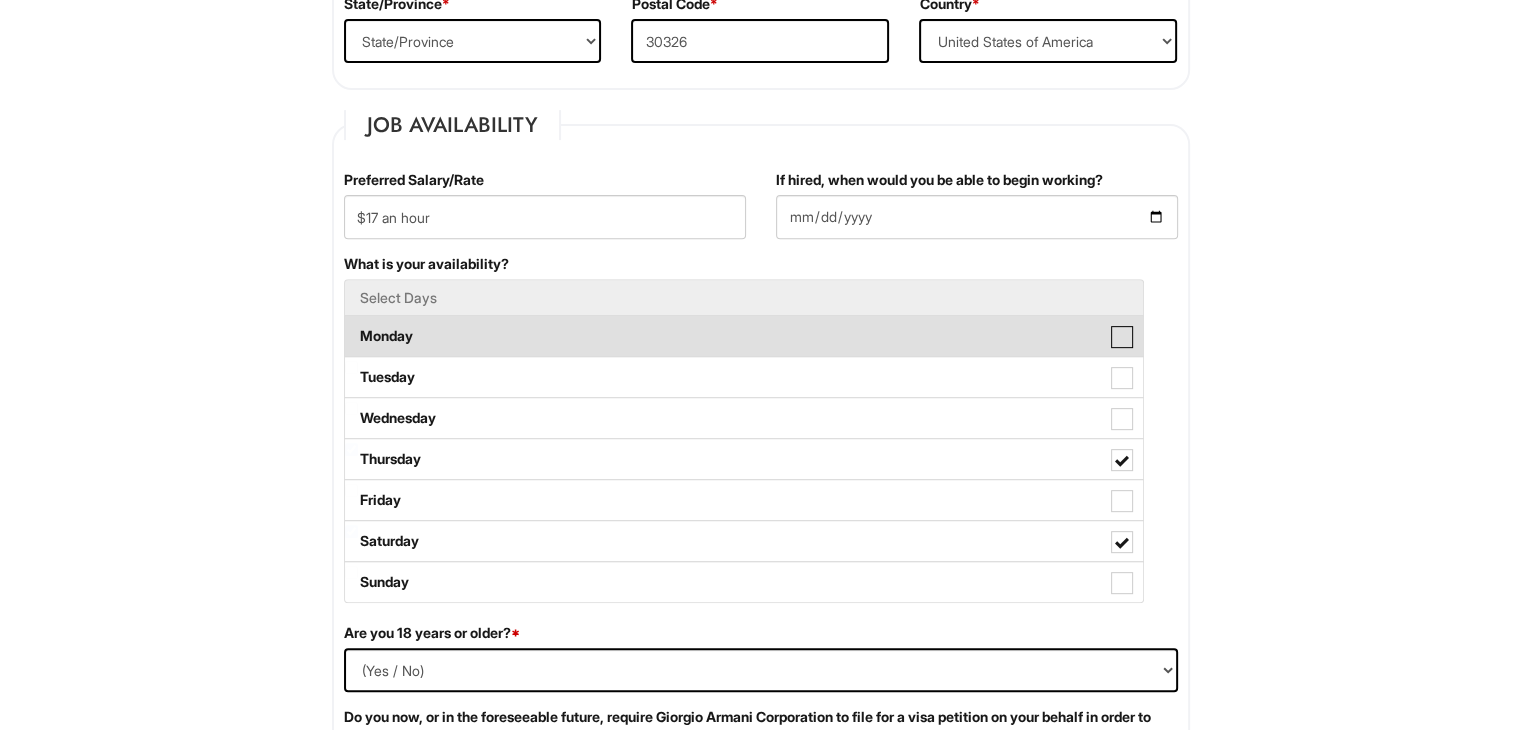 click on "Monday" at bounding box center [351, 326] 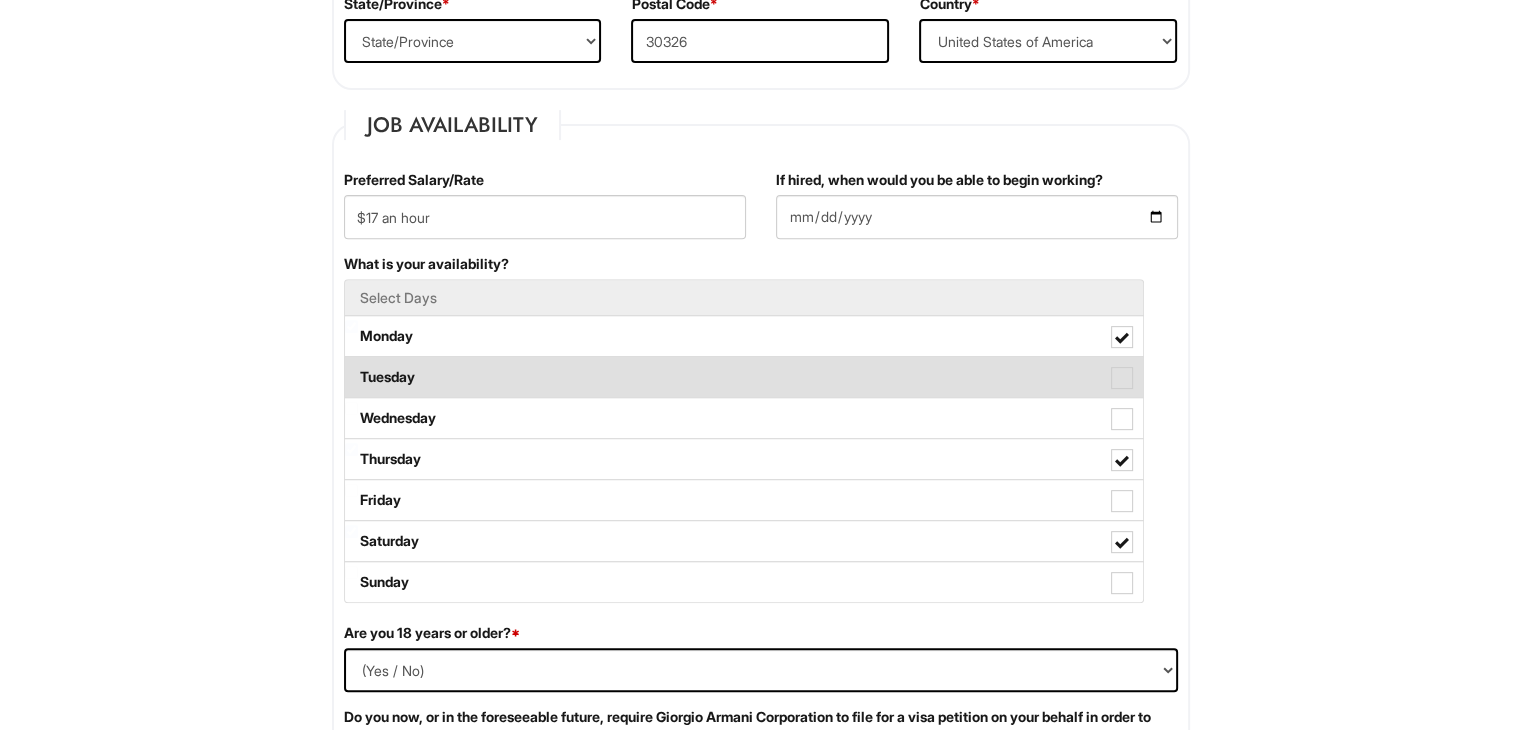 click on "Tuesday" at bounding box center (744, 377) 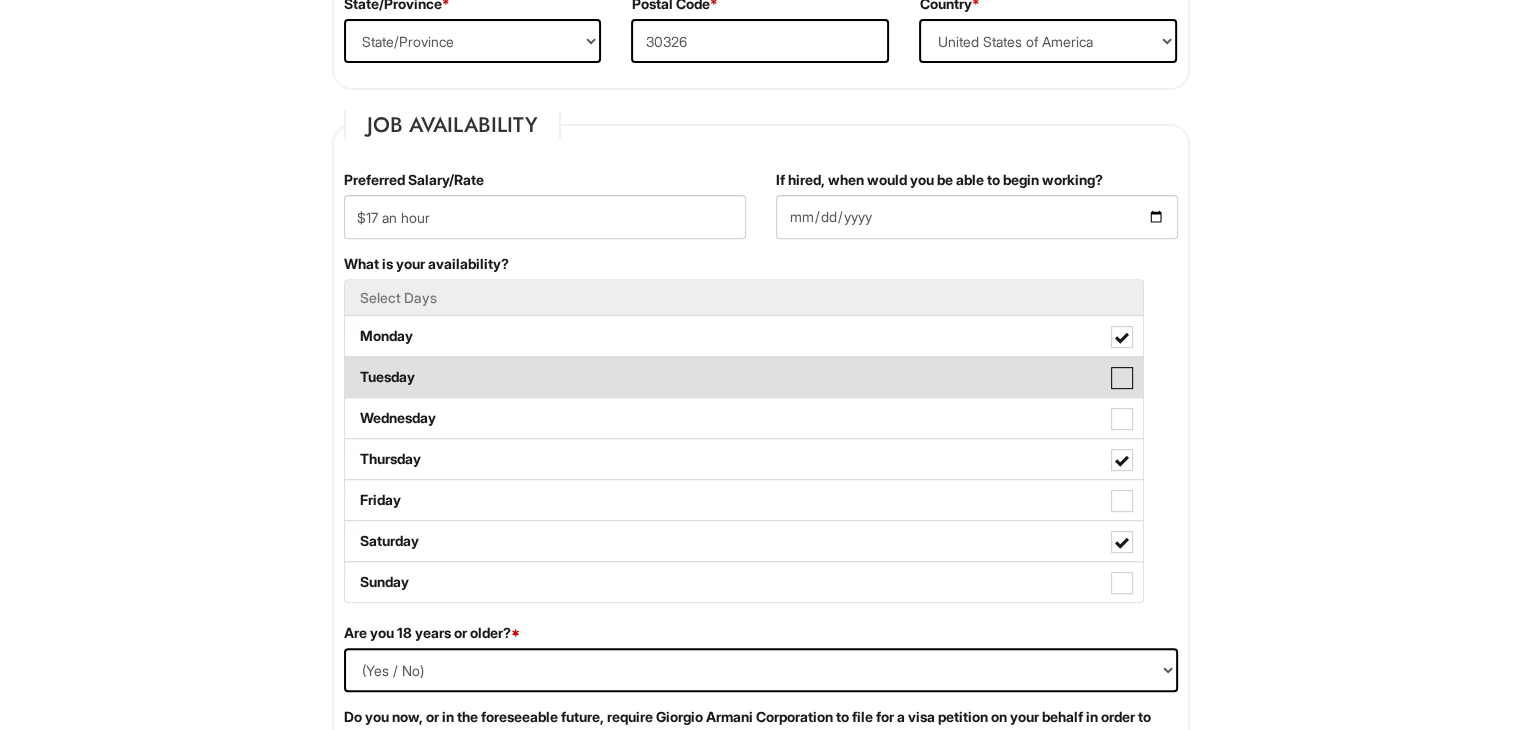 click on "Tuesday" at bounding box center (351, 367) 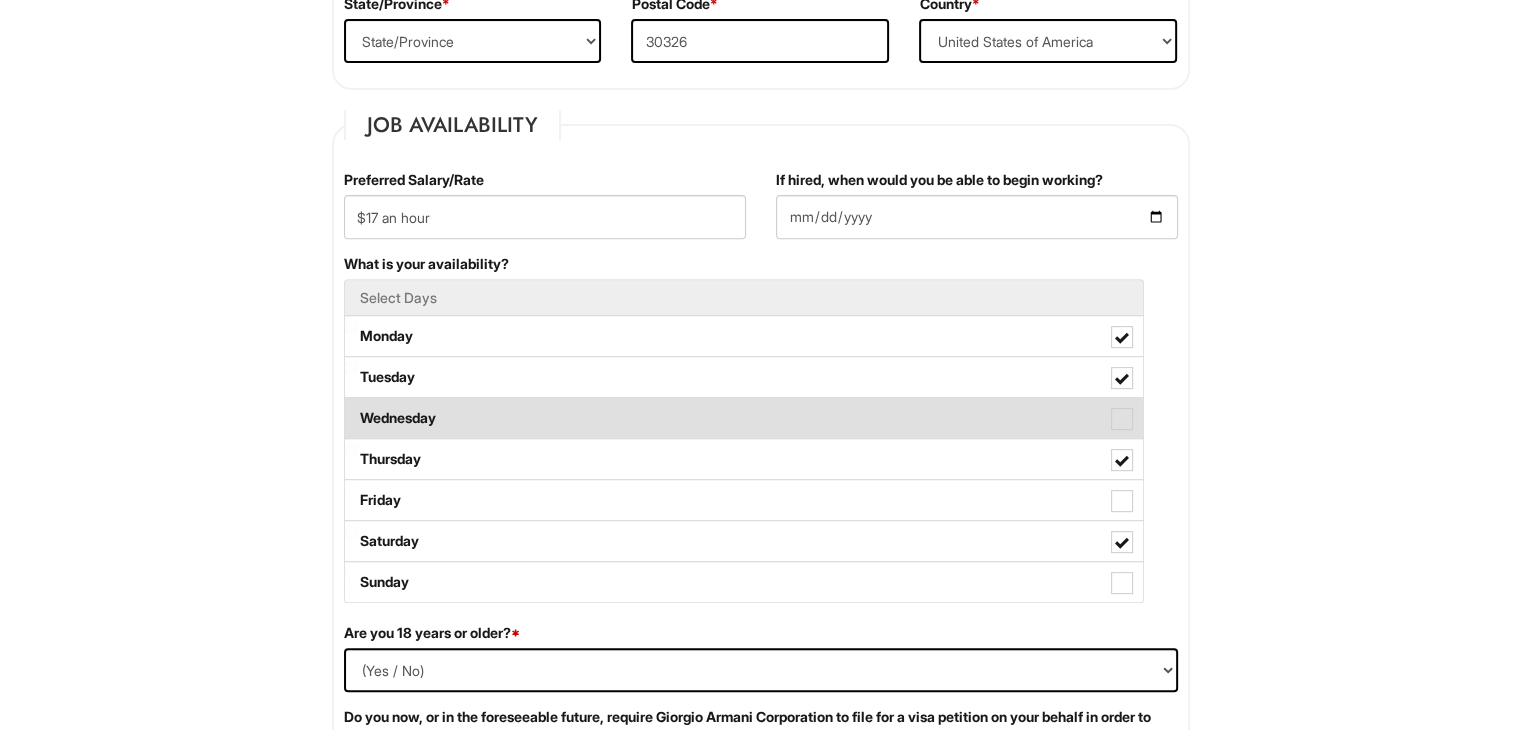 click on "Wednesday" at bounding box center (744, 418) 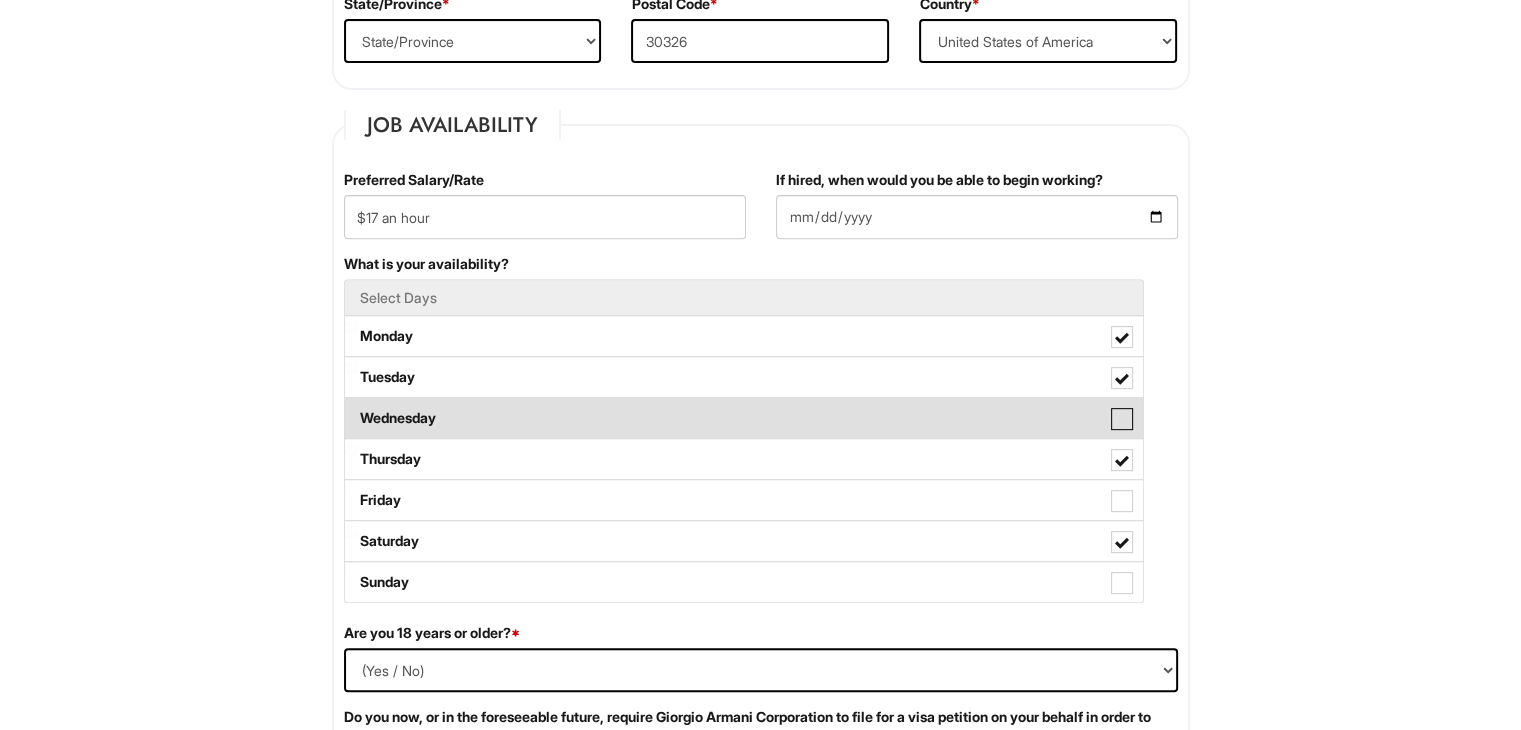 click on "Wednesday" at bounding box center [351, 408] 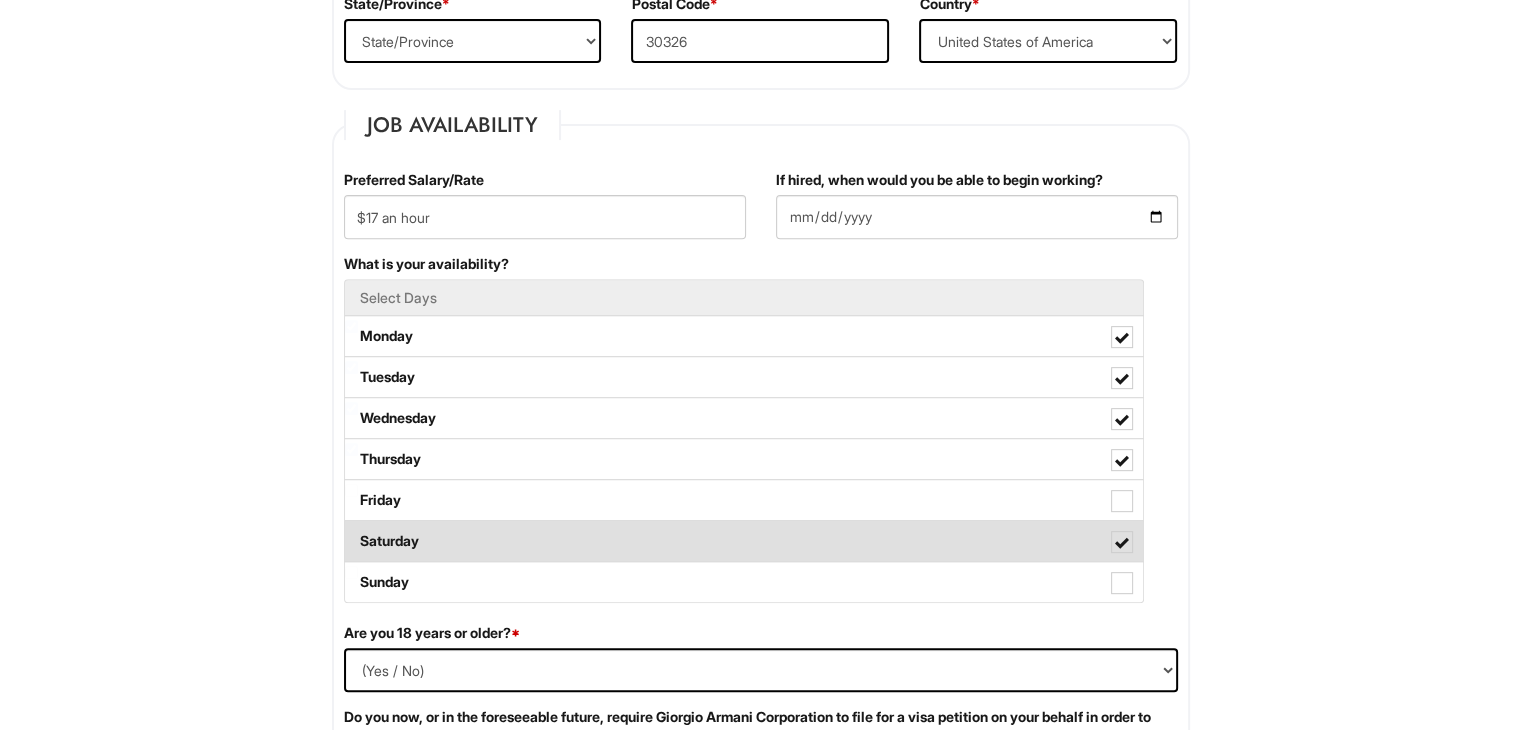 click on "Saturday" at bounding box center [744, 541] 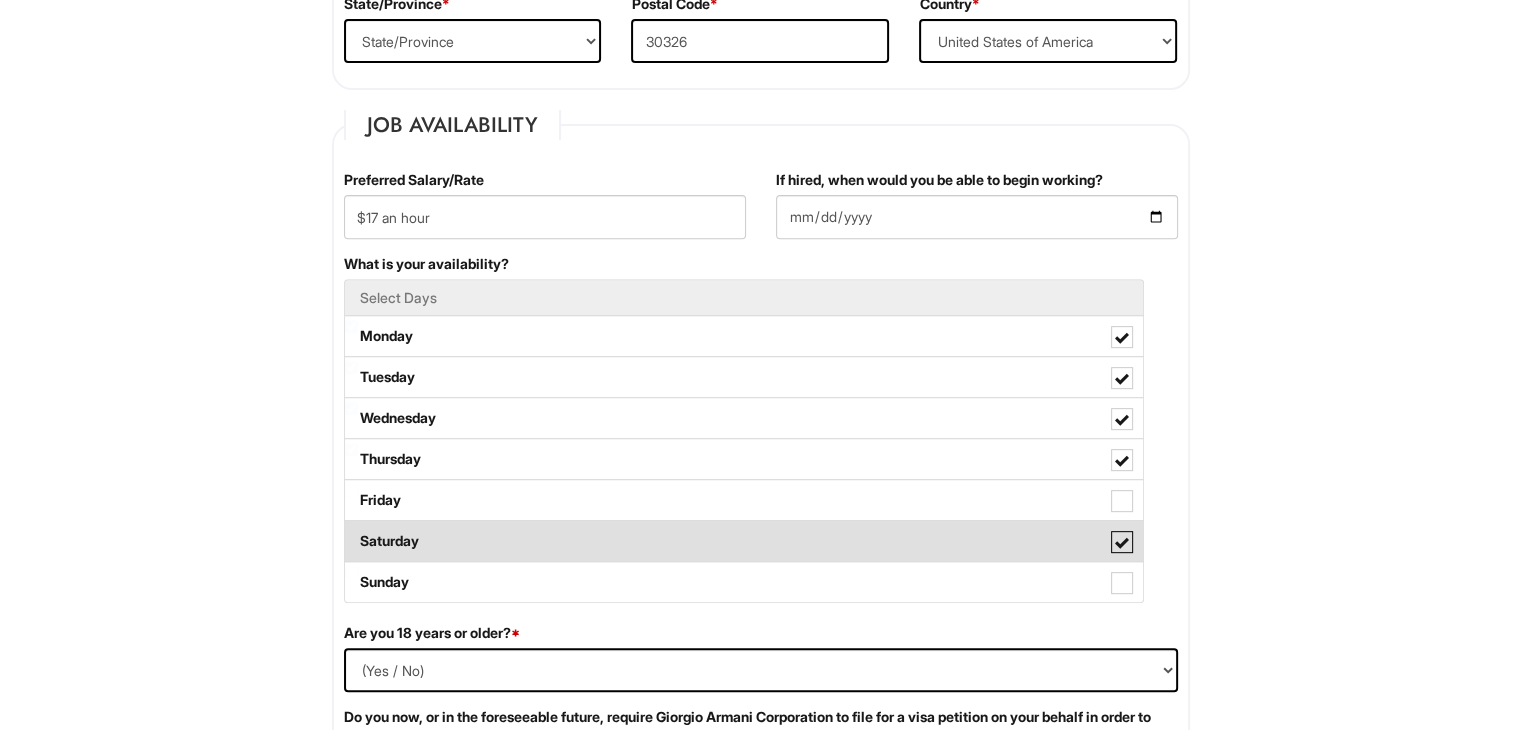 click on "Saturday" at bounding box center (351, 531) 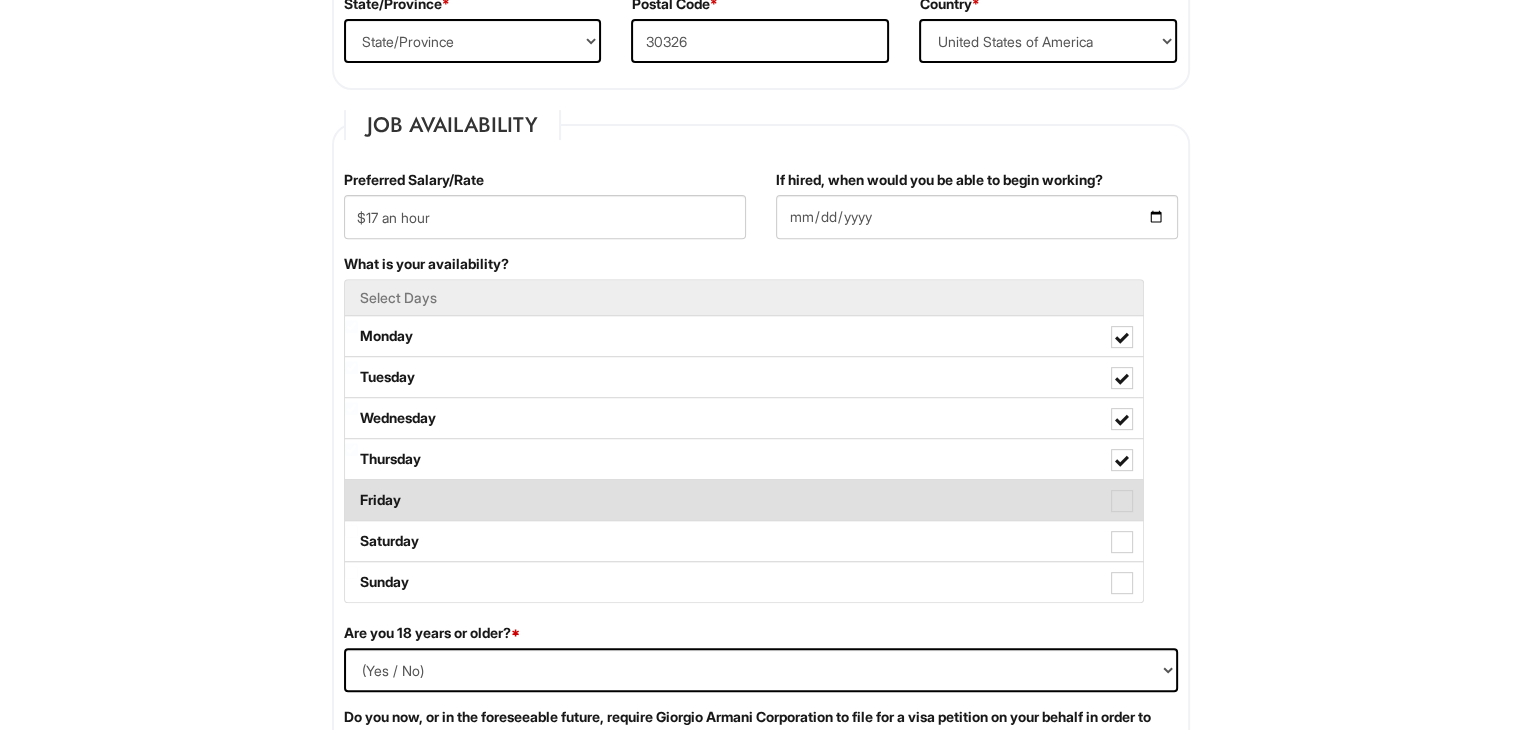 click on "Friday" at bounding box center [744, 500] 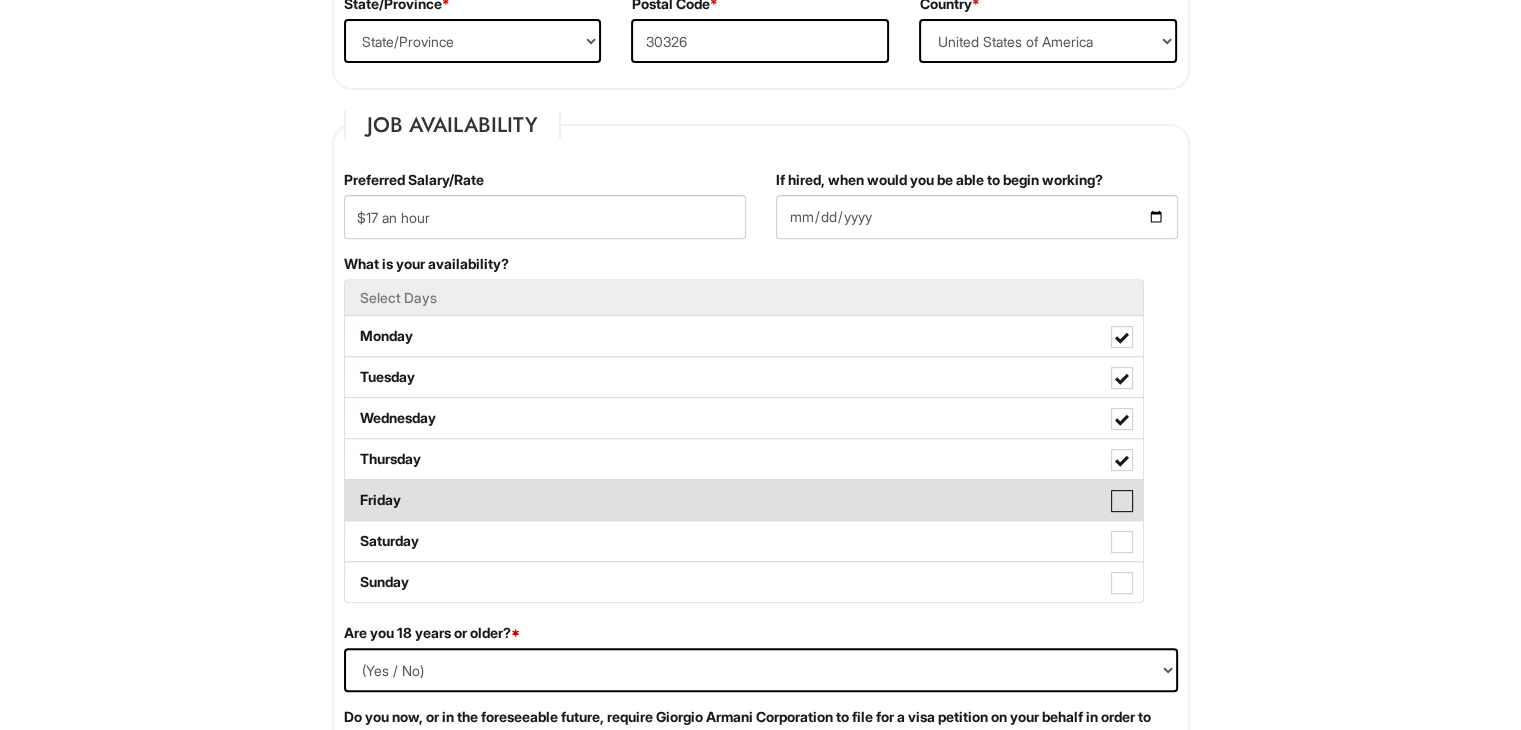 click on "Friday" at bounding box center (351, 490) 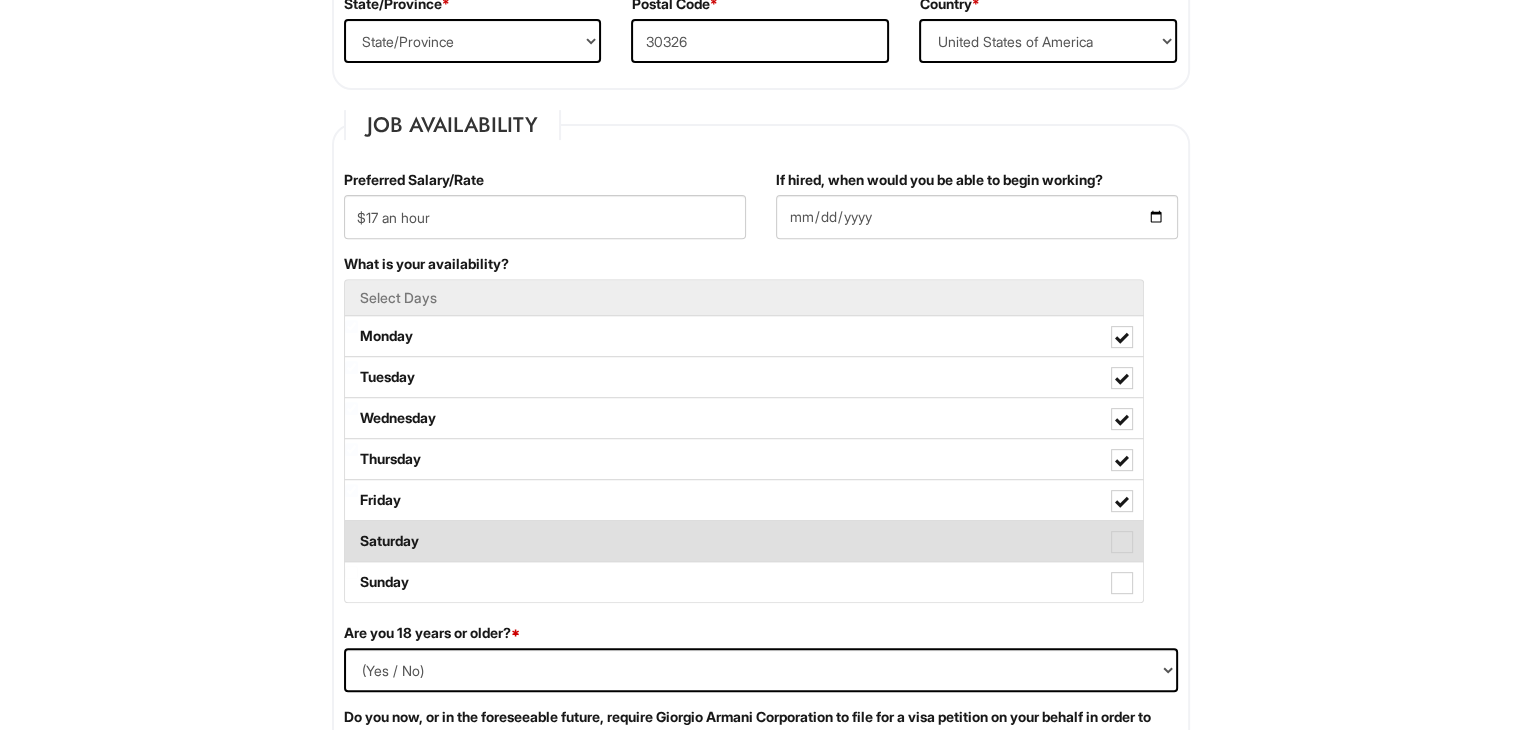 click on "Saturday" at bounding box center (744, 541) 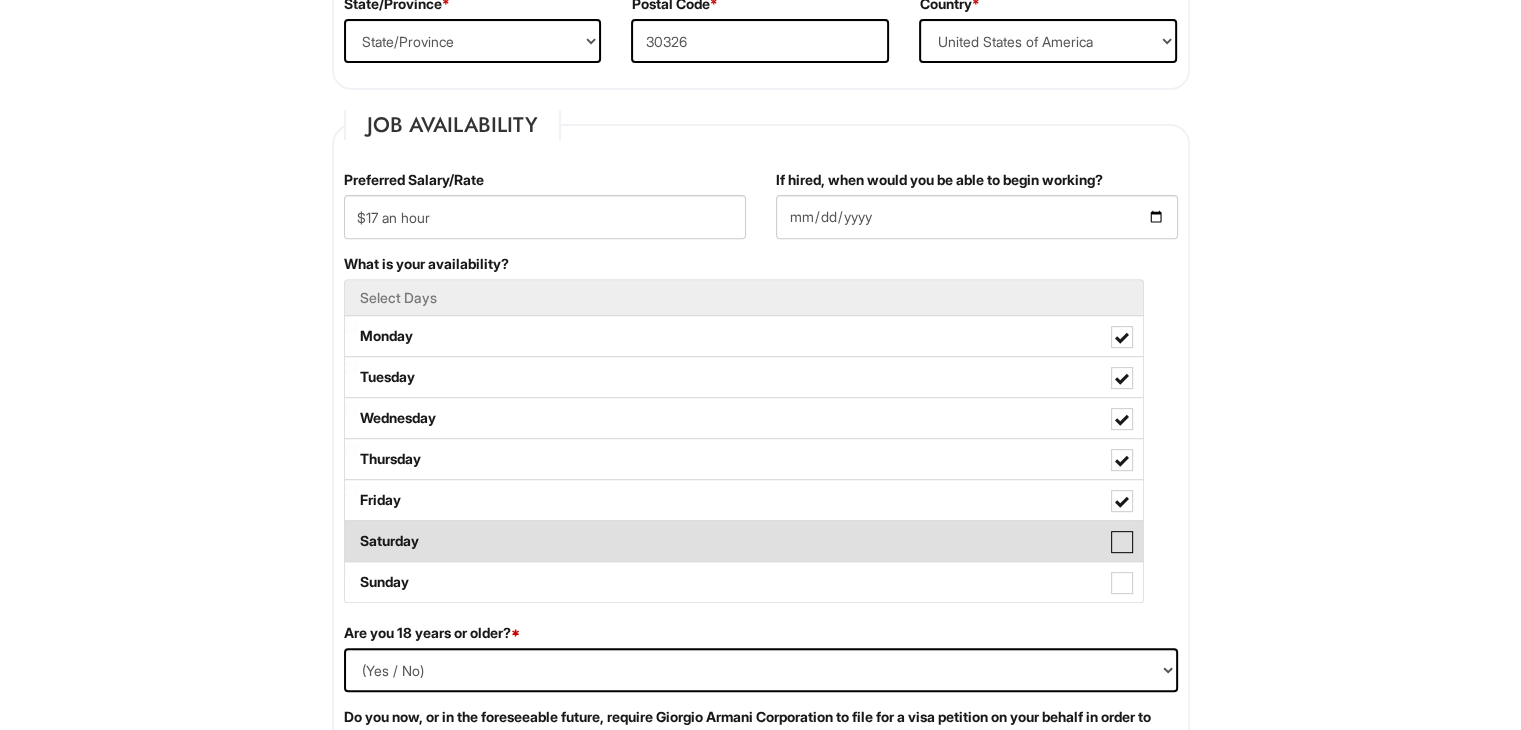 click on "Saturday" at bounding box center [351, 531] 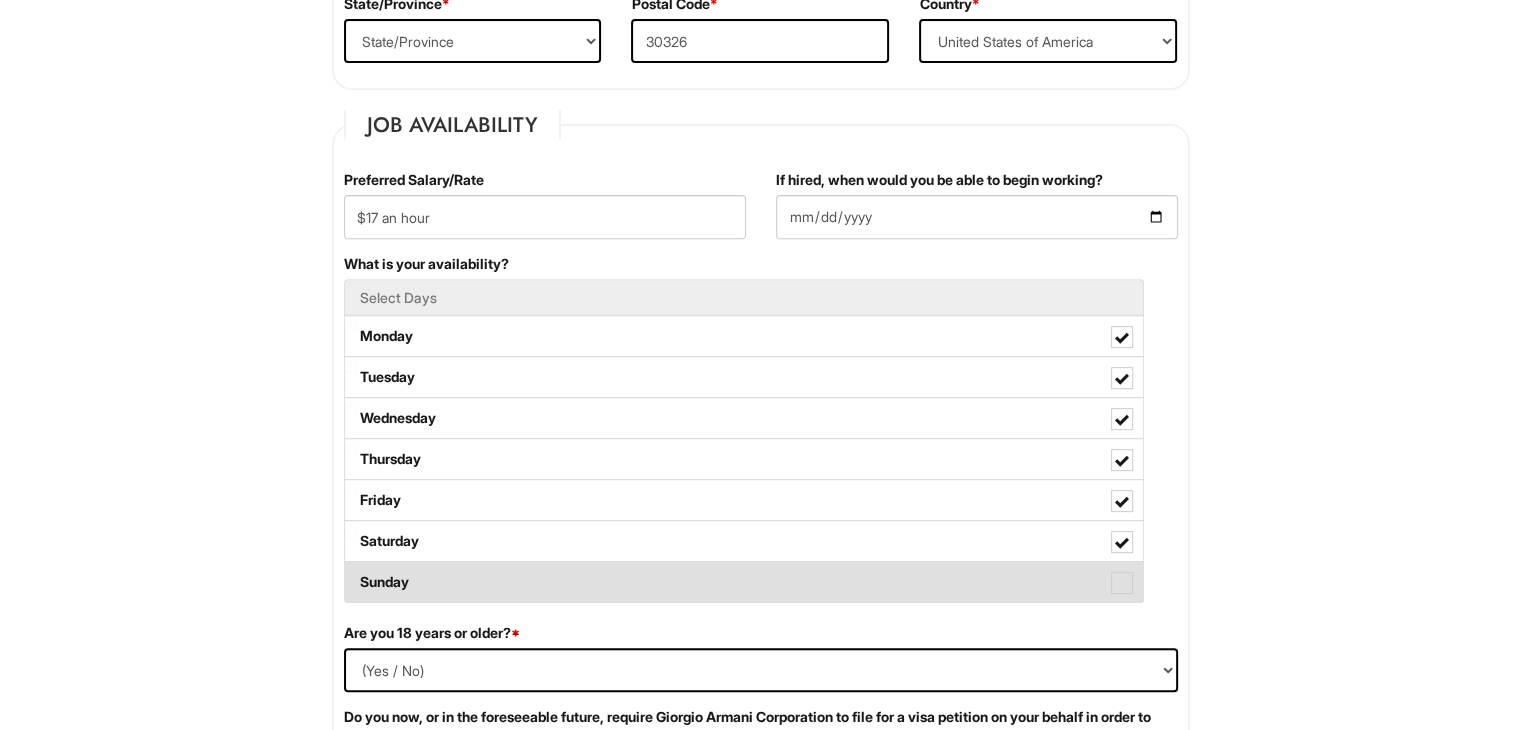 click on "Sunday" at bounding box center [744, 582] 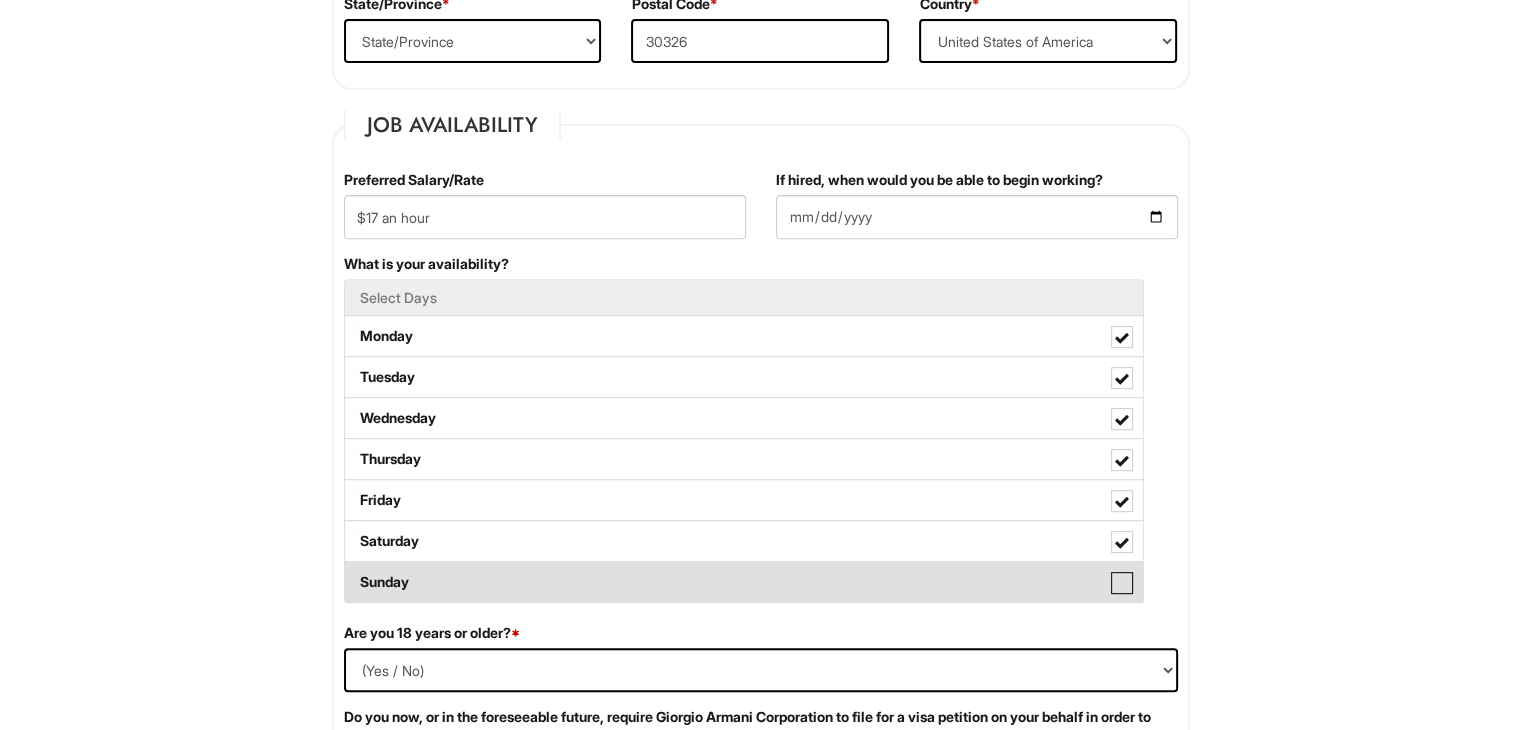 click on "Sunday" at bounding box center [351, 572] 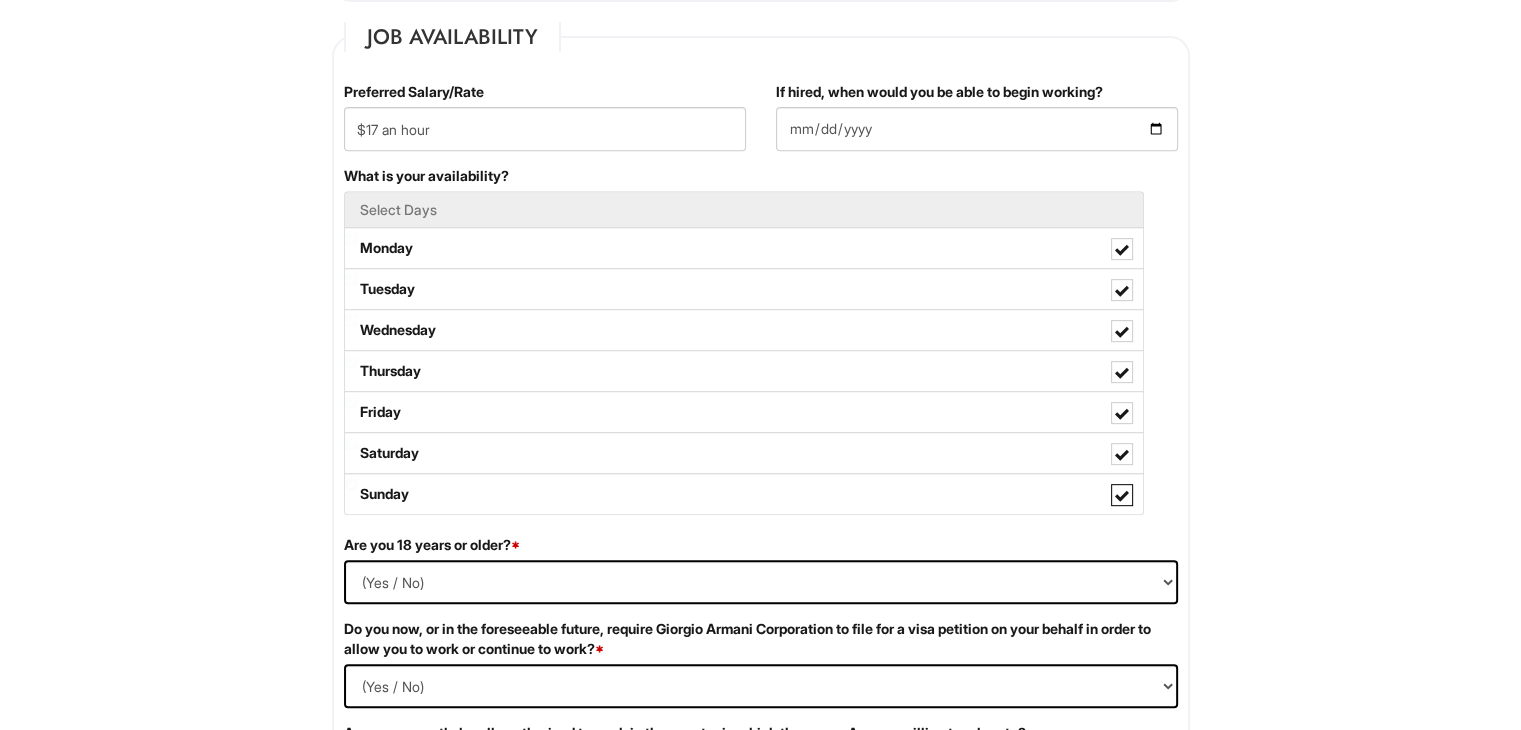 scroll, scrollTop: 820, scrollLeft: 0, axis: vertical 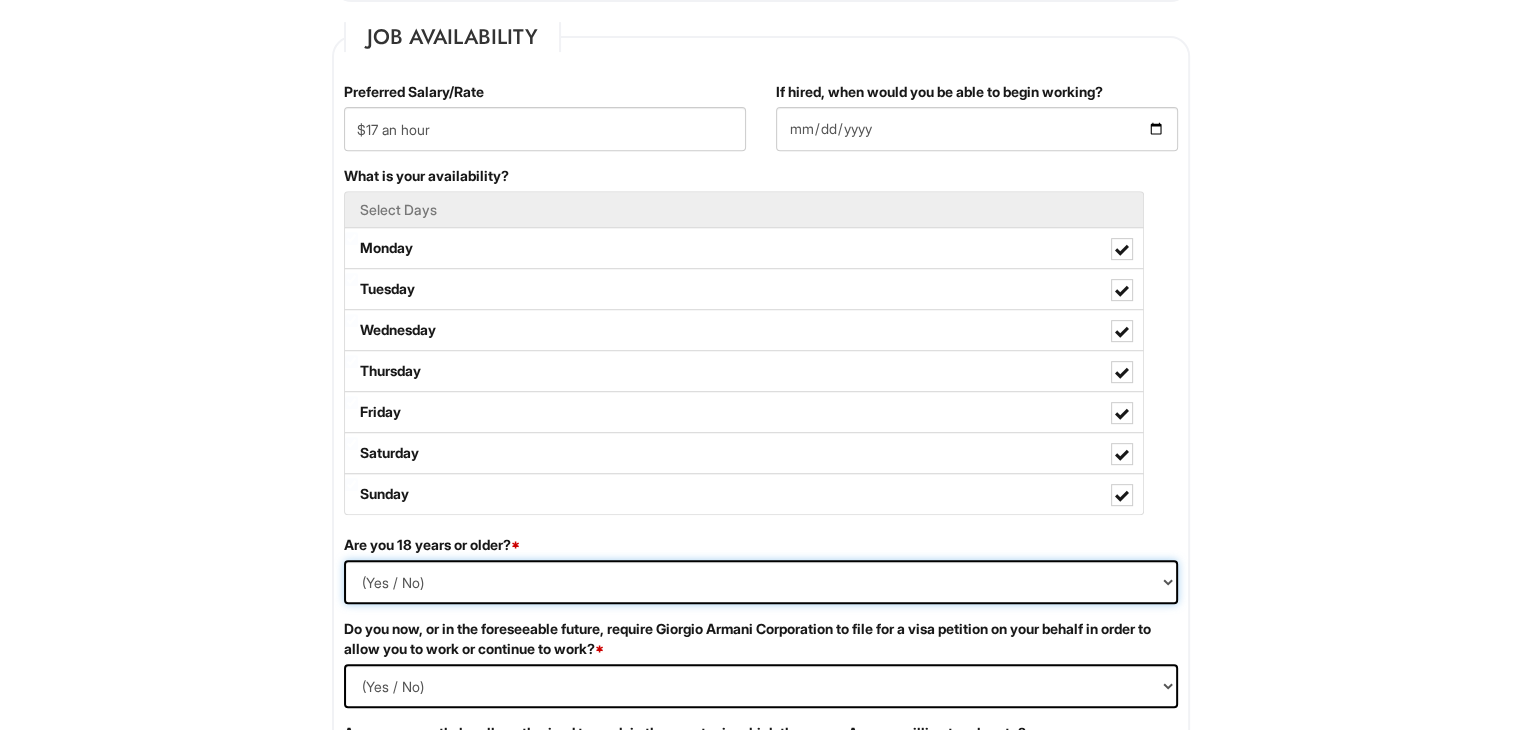 click on "(Yes / No) Yes No" at bounding box center (761, 582) 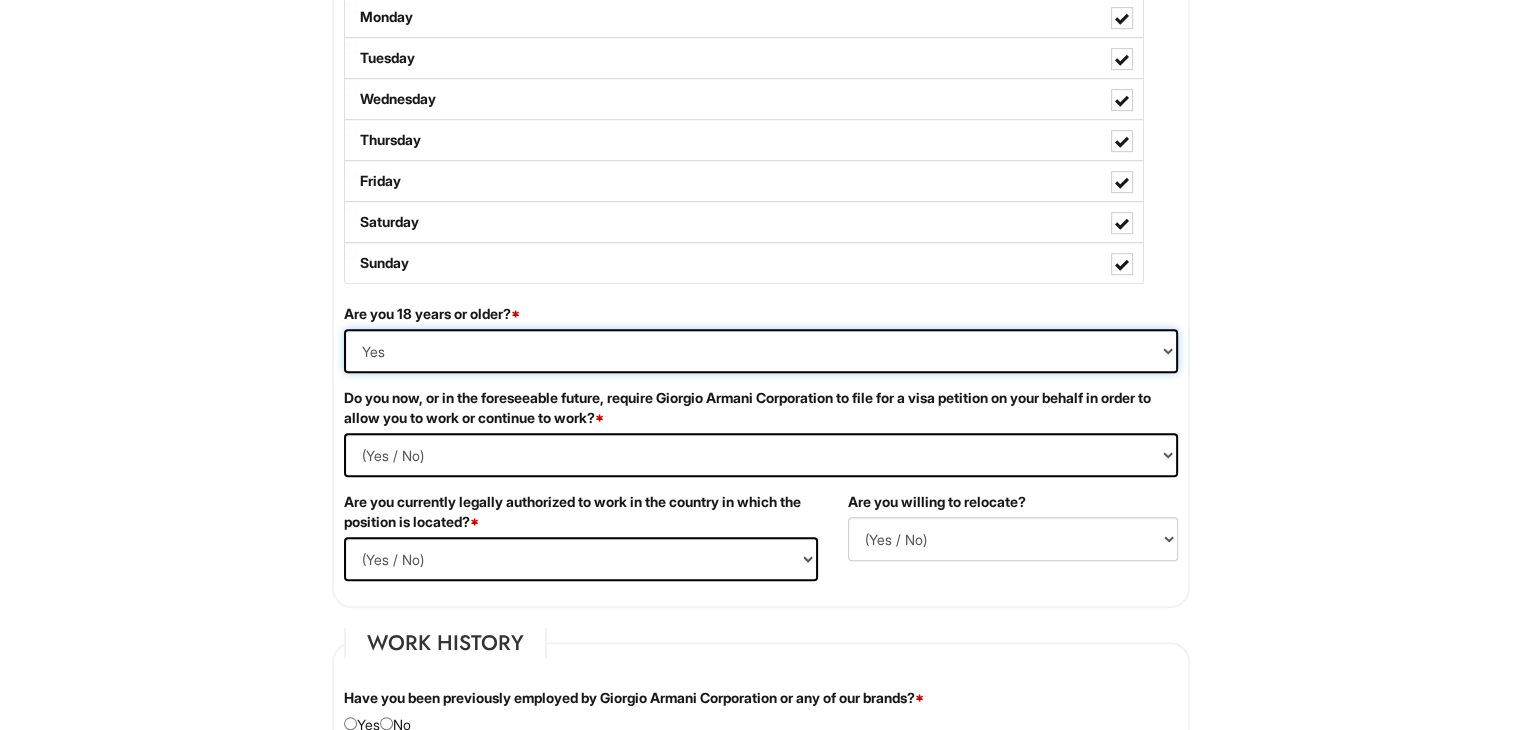 scroll, scrollTop: 1052, scrollLeft: 0, axis: vertical 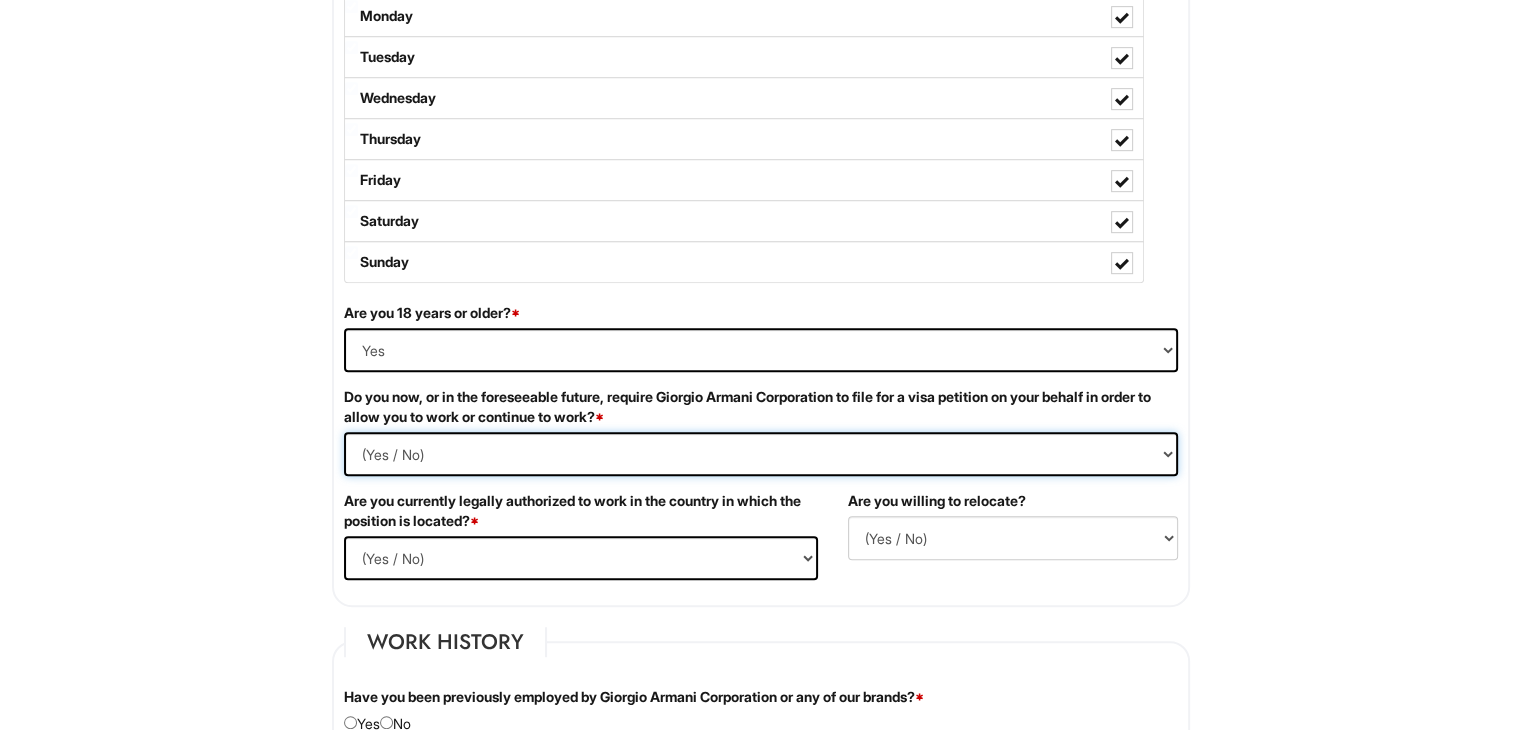 click on "(Yes / No) Yes No" at bounding box center [761, 454] 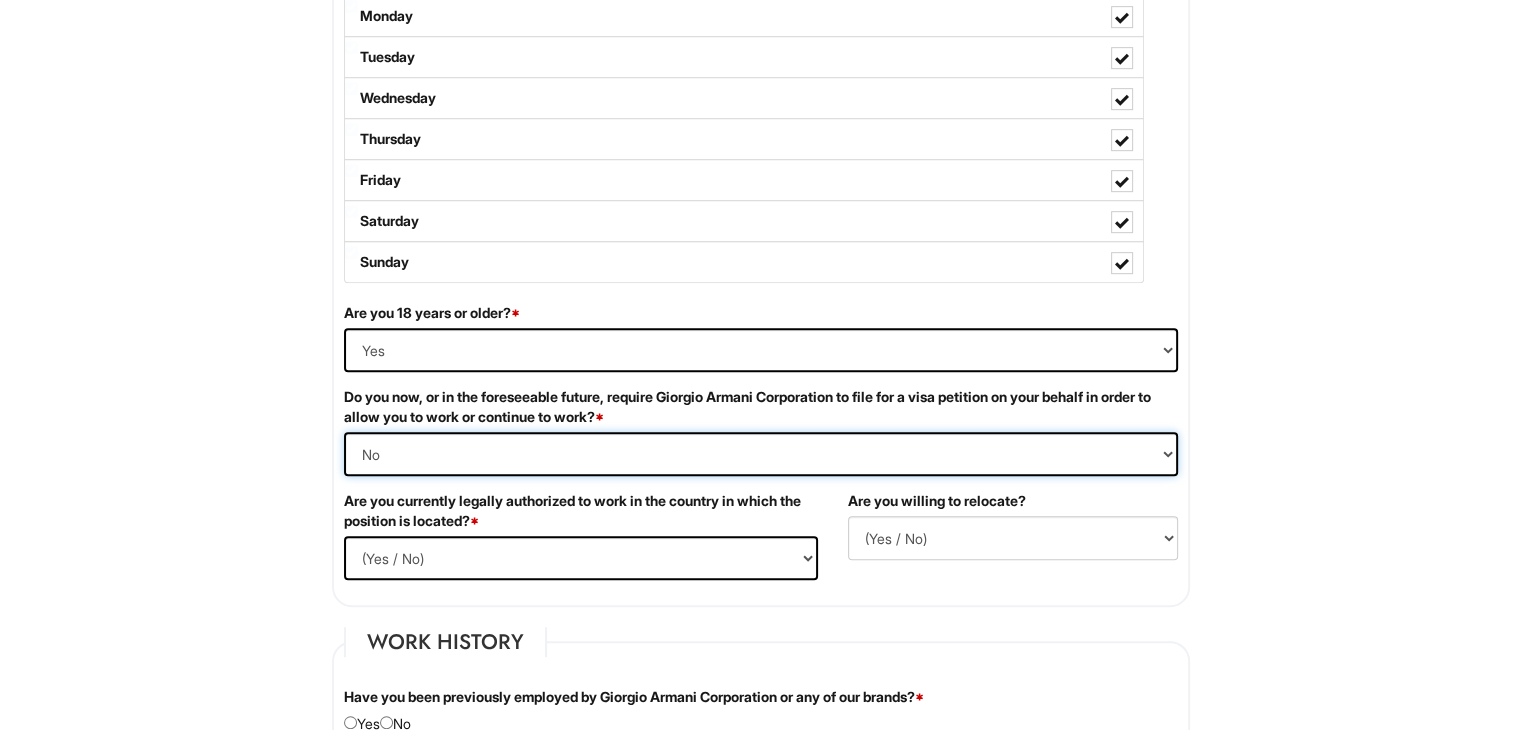 click on "(Yes / No) Yes No" at bounding box center [761, 454] 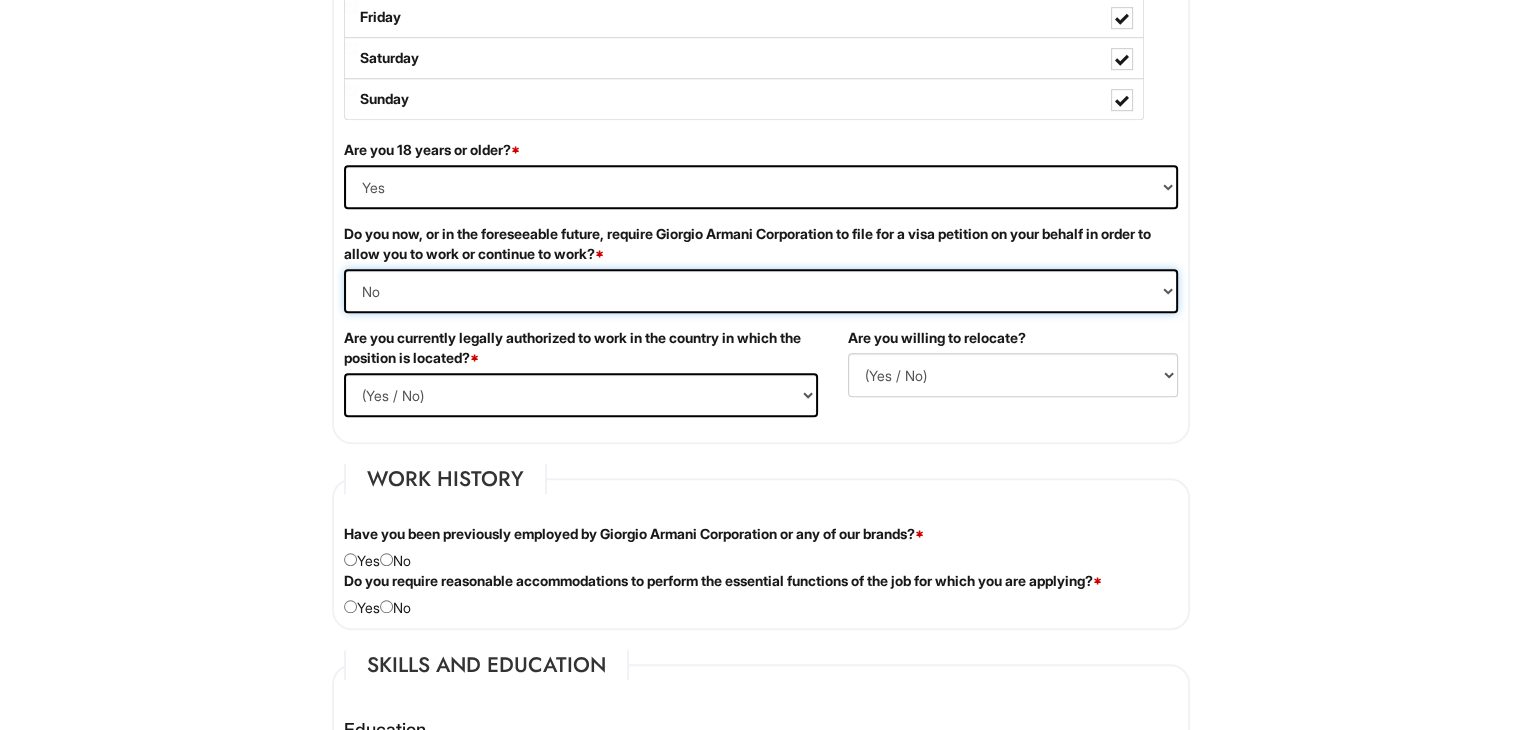 scroll, scrollTop: 1216, scrollLeft: 0, axis: vertical 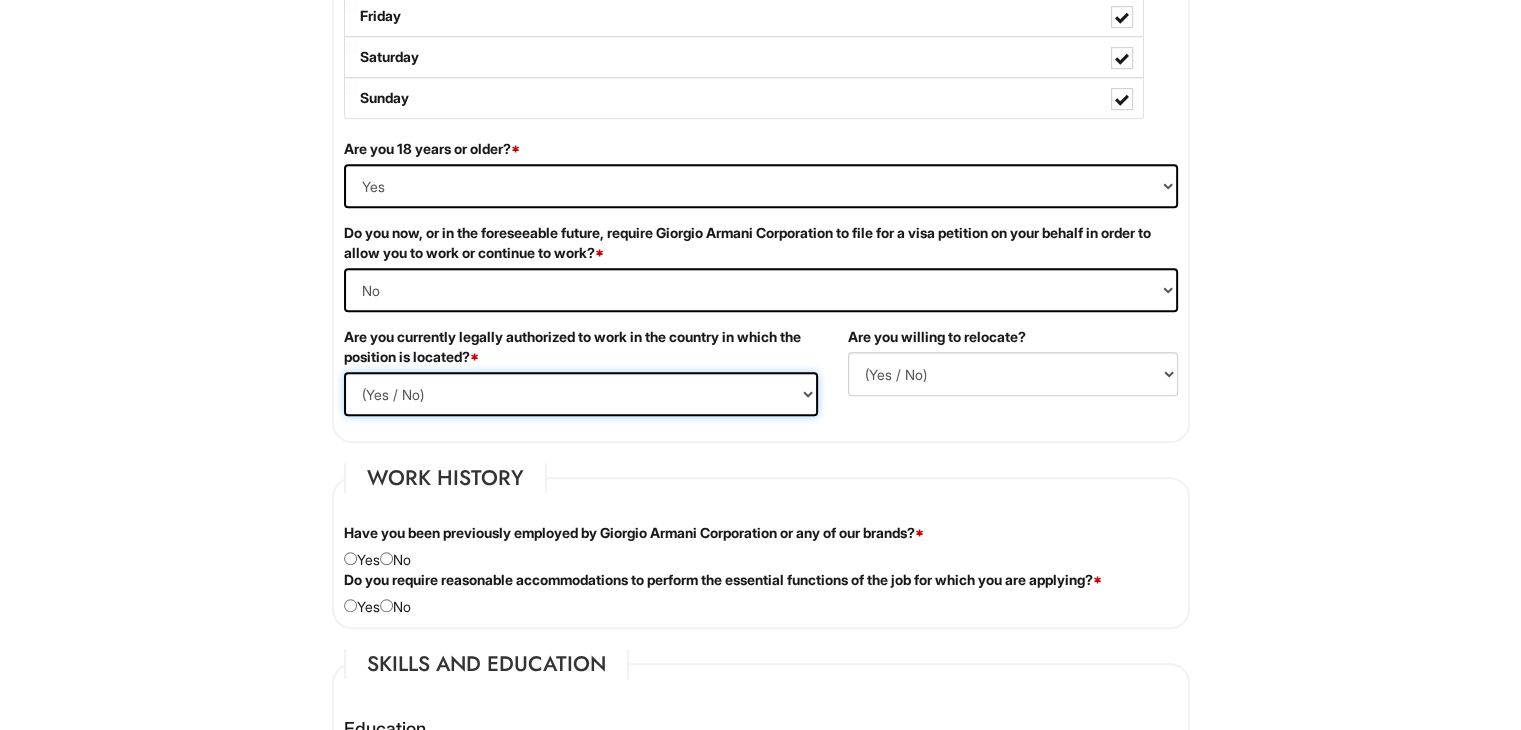 drag, startPoint x: 732, startPoint y: 391, endPoint x: 532, endPoint y: 410, distance: 200.90047 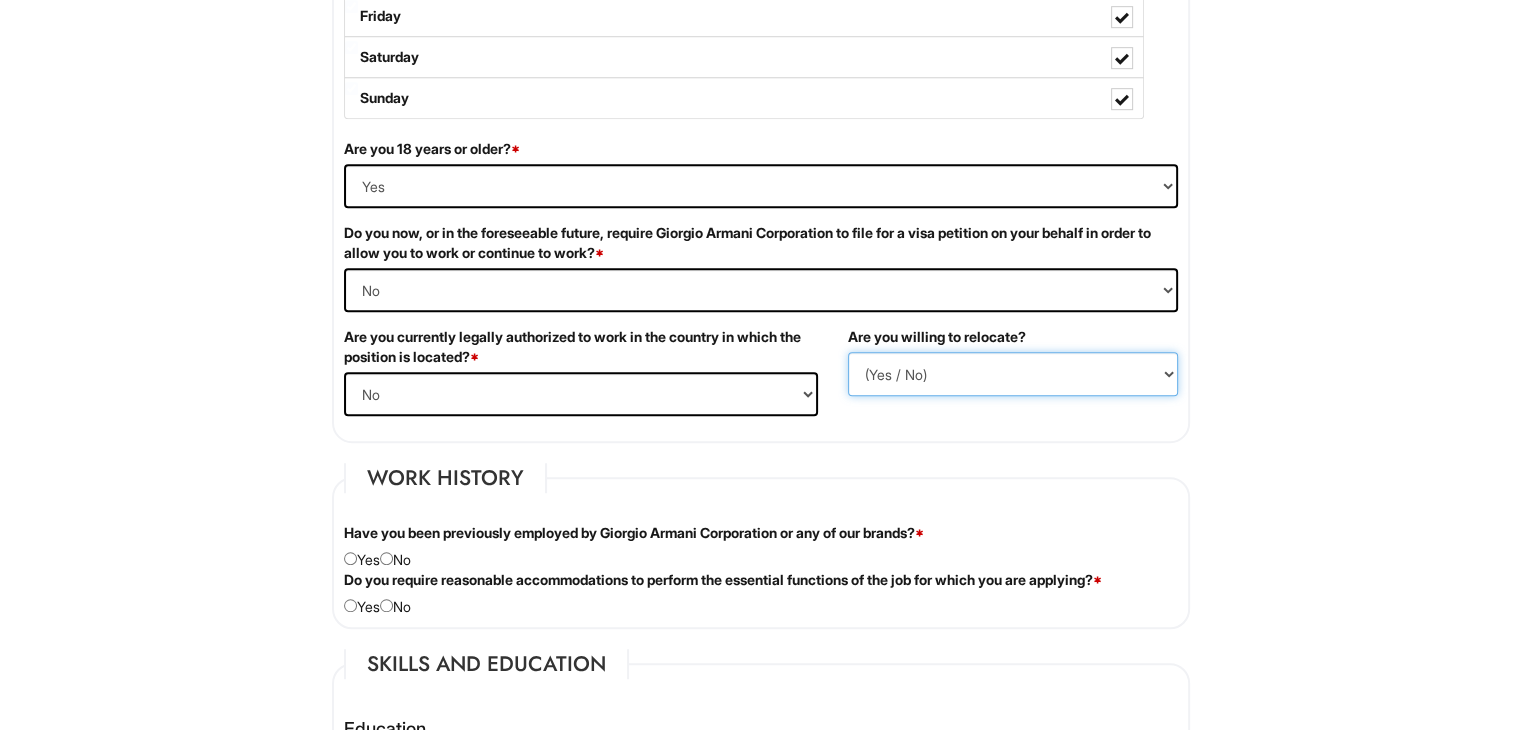 click on "(Yes / No) No Yes" at bounding box center [1013, 374] 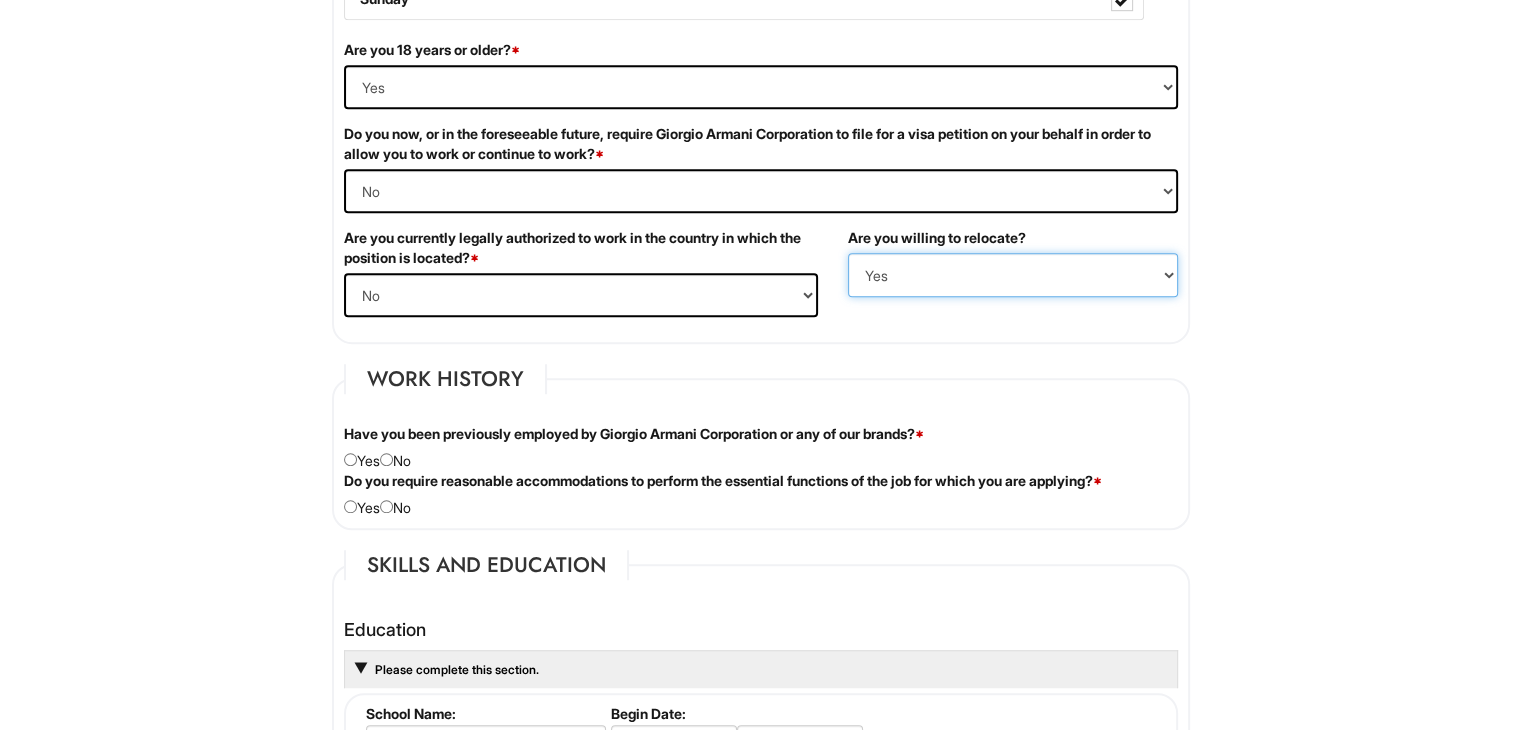 scroll, scrollTop: 1316, scrollLeft: 0, axis: vertical 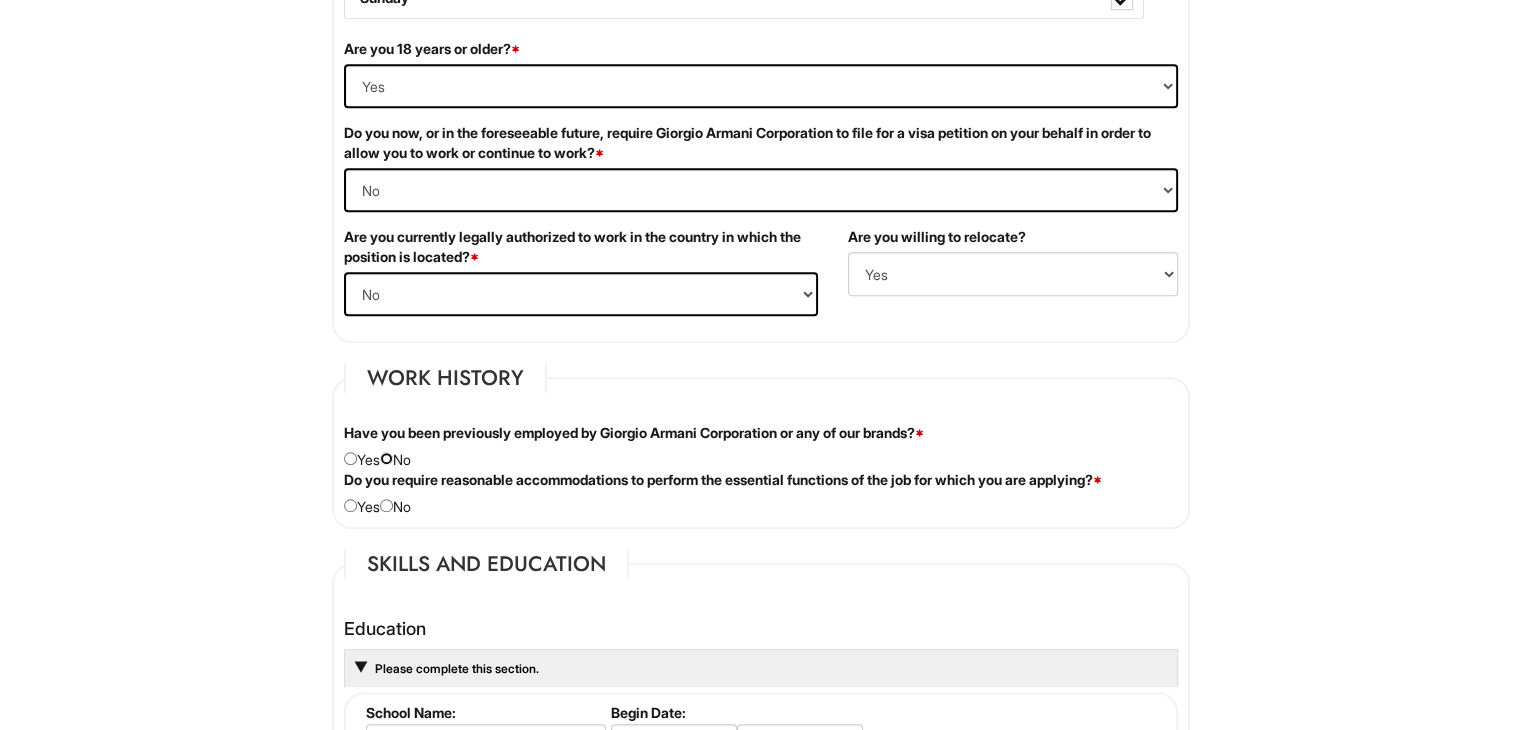 click at bounding box center (386, 458) 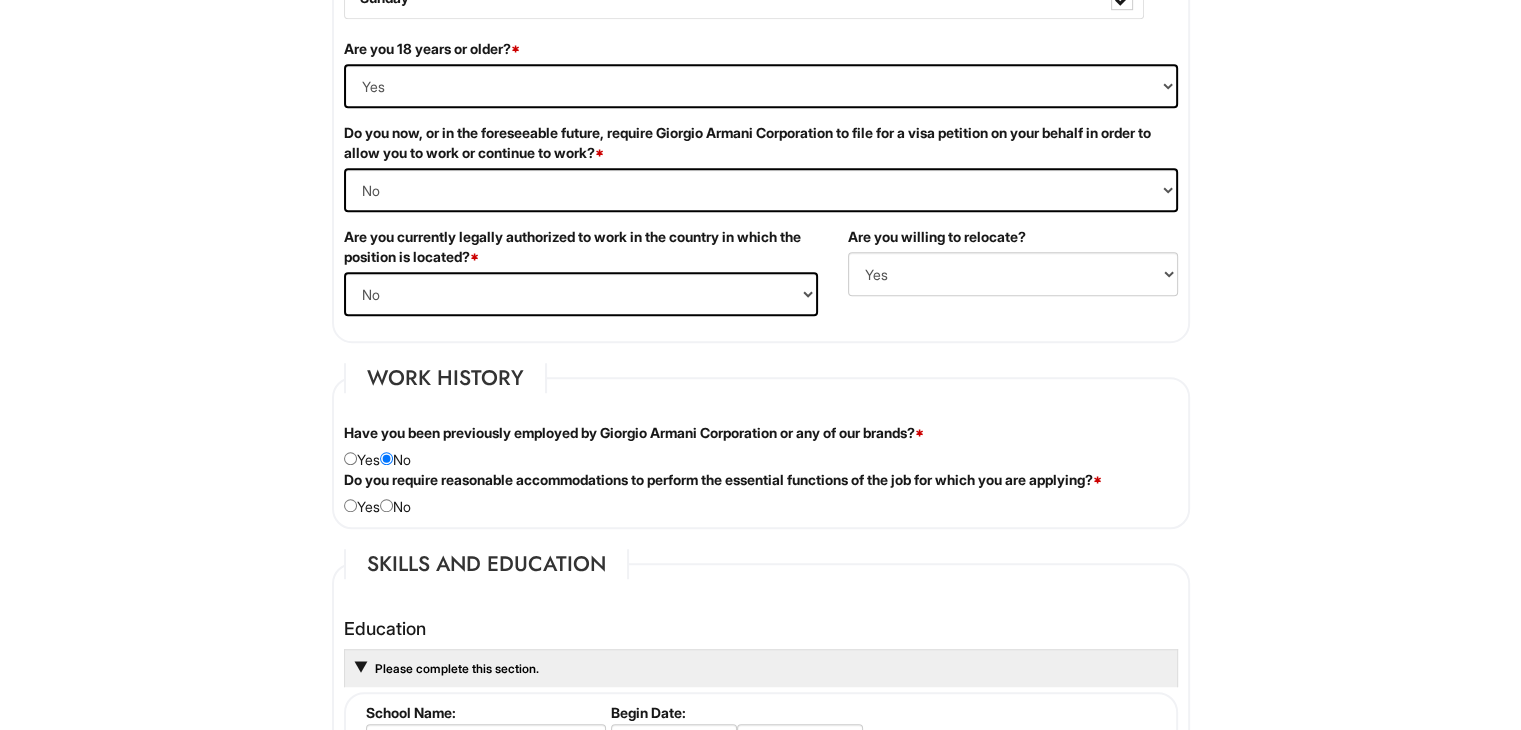 click on "Do you require reasonable accommodations to perform the essential functions of the job for which you are applying? *    Yes   No" at bounding box center (761, 493) 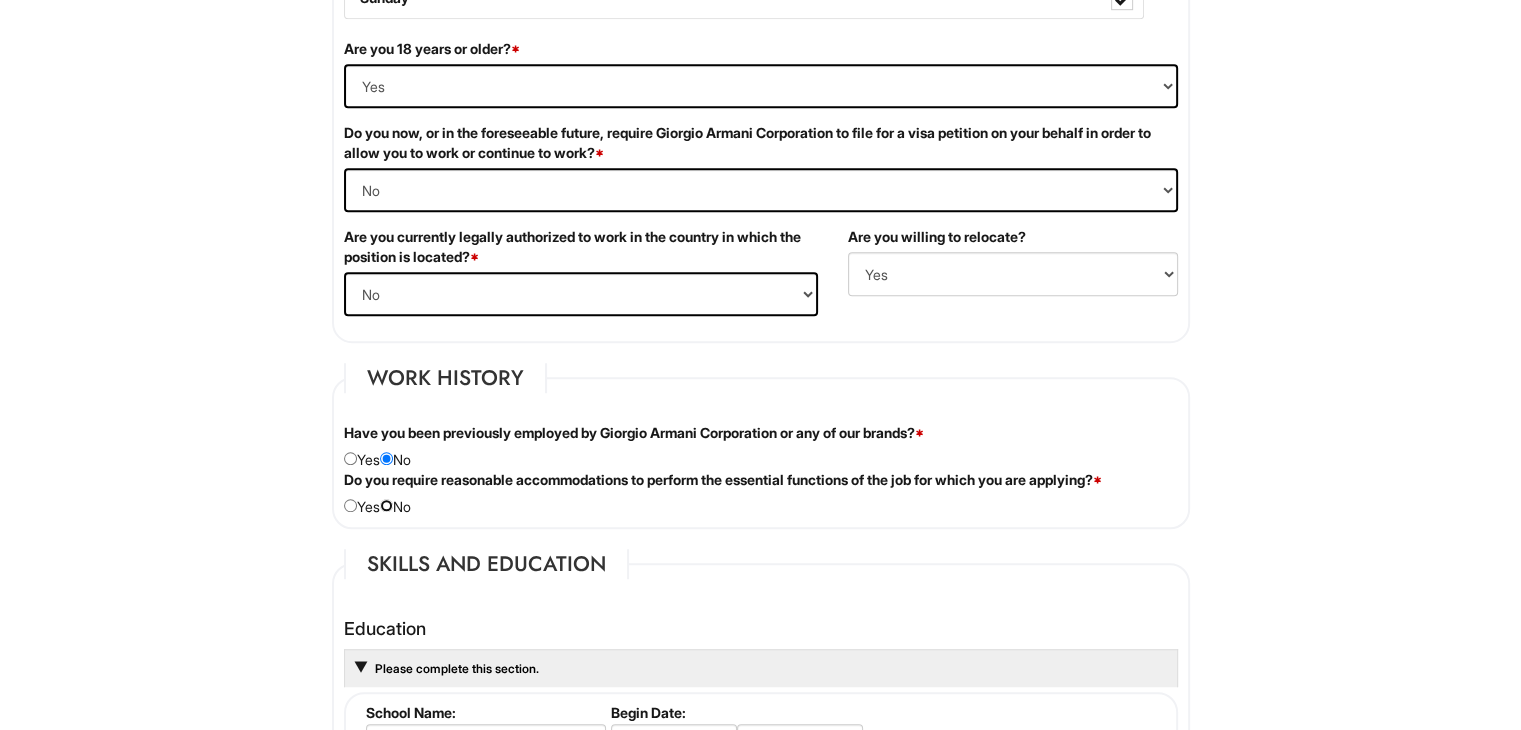 click at bounding box center [386, 505] 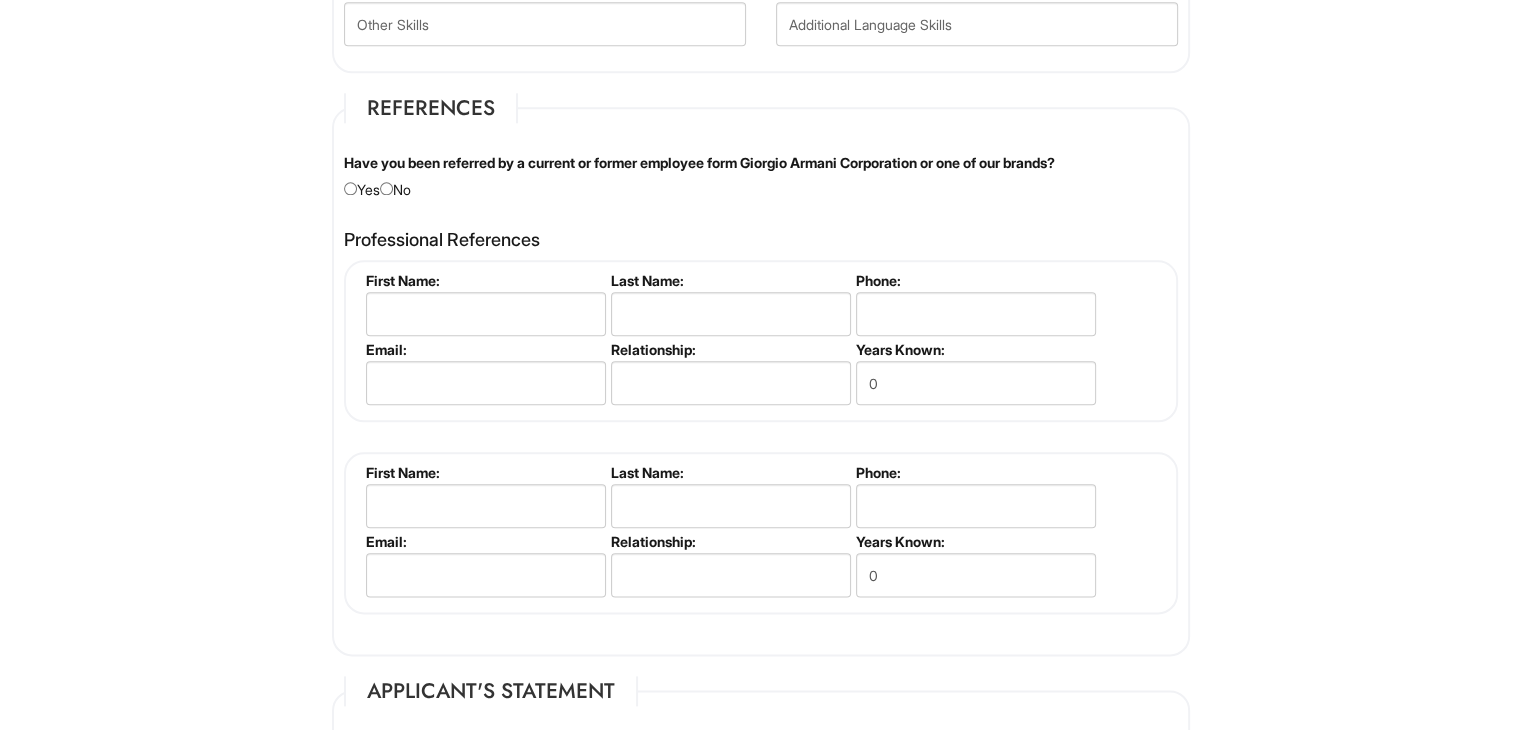 scroll, scrollTop: 2288, scrollLeft: 0, axis: vertical 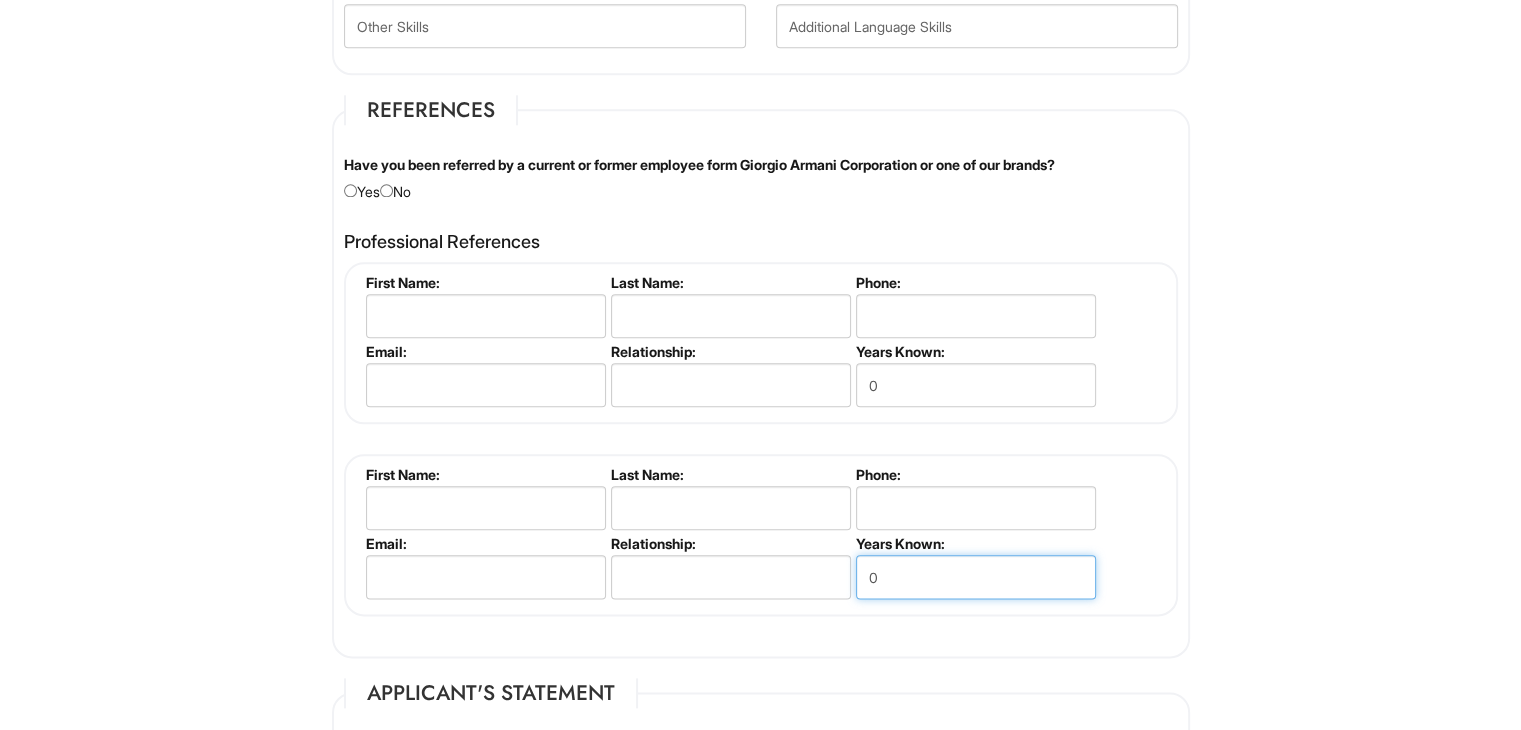 click on "0" at bounding box center [976, 577] 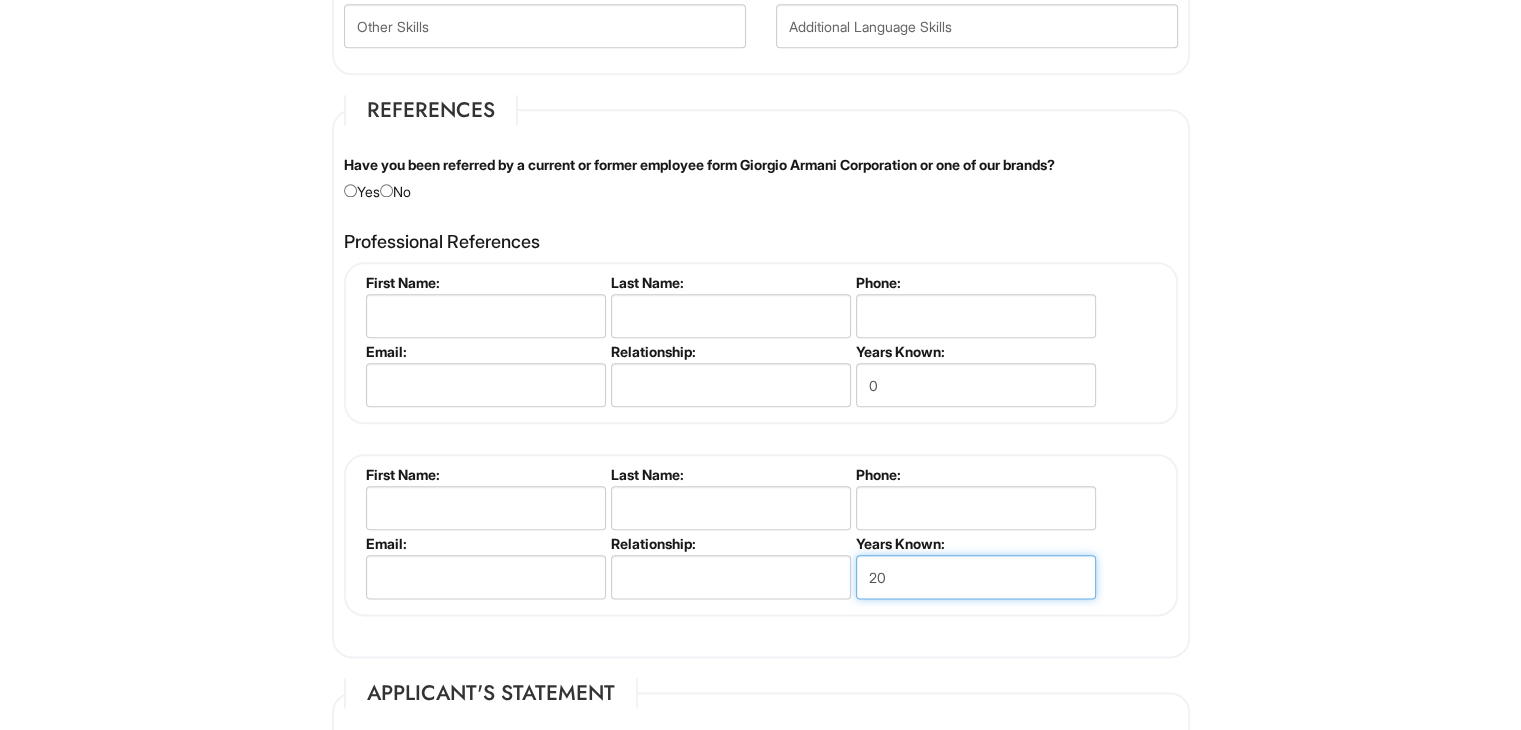 type on "20" 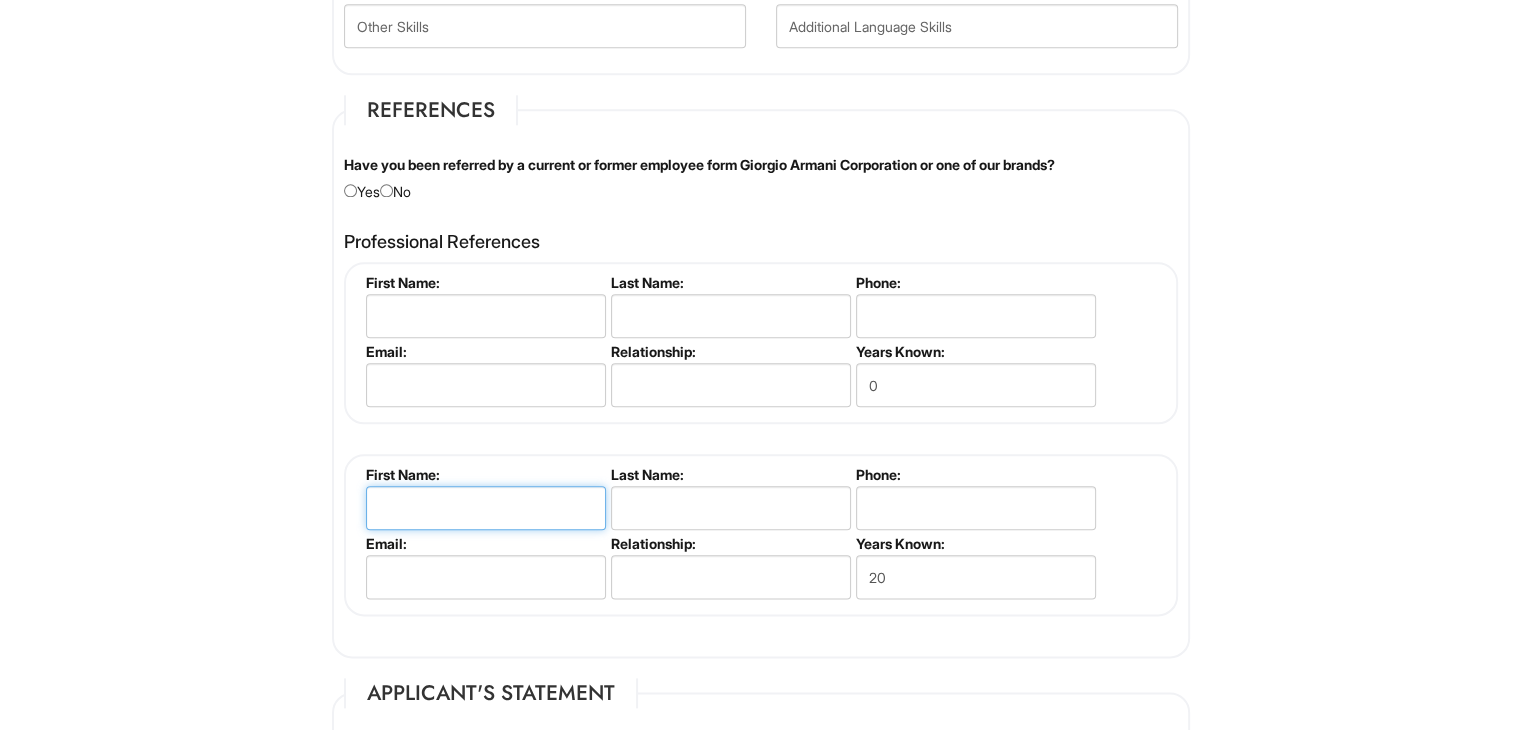 click at bounding box center [486, 508] 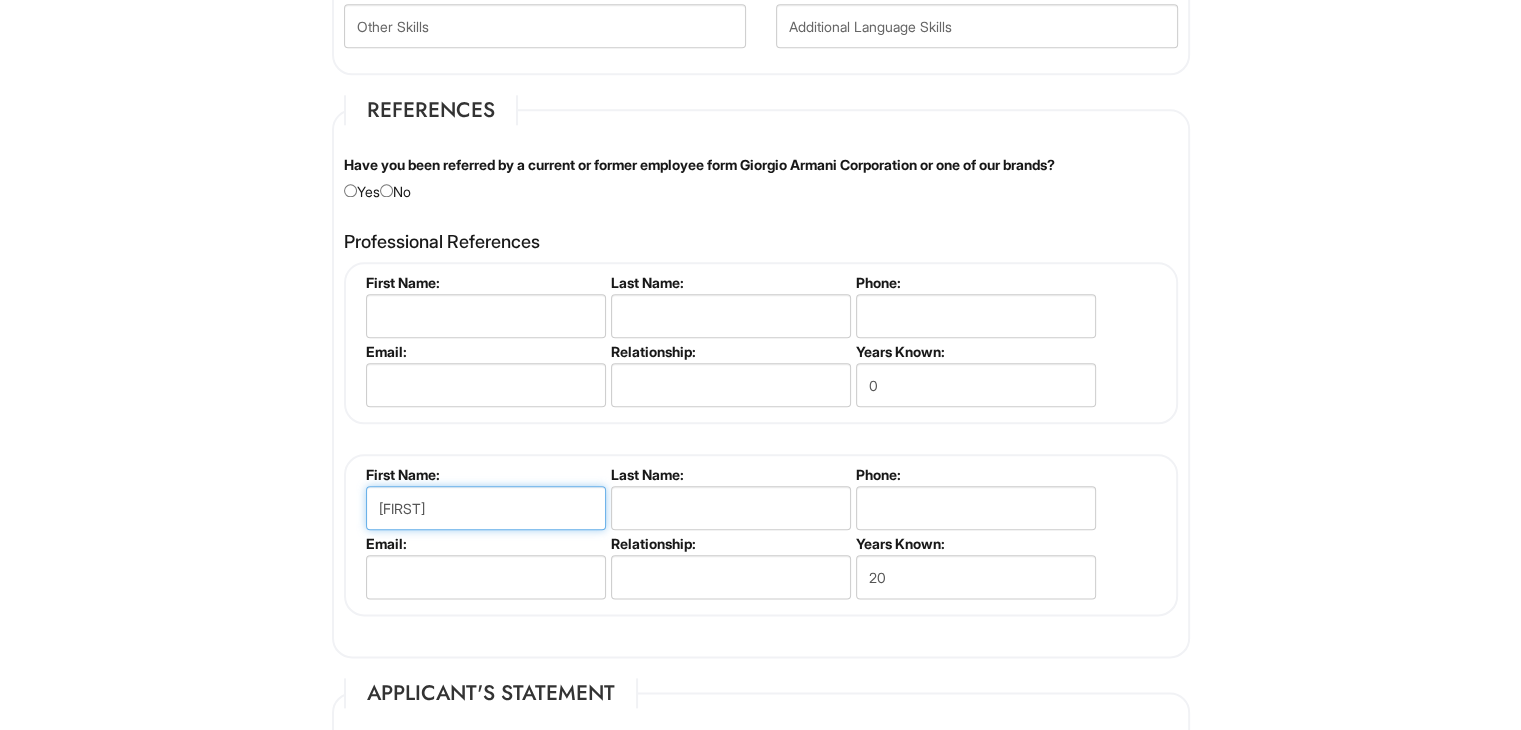 type on "[FIRST]" 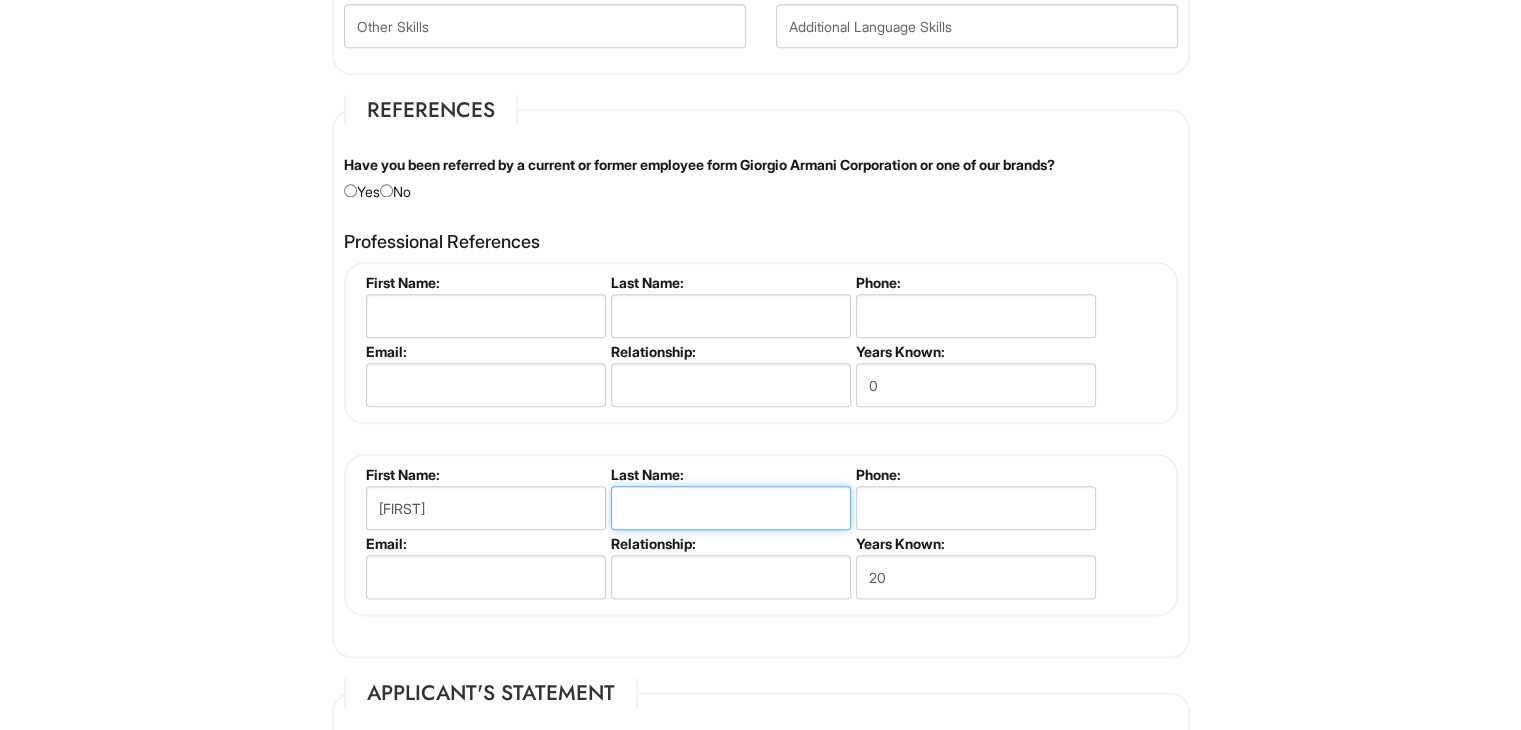 click at bounding box center (731, 508) 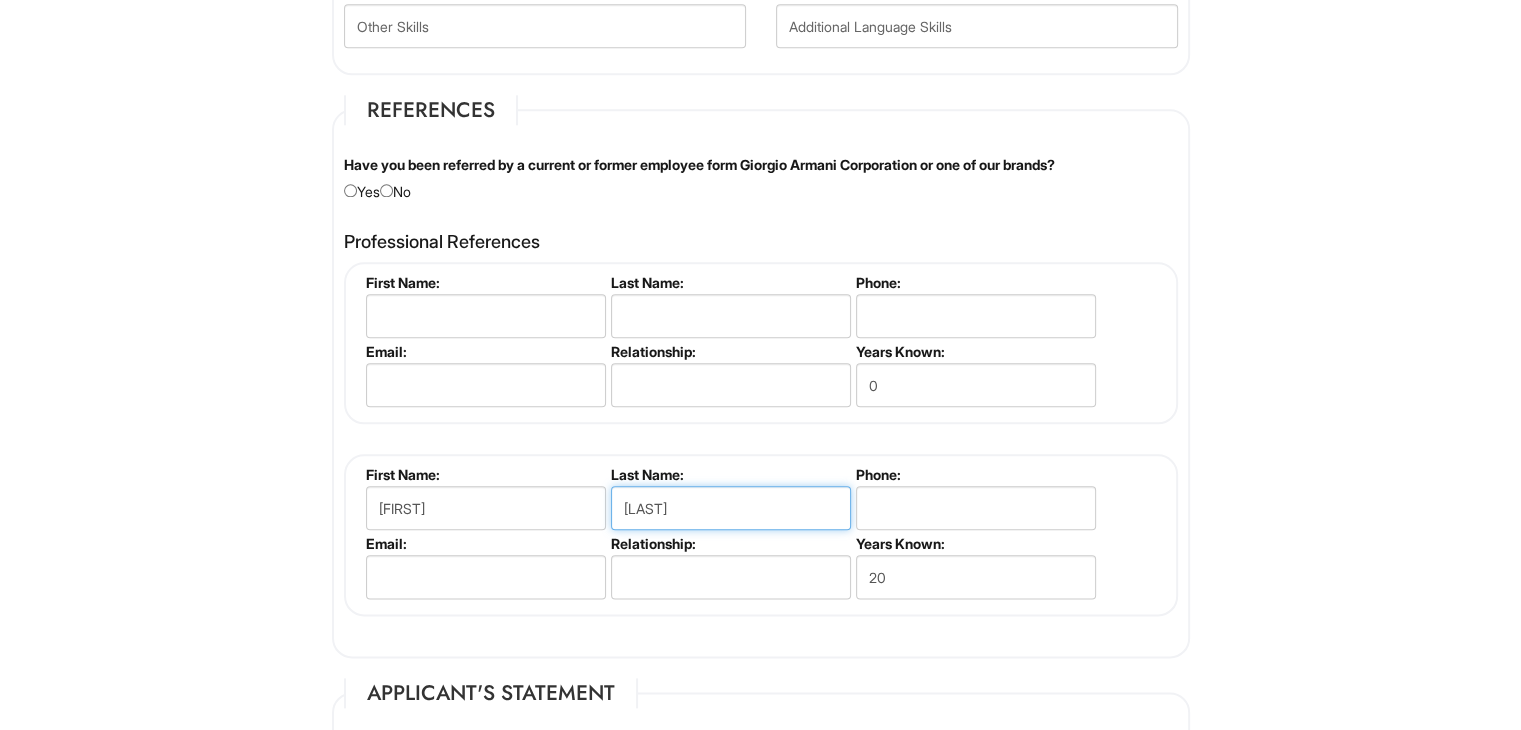 type on "[LAST]" 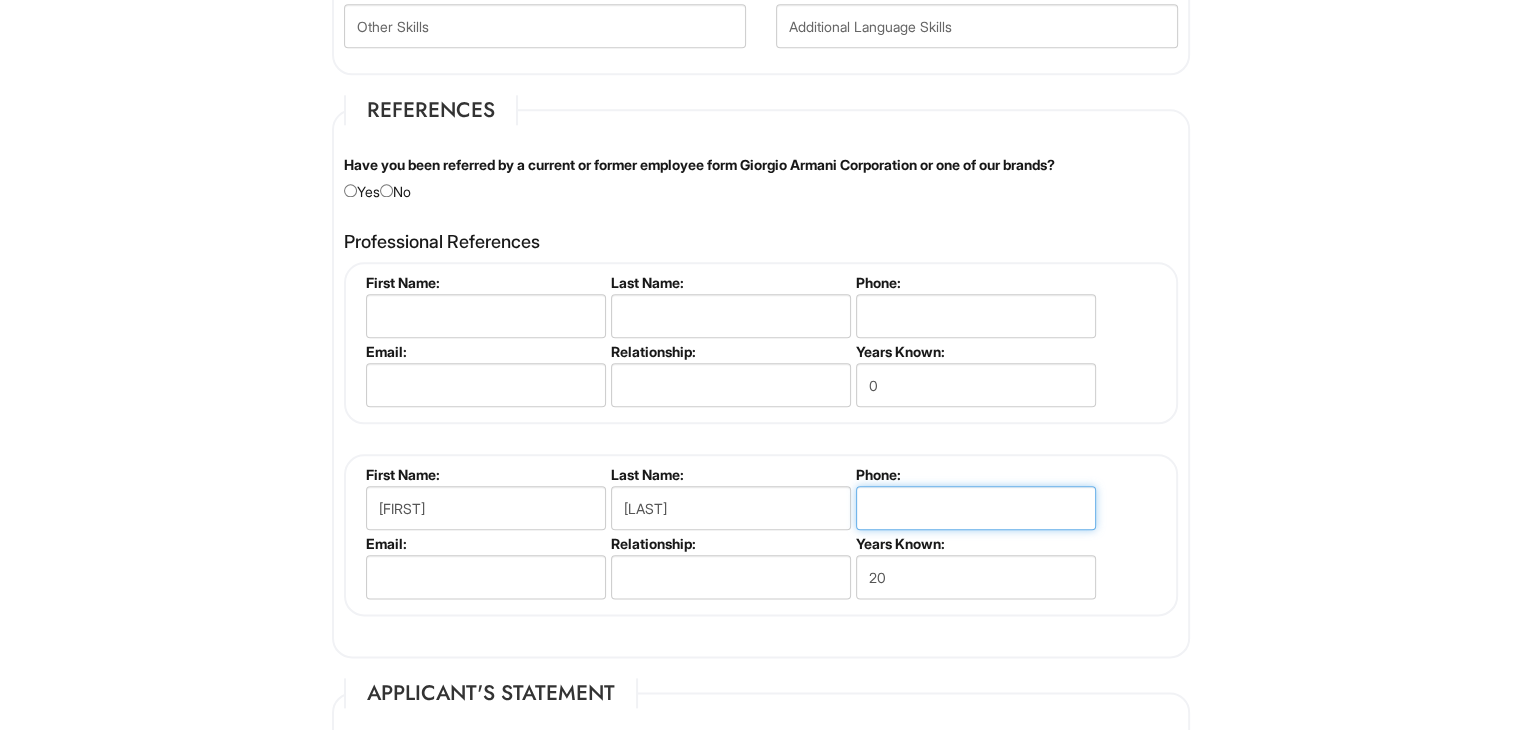 click at bounding box center [976, 508] 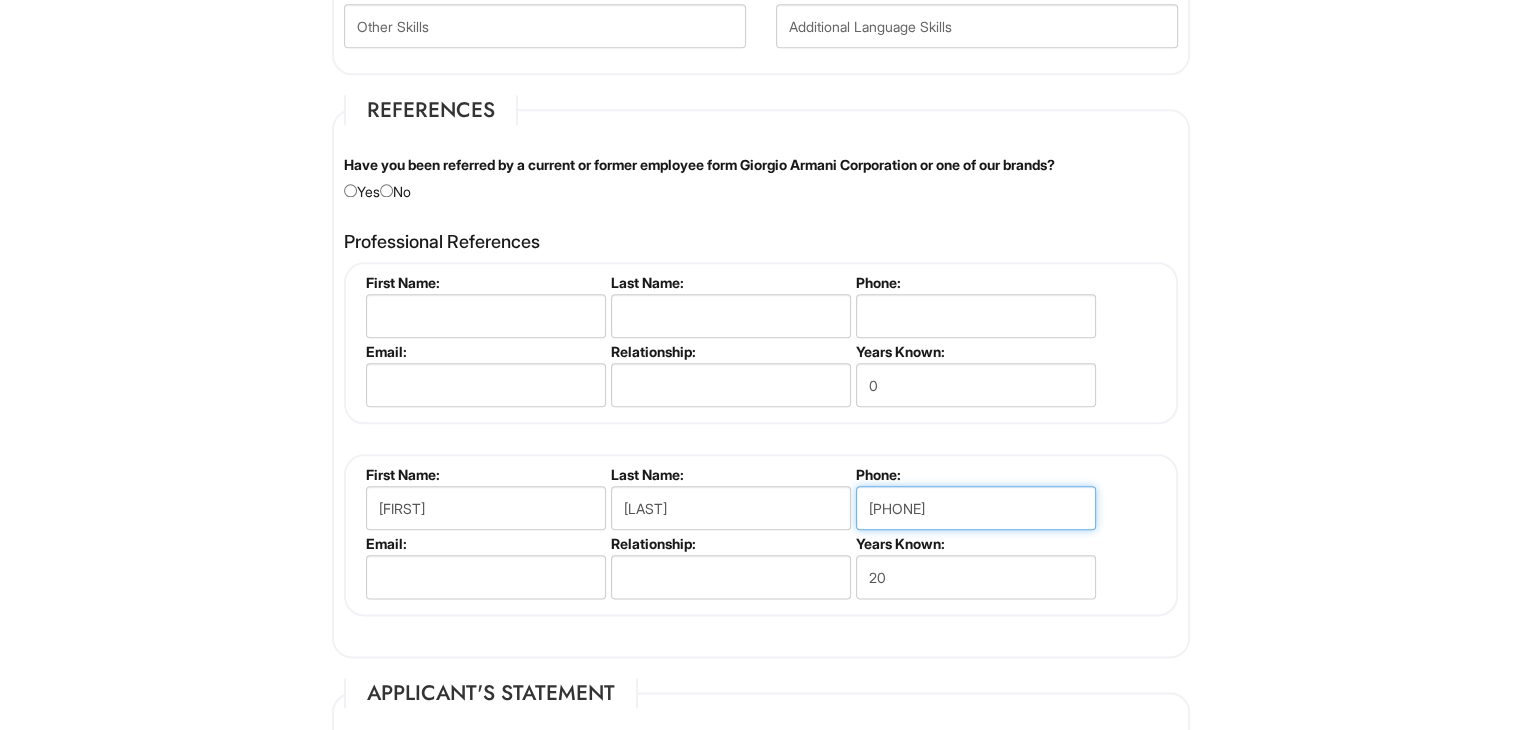type on "[PHONE]" 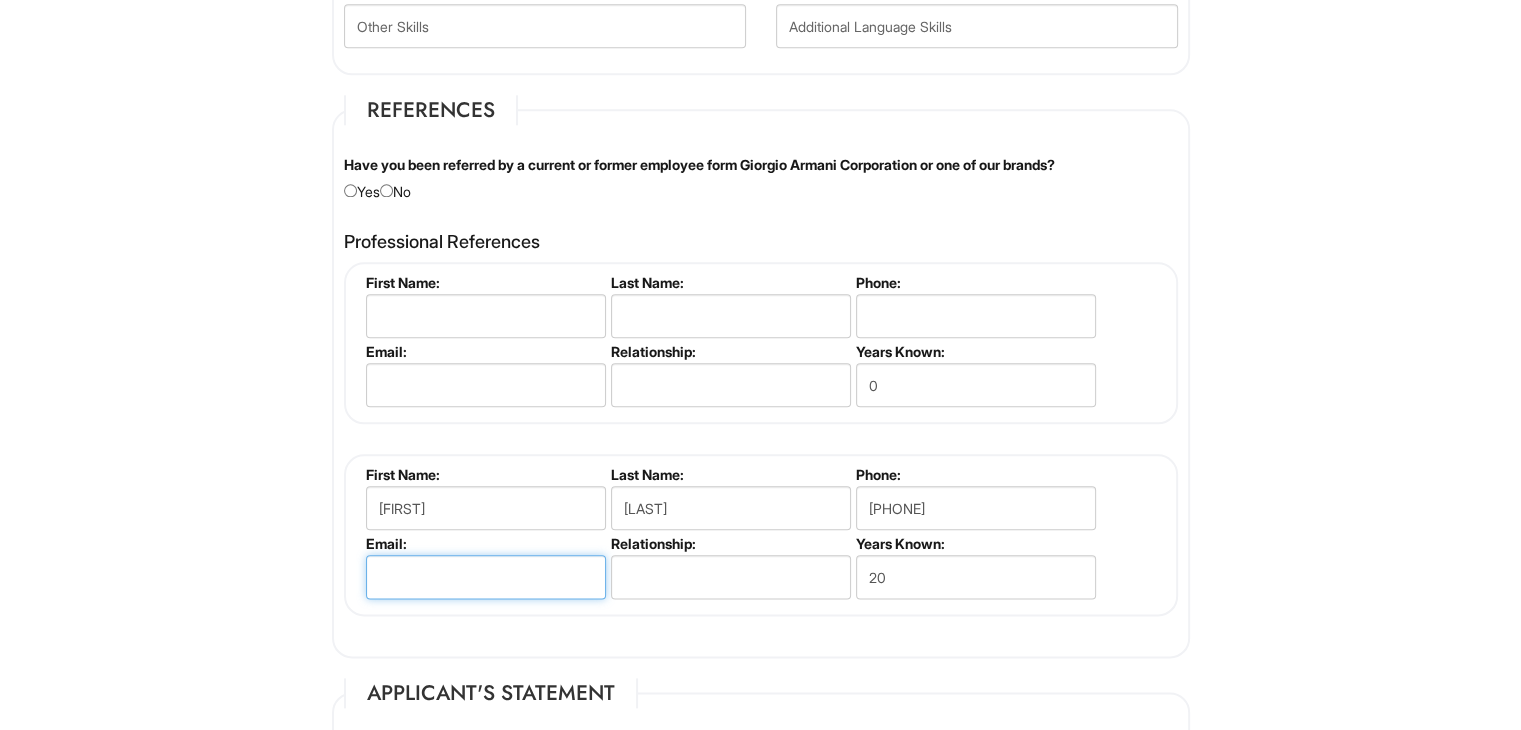 click at bounding box center (486, 577) 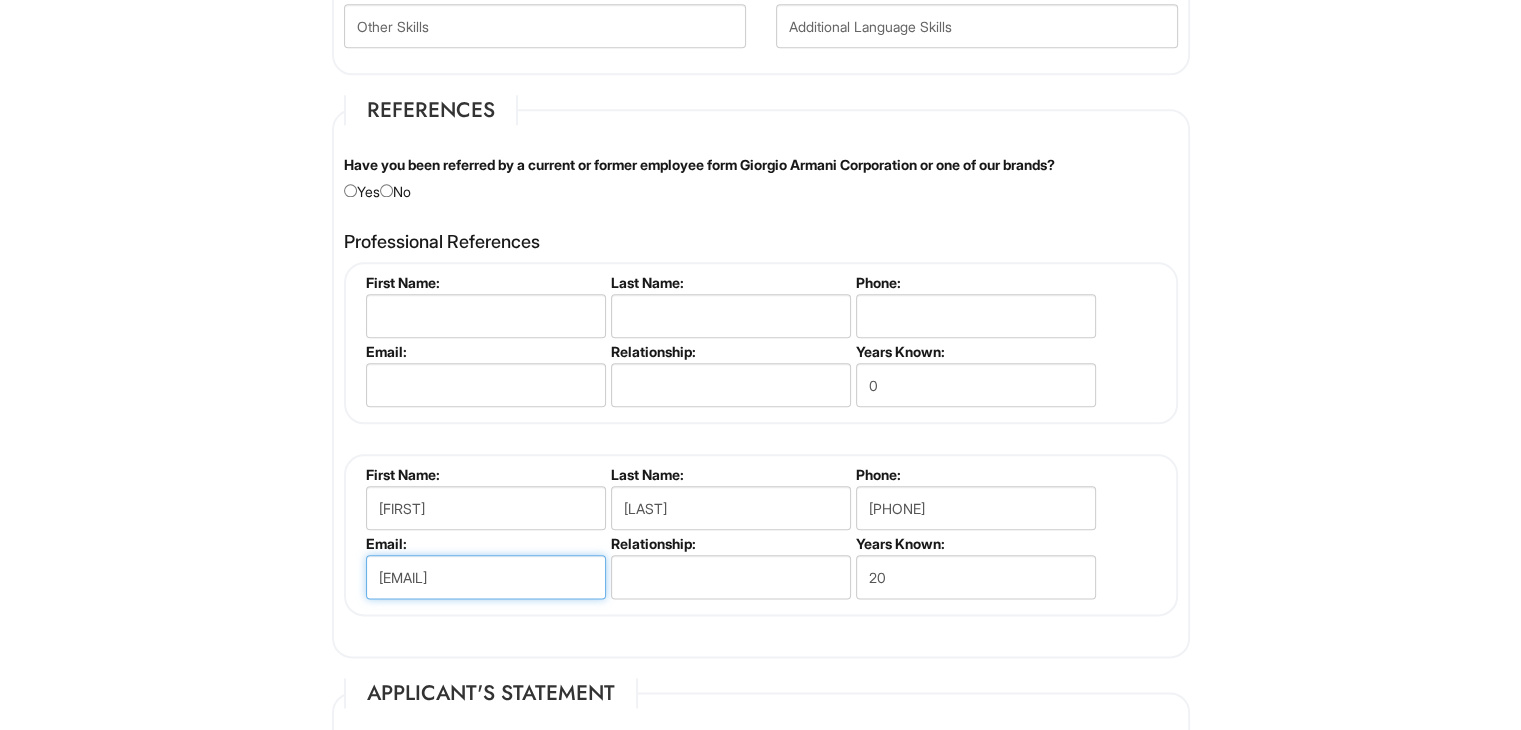 scroll, scrollTop: 0, scrollLeft: 27, axis: horizontal 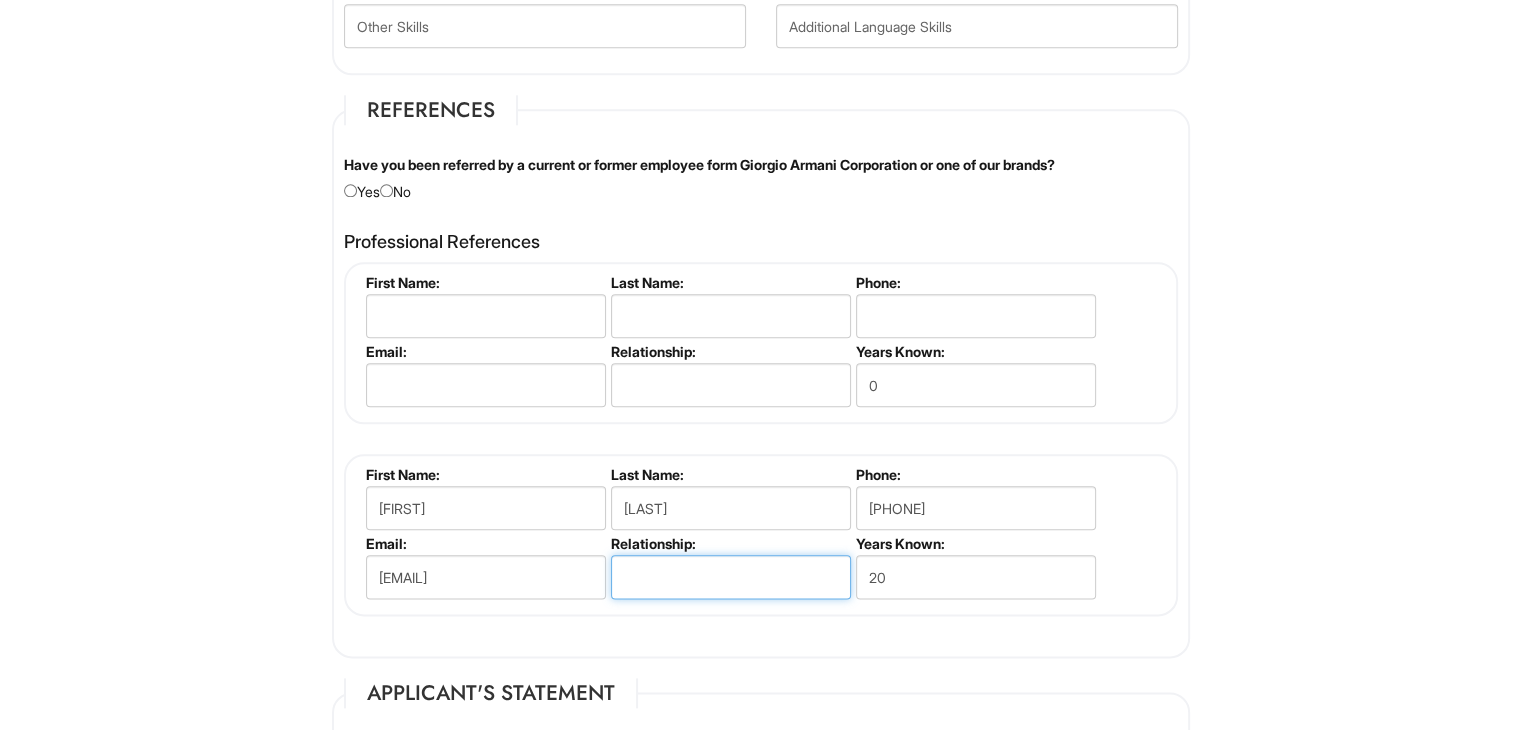 click at bounding box center [731, 577] 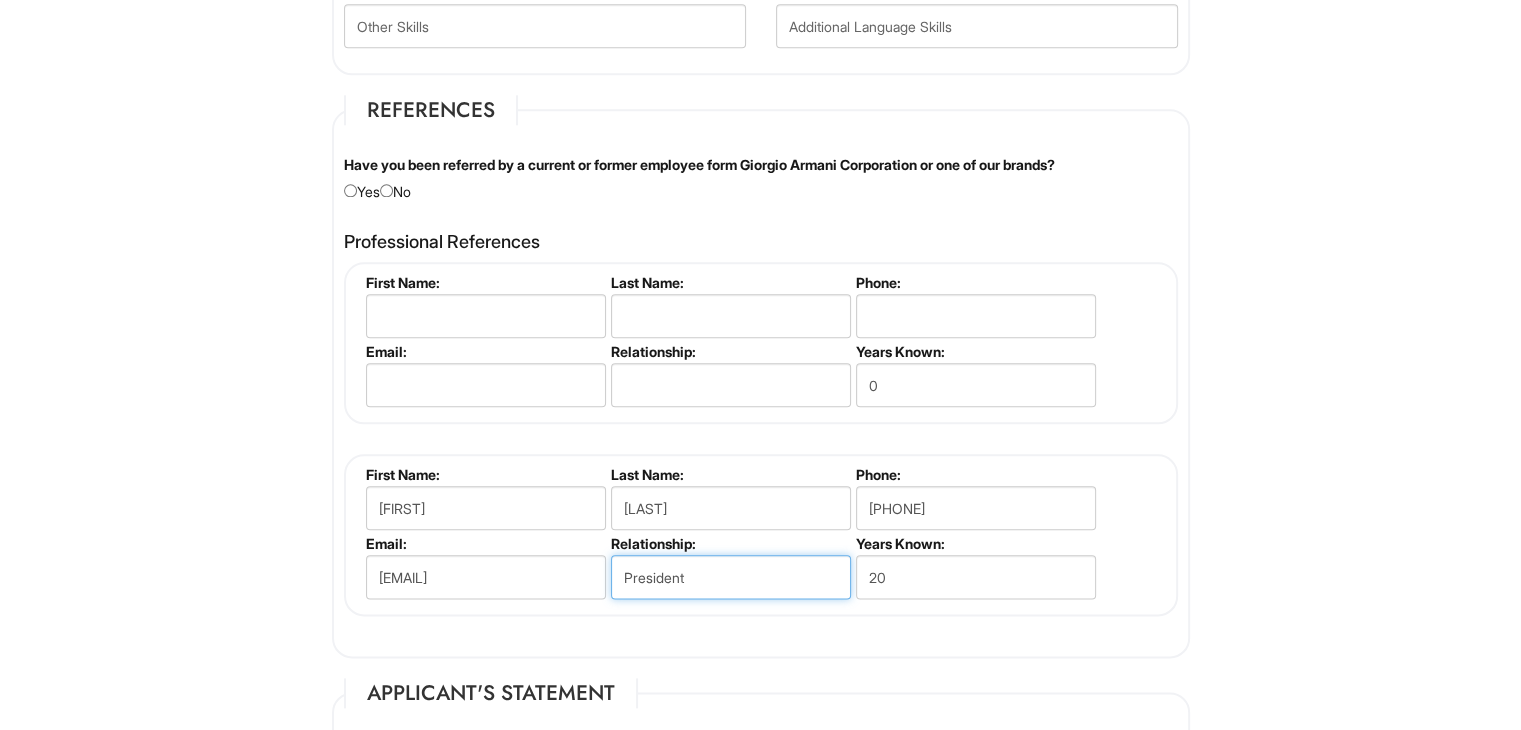 type on "President" 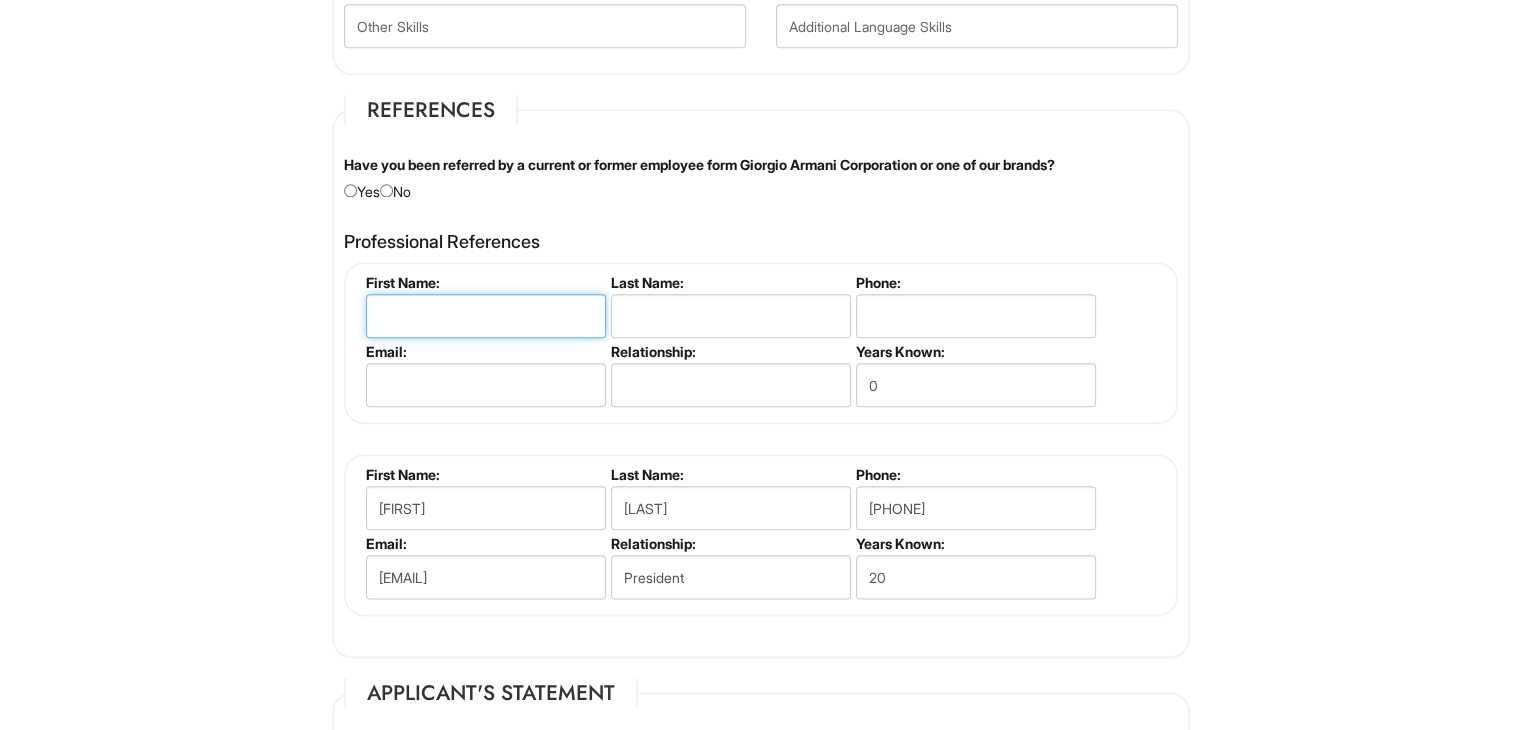 click at bounding box center [486, 316] 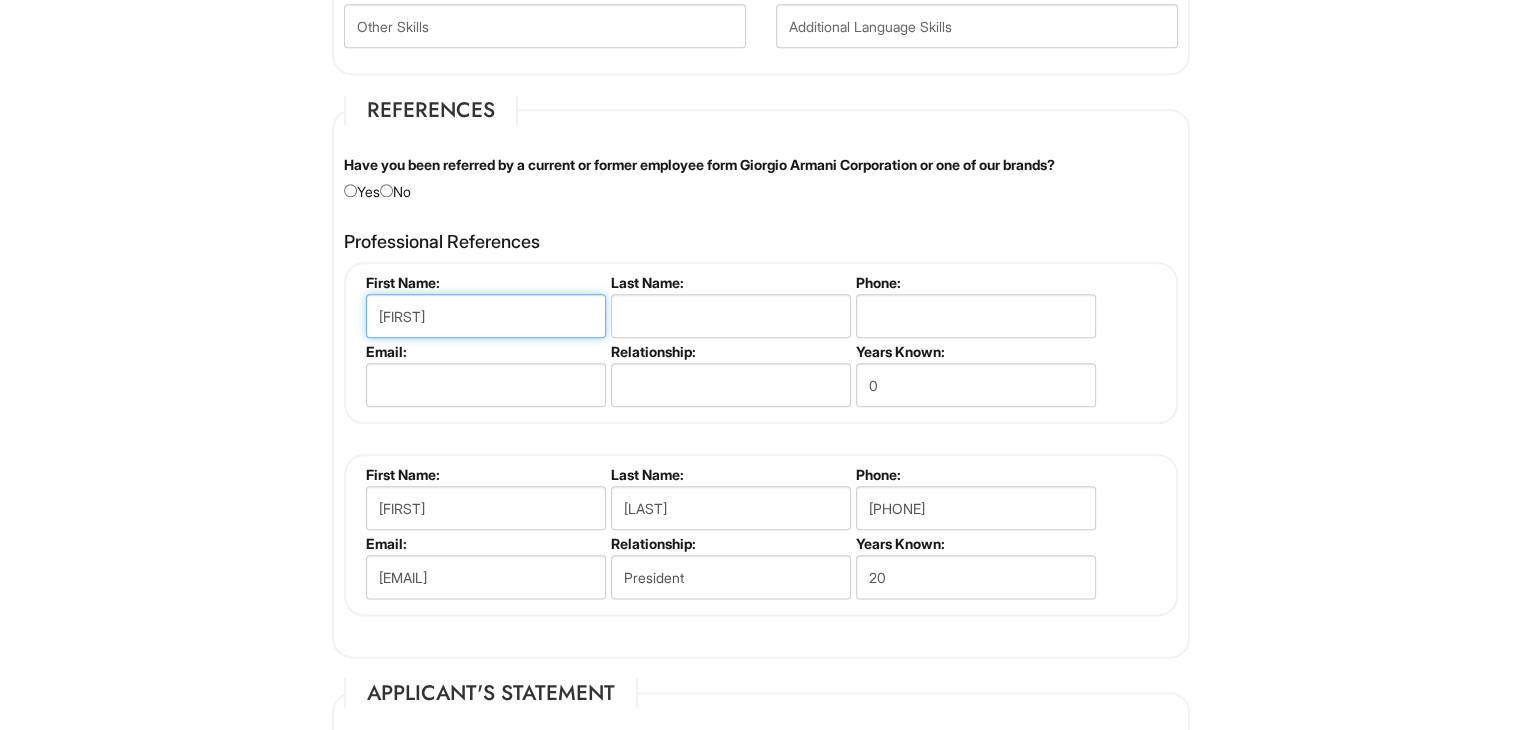 type on "[FIRST]" 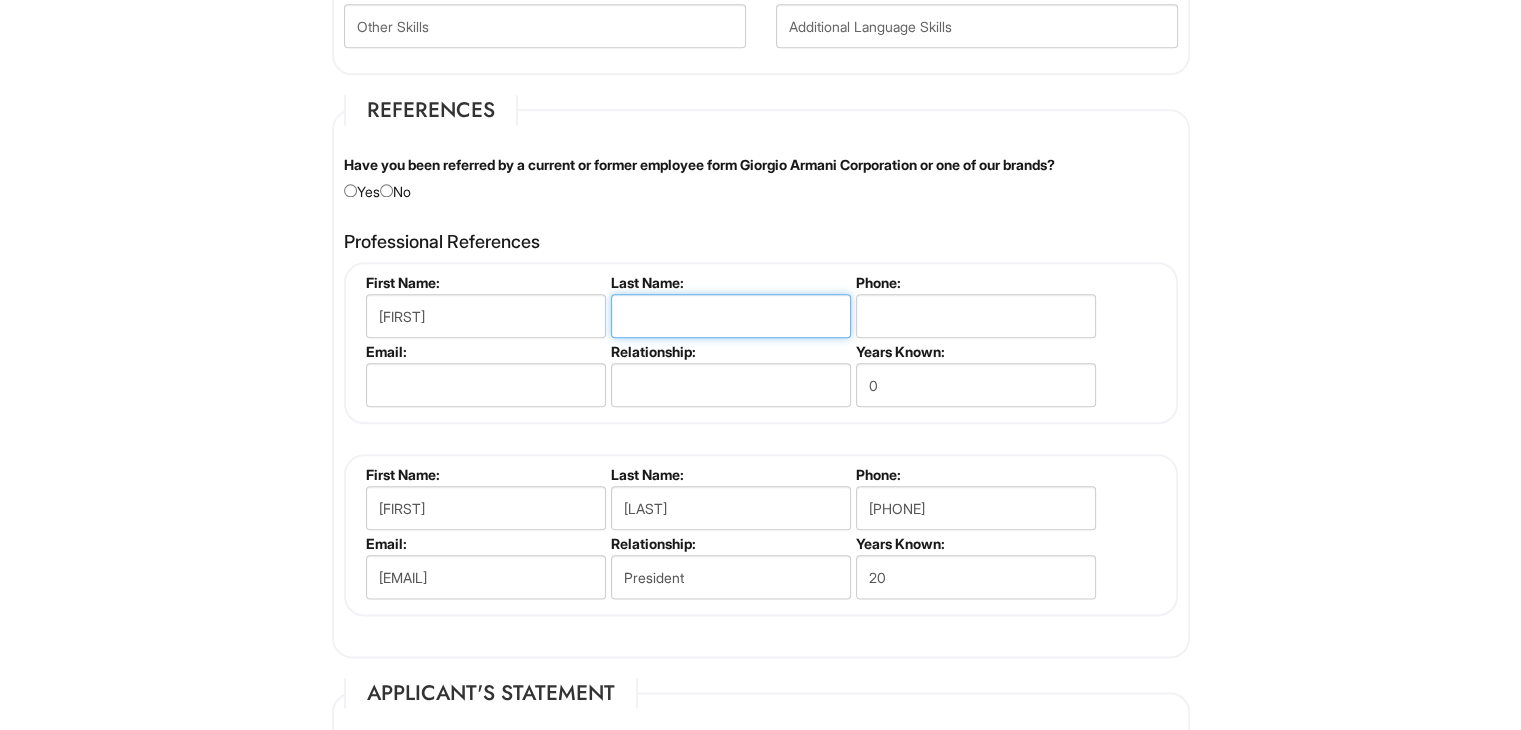 click at bounding box center [731, 316] 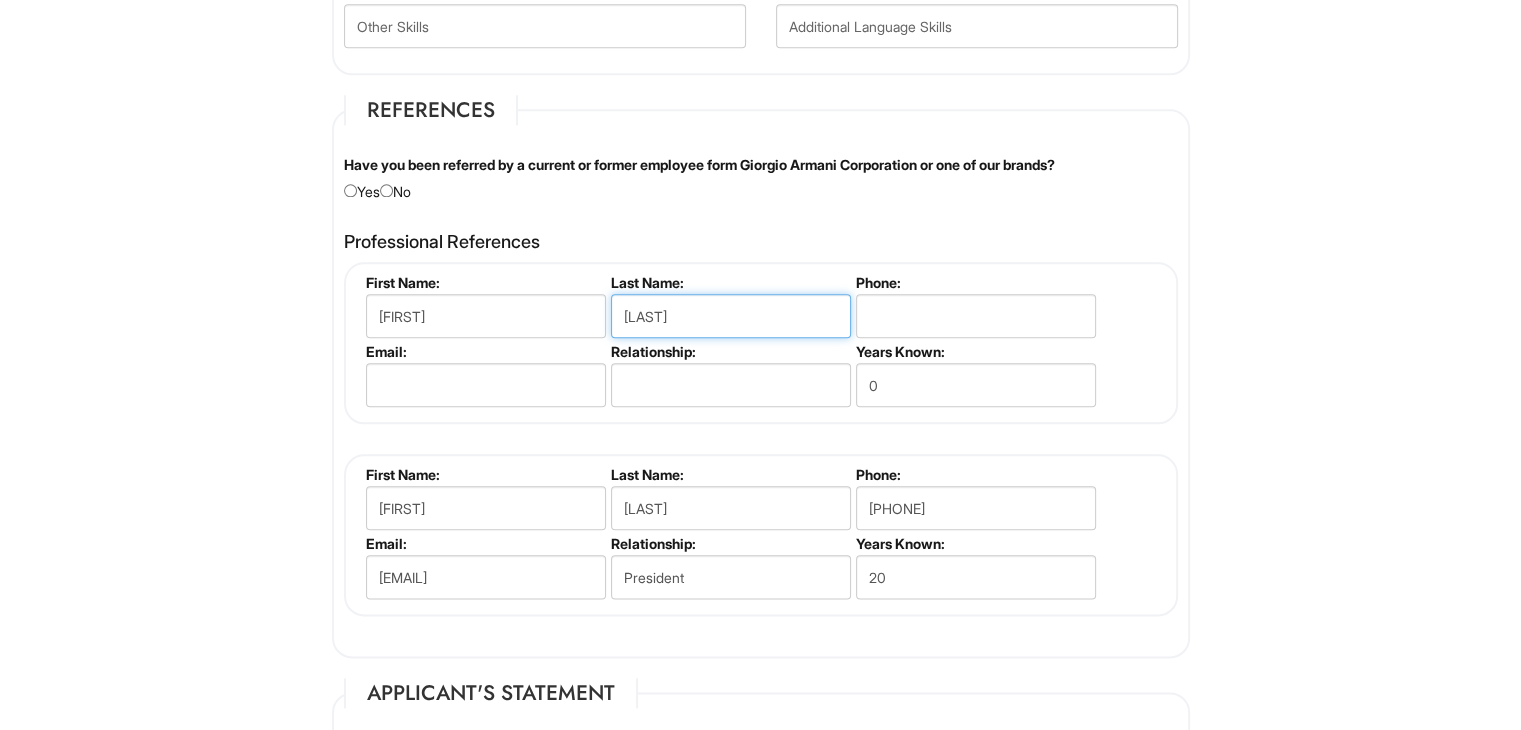 type on "[LAST]" 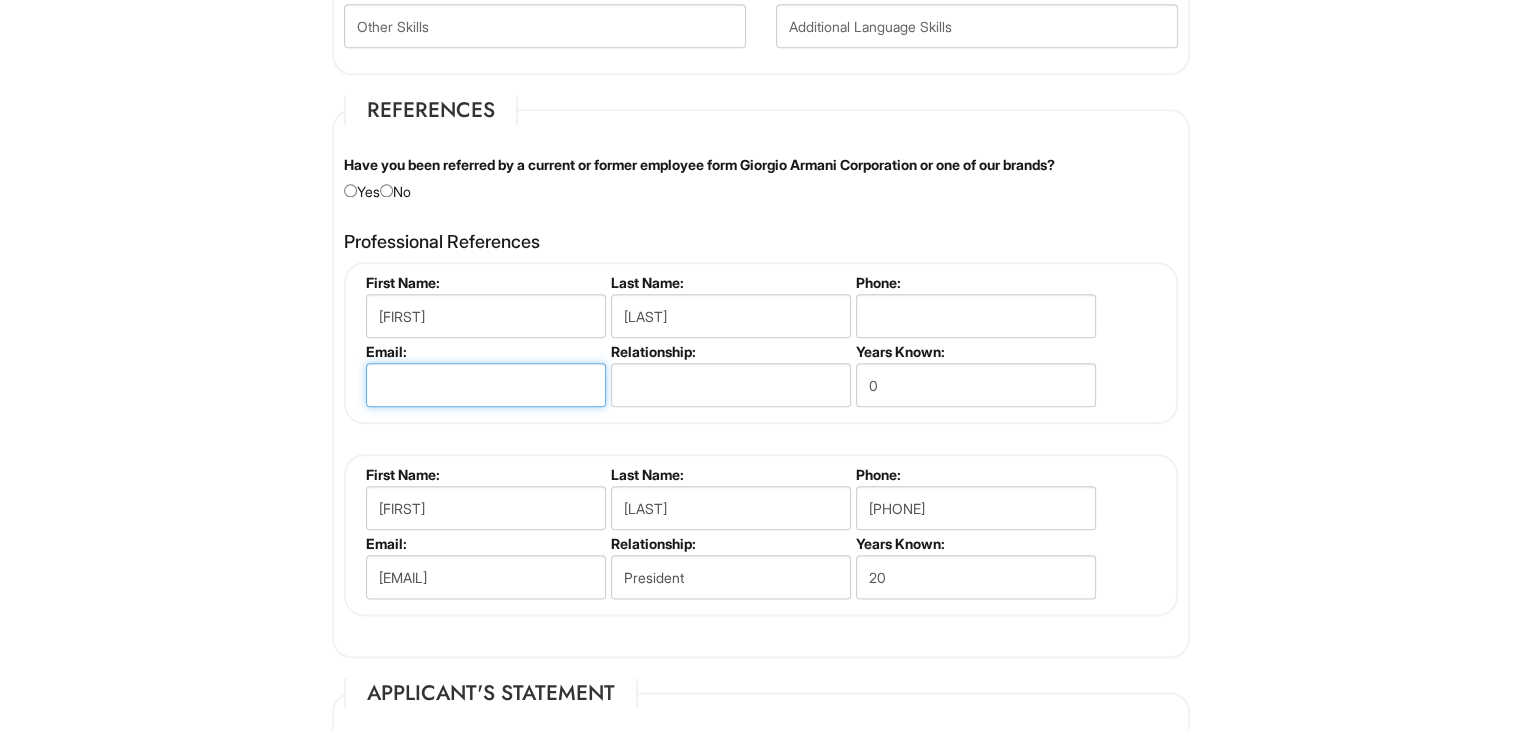 click at bounding box center (486, 385) 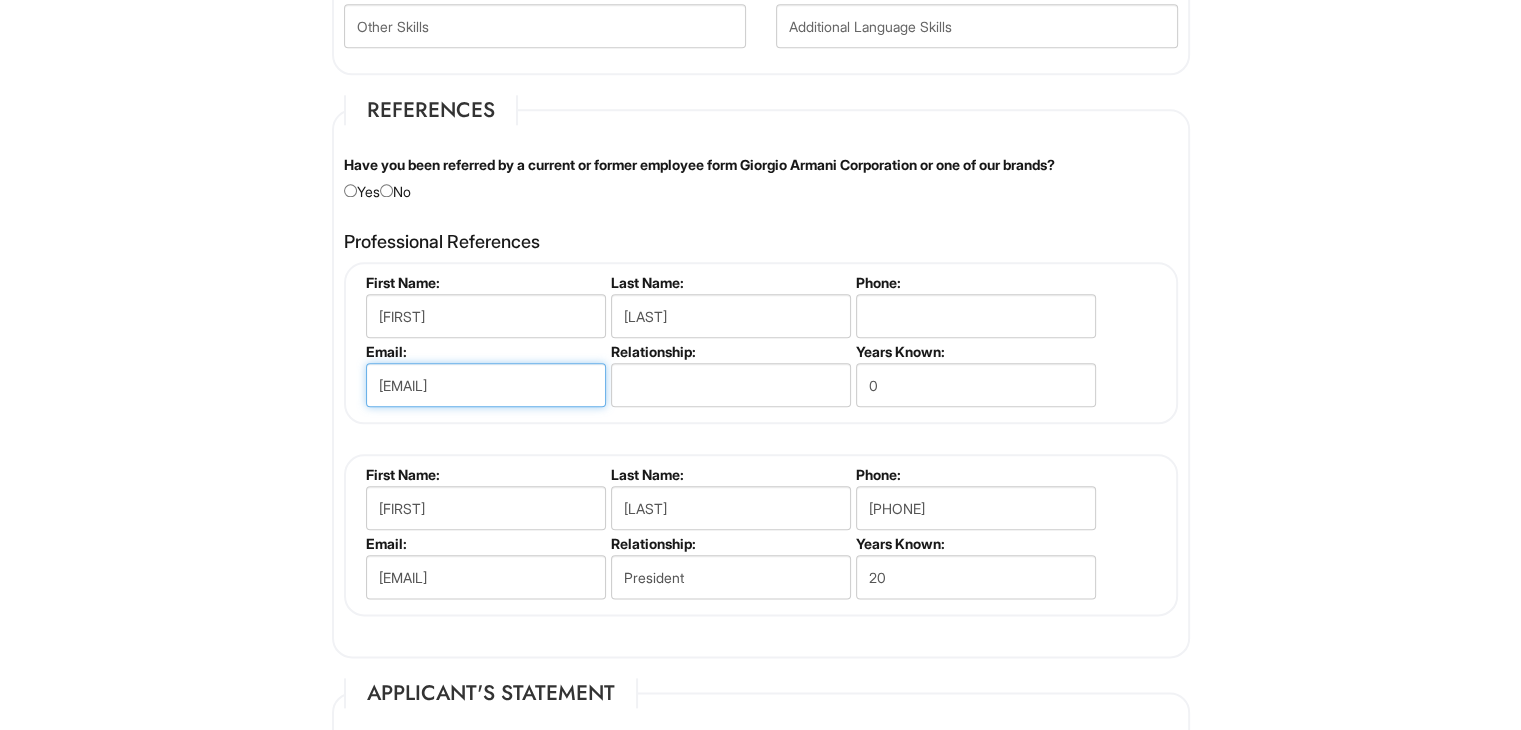 type on "[EMAIL]" 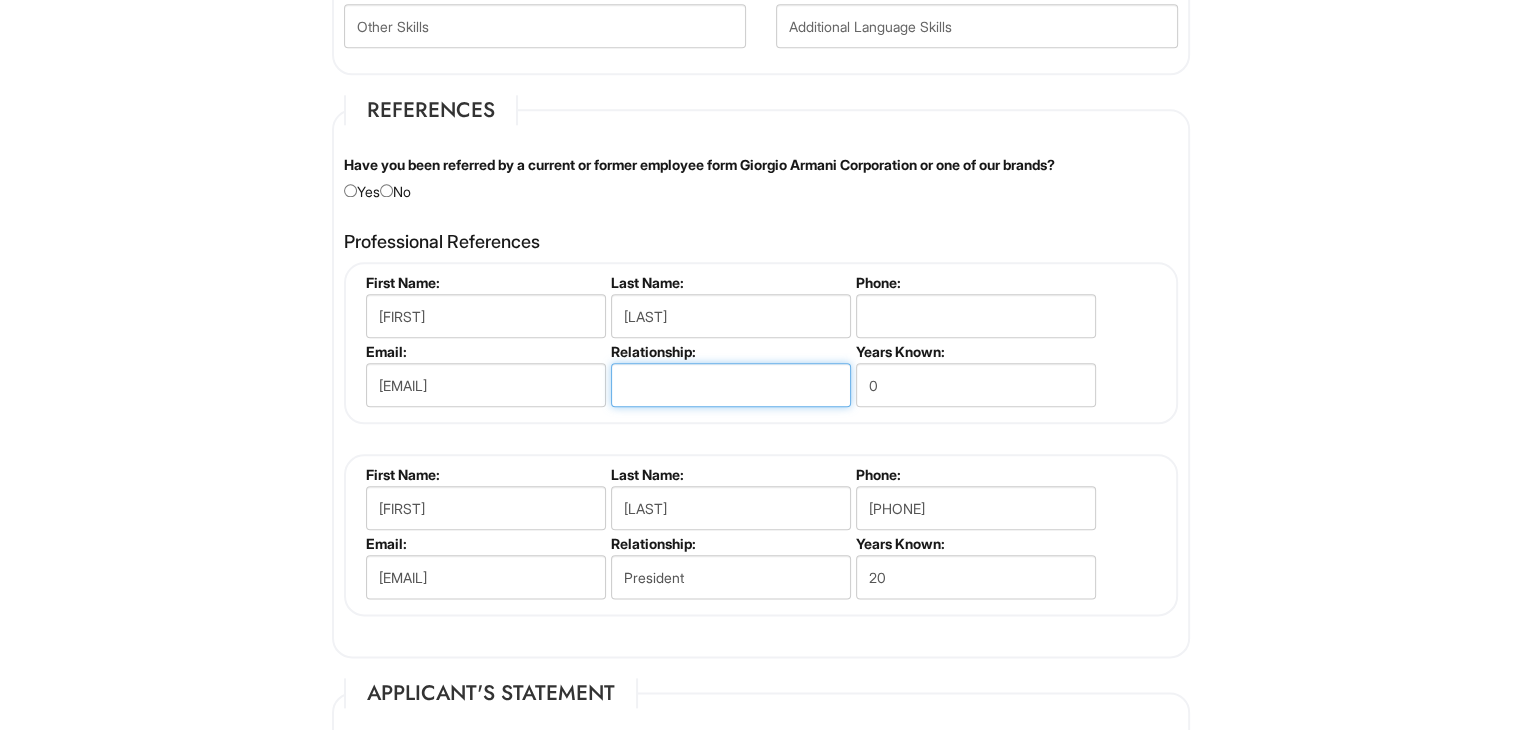 click at bounding box center (731, 385) 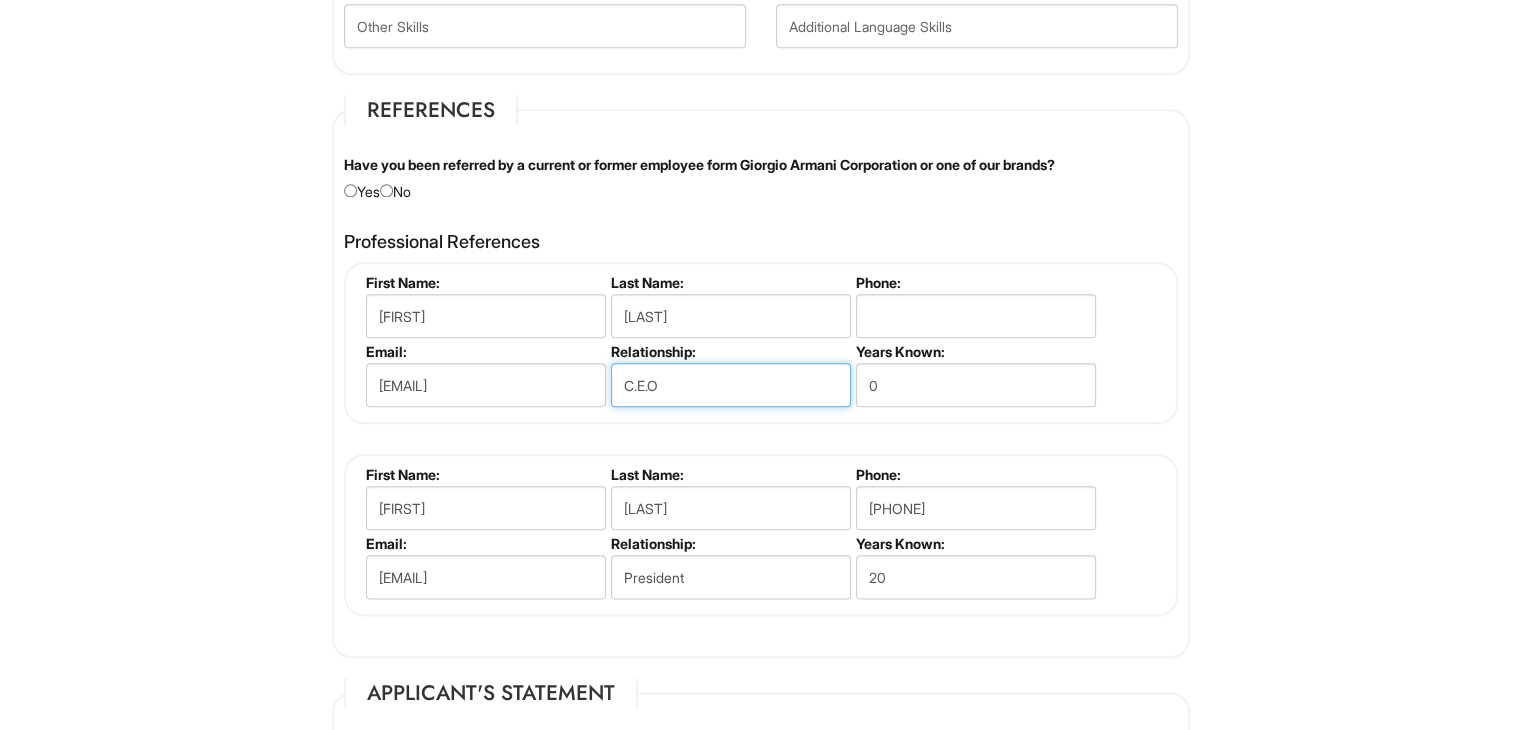 type on "C.E.O" 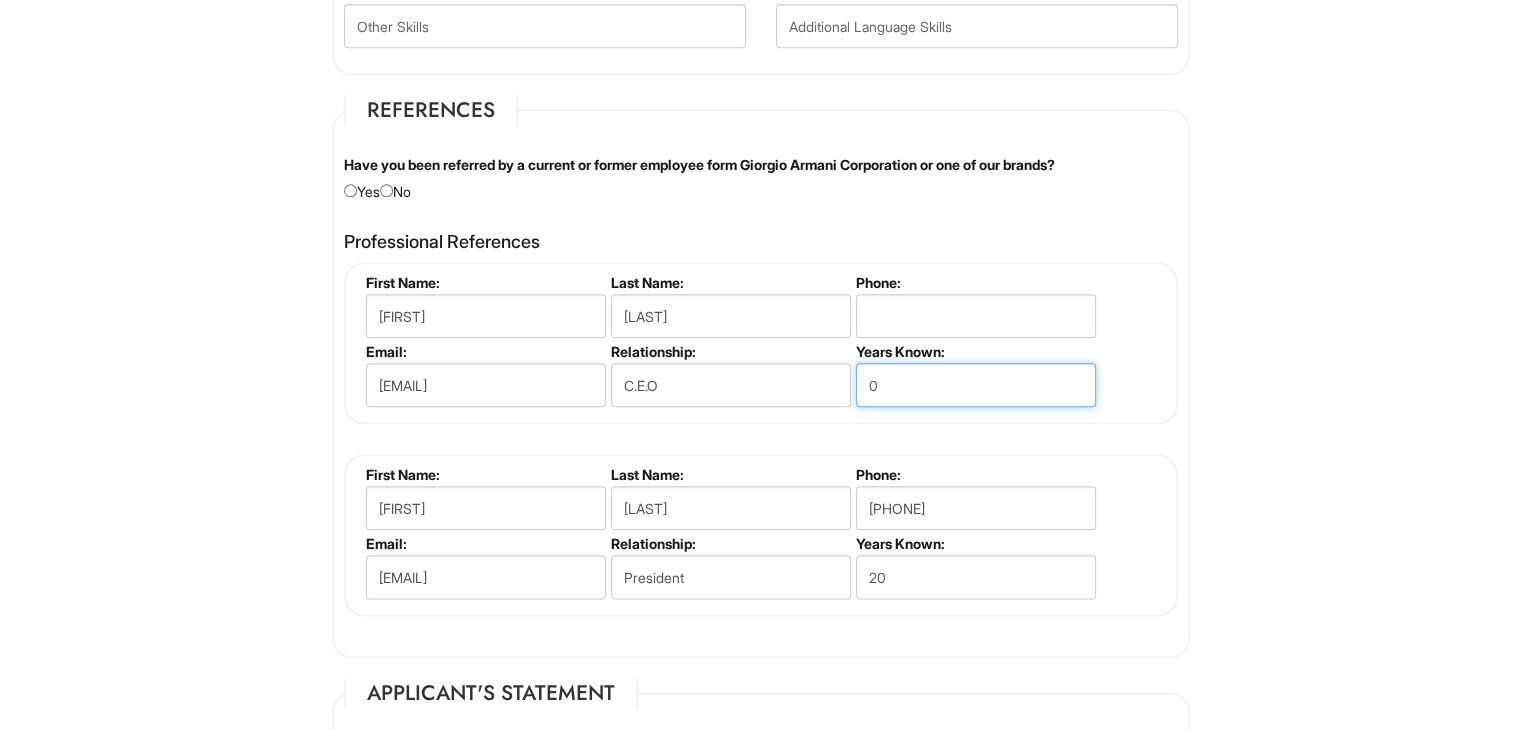 click on "0" at bounding box center [976, 385] 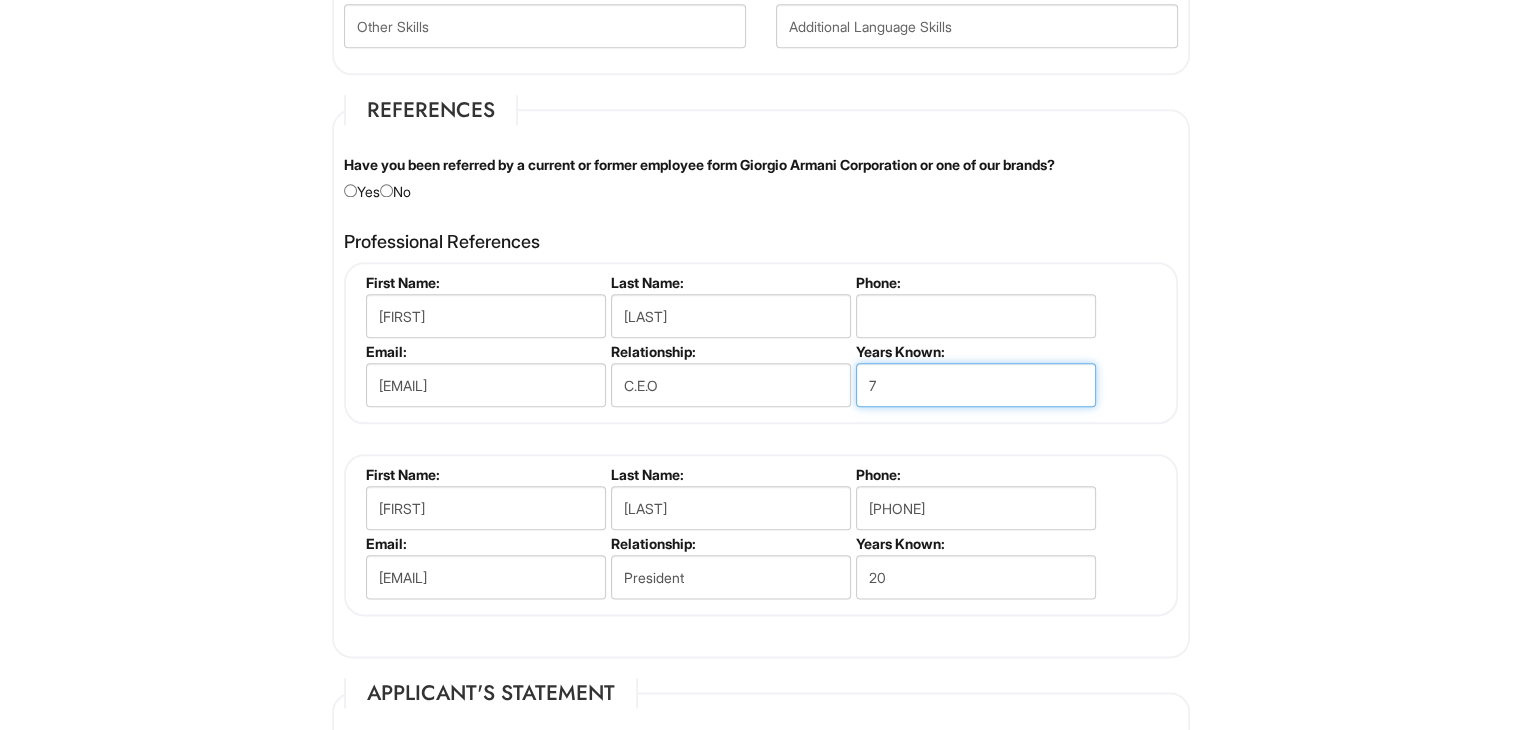type on "7" 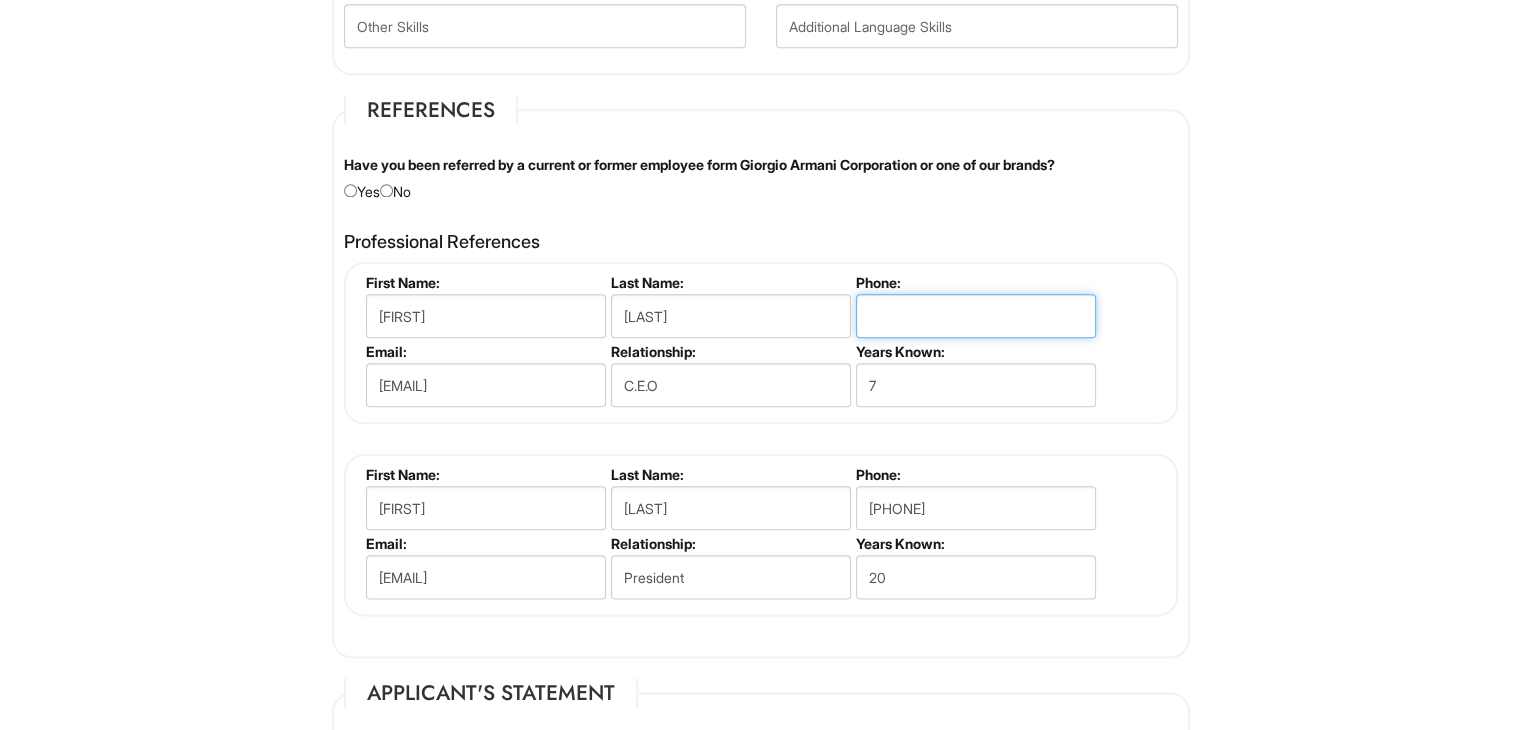 click at bounding box center (976, 316) 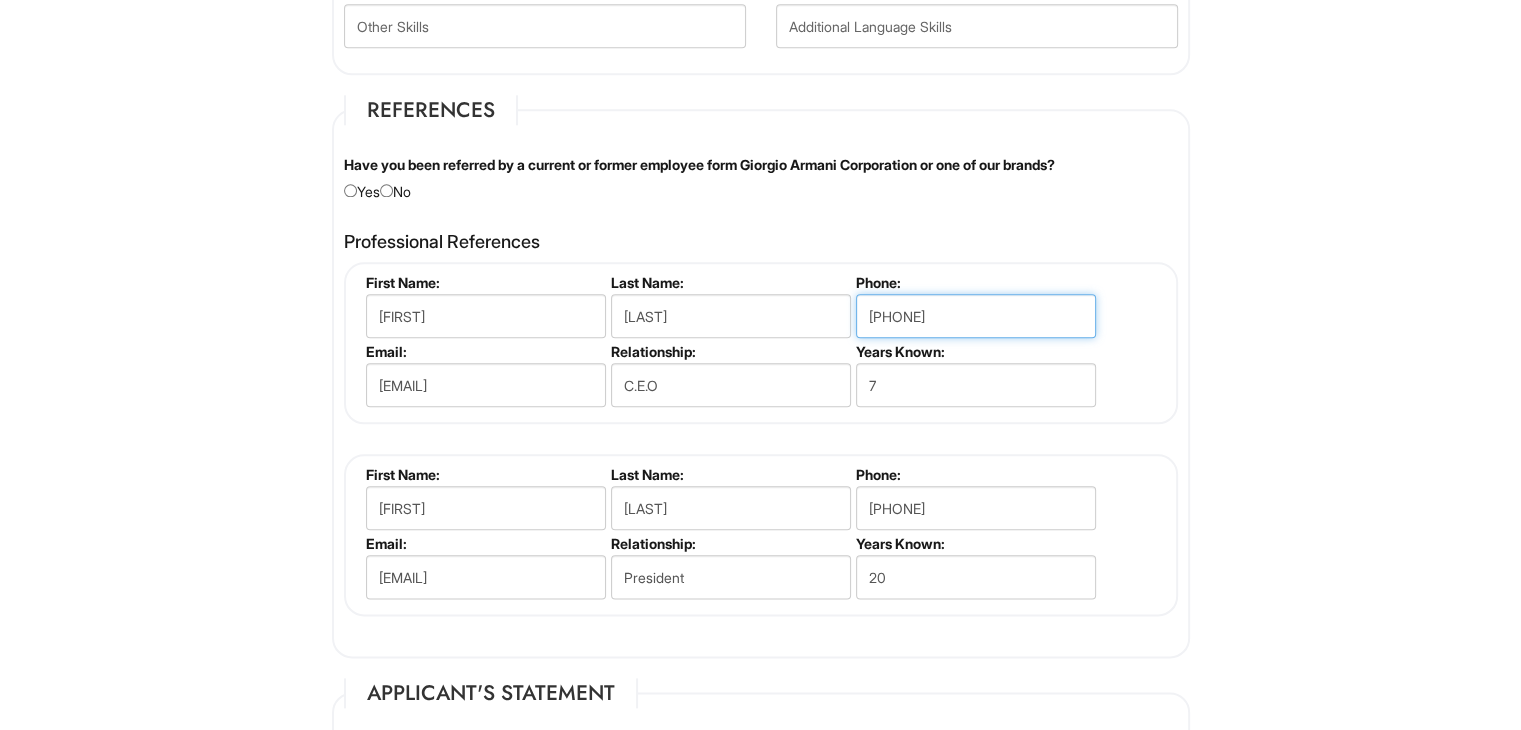 type on "[PHONE]" 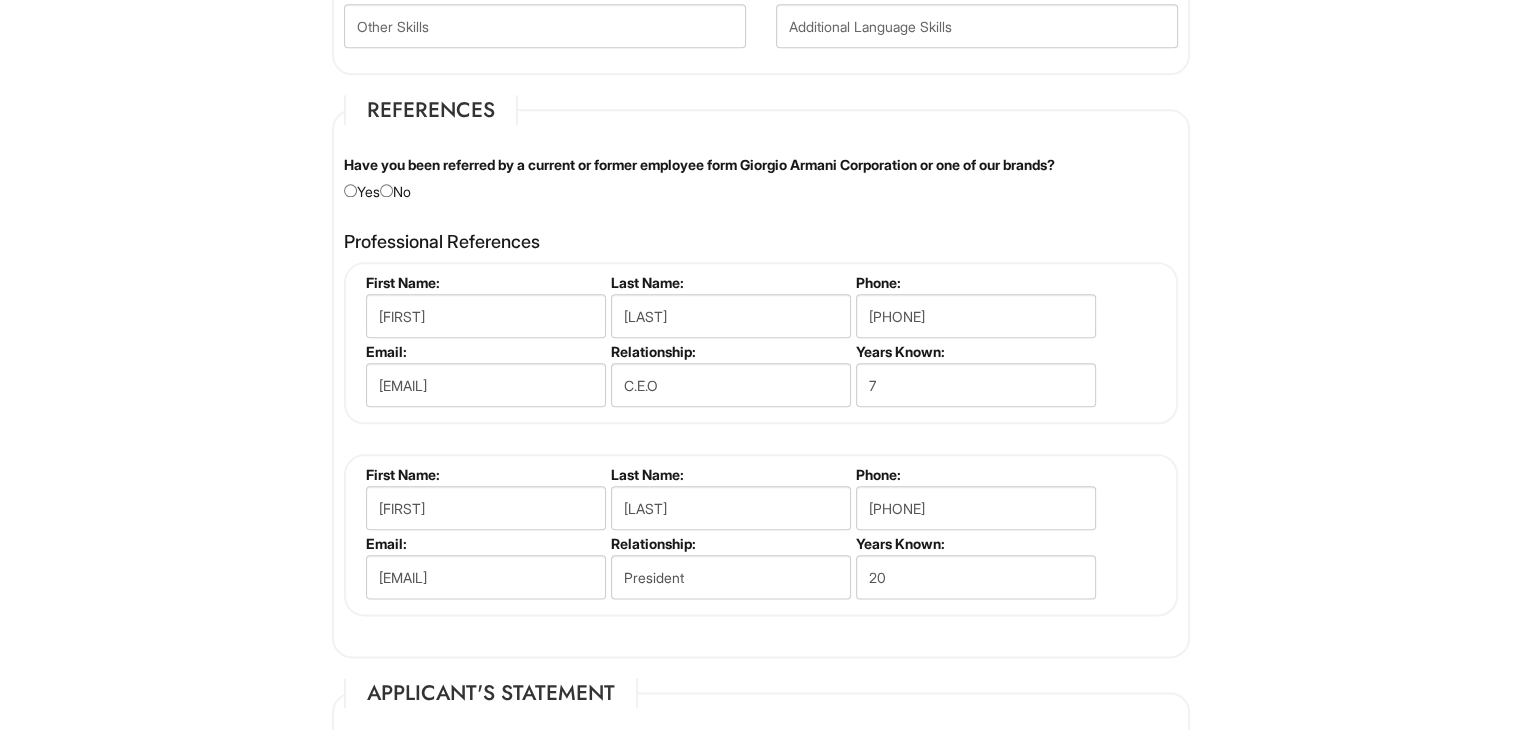 click on "1 2 3 Client Advisor (Part-Time), A|X Armani Exchange PLEASE COMPLETE ALL REQUIRED FIELDS
We are an Equal Opportunity Employer. All persons shall have the opportunity to be considered for employment without regard to their race, color, creed, religion, national origin, ancestry, citizenship status, age, disability, gender, sex, sexual orientation, veteran status, genetic information or any other characteristic protected by applicable federal, state or local laws. We will endeavor to make a reasonable accommodation to the known physical or mental limitations of a qualified applicant with a disability unless the accommodation would impose an undue hardship on the operation of our business. If you believe you require such assistance to complete this form or to participate in an interview, please let us know.
Personal Information
Last Name  *   [LAST]
First Name  *   [FIRST]
Middle Name   [MIDDLE]
E-mail Address  *   [EMAIL]
Phone  *   [PHONE]
LinkedIn URL
*" at bounding box center (761, -330) 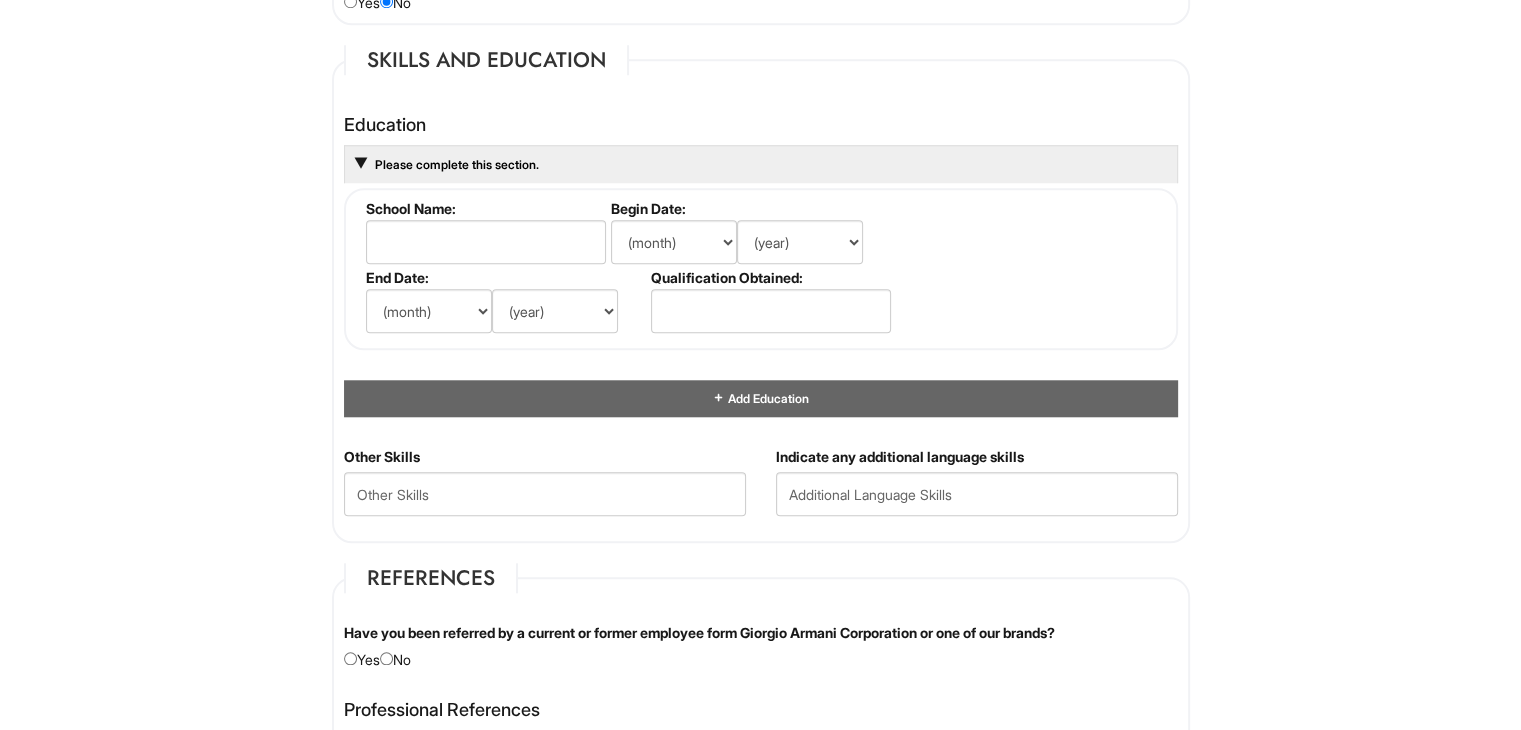 scroll, scrollTop: 1816, scrollLeft: 0, axis: vertical 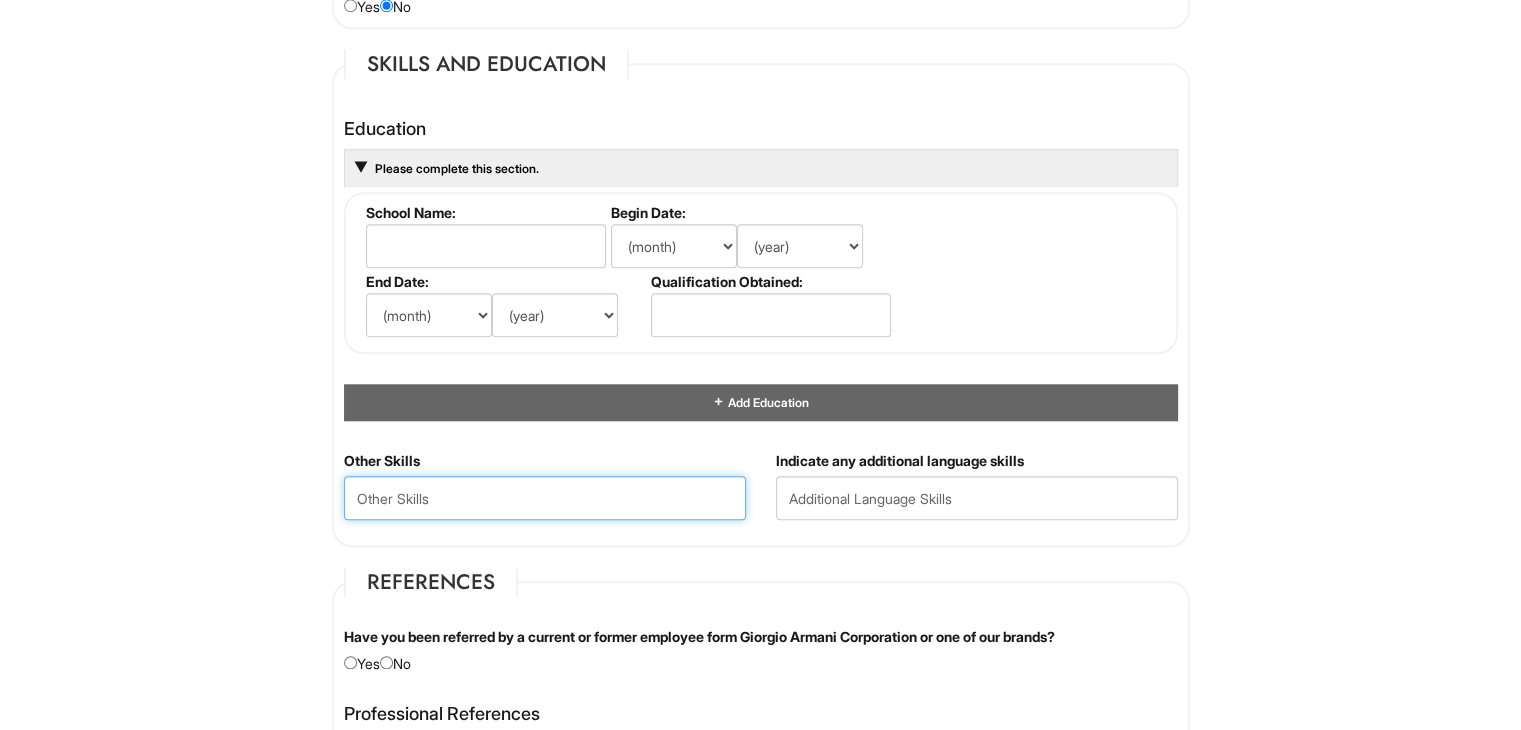 click at bounding box center (545, 498) 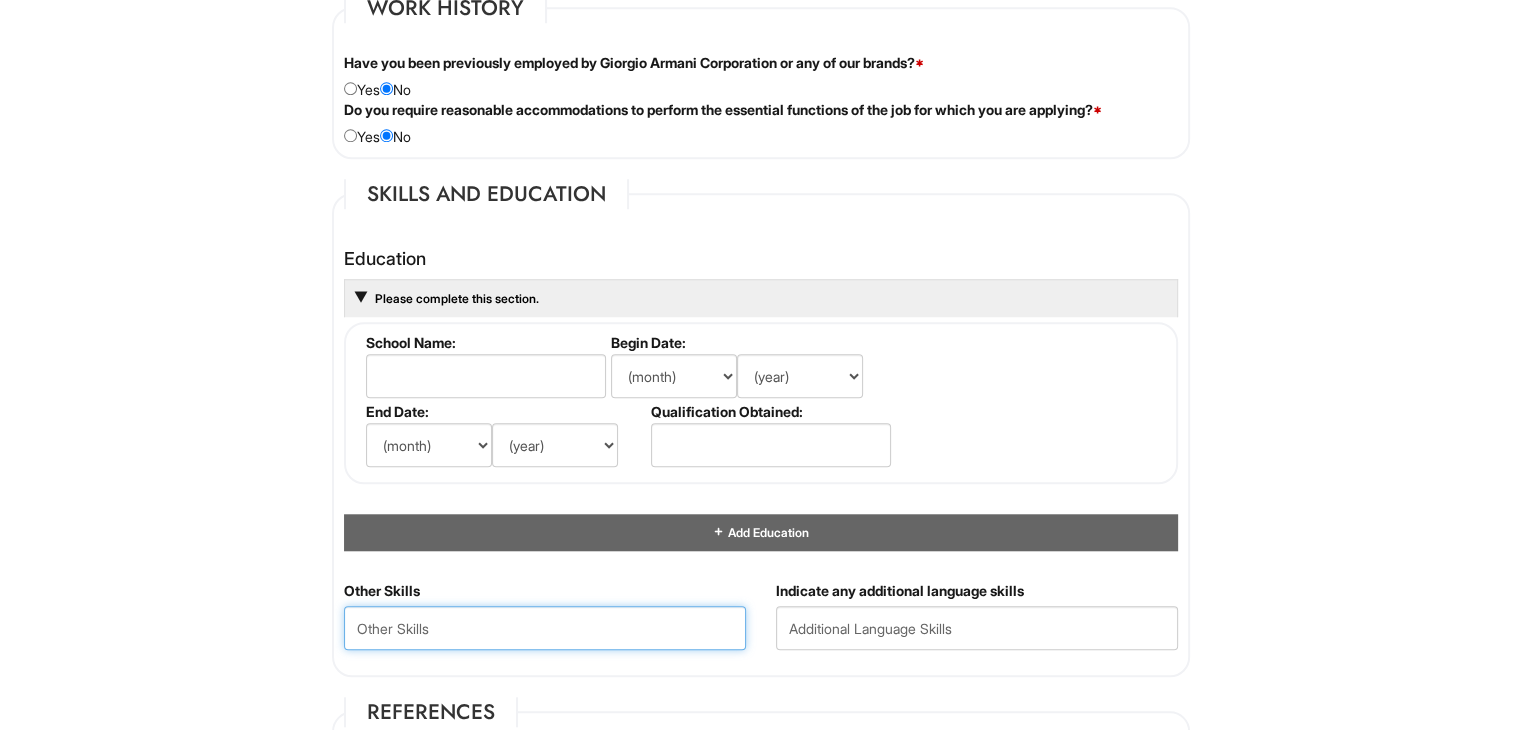 scroll, scrollTop: 1688, scrollLeft: 0, axis: vertical 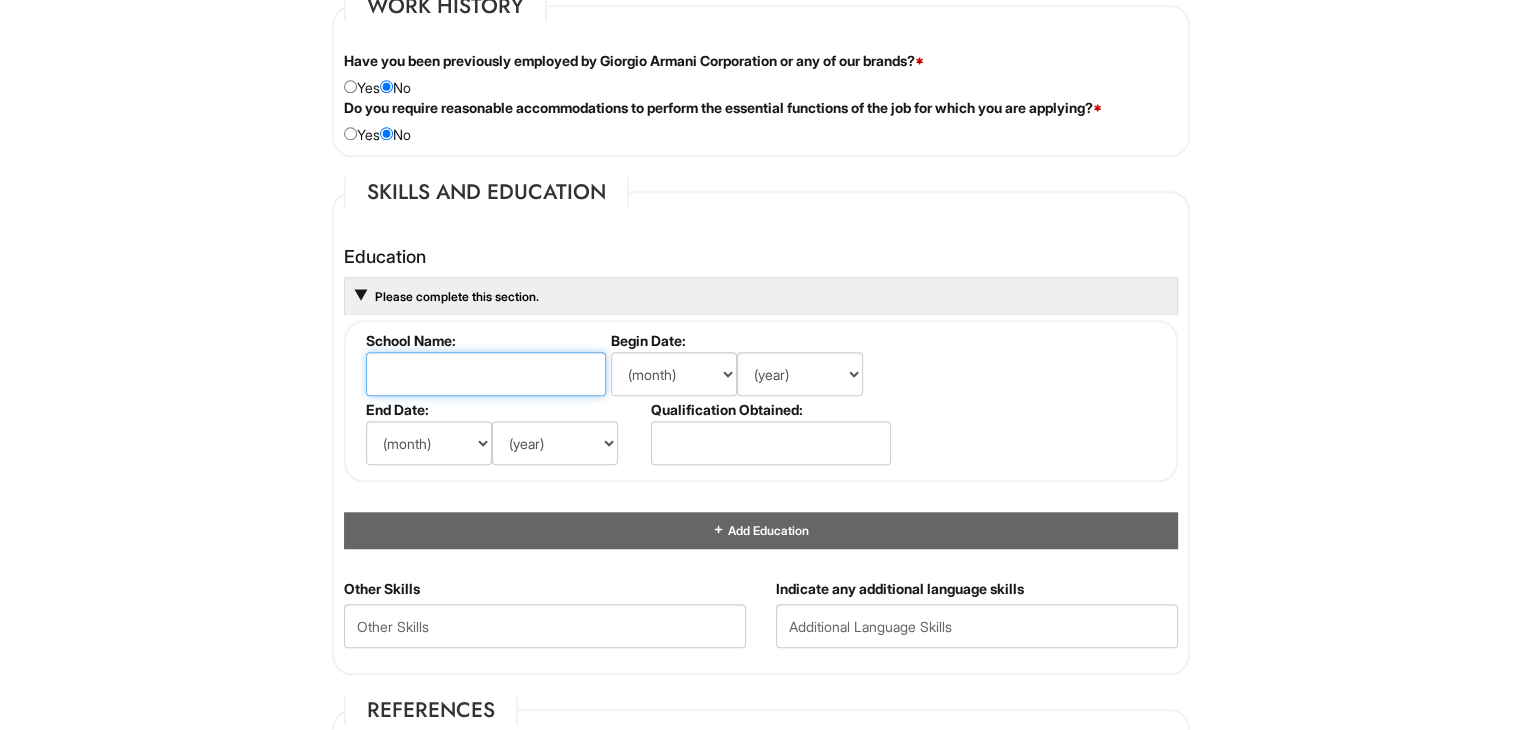 click at bounding box center (486, 374) 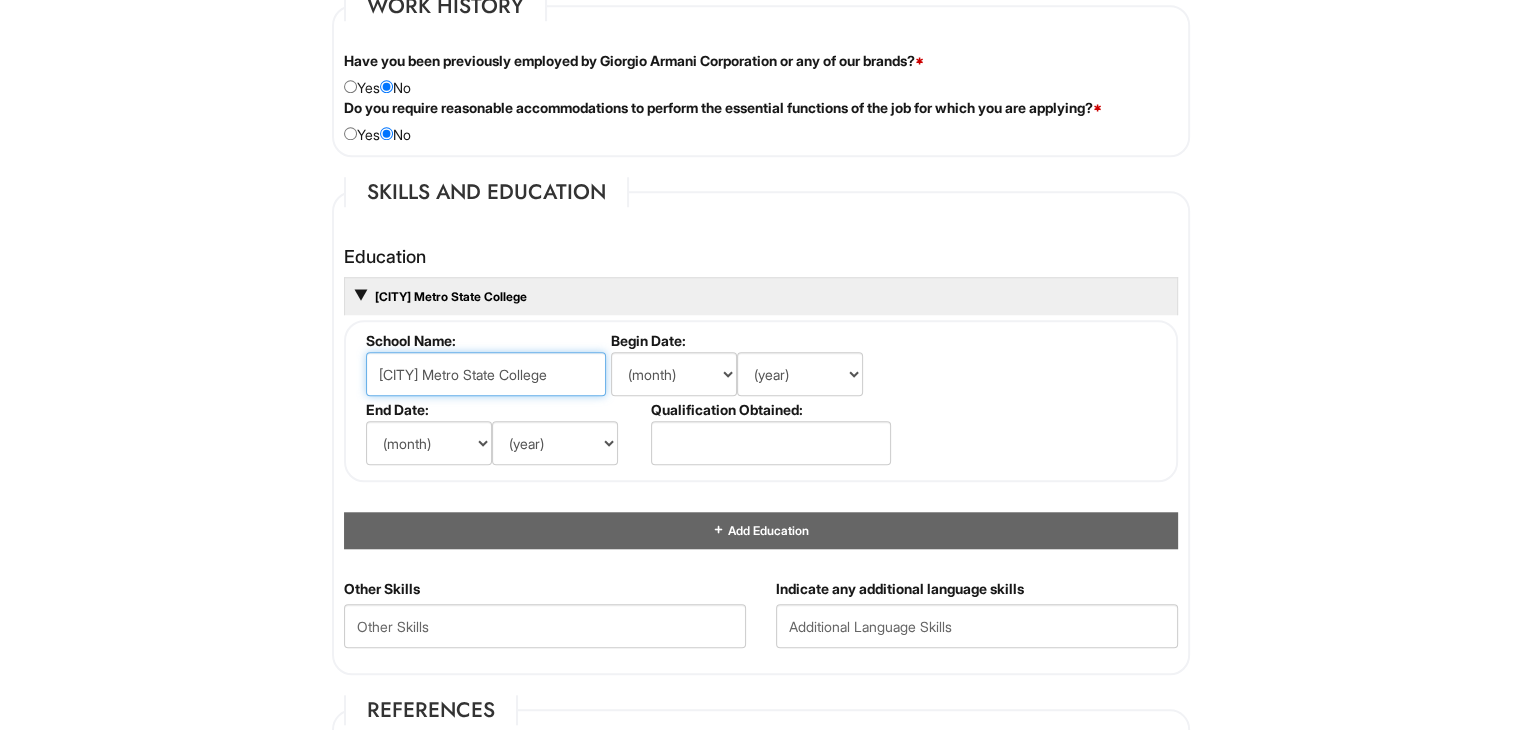 type on "[CITY] Metro State College" 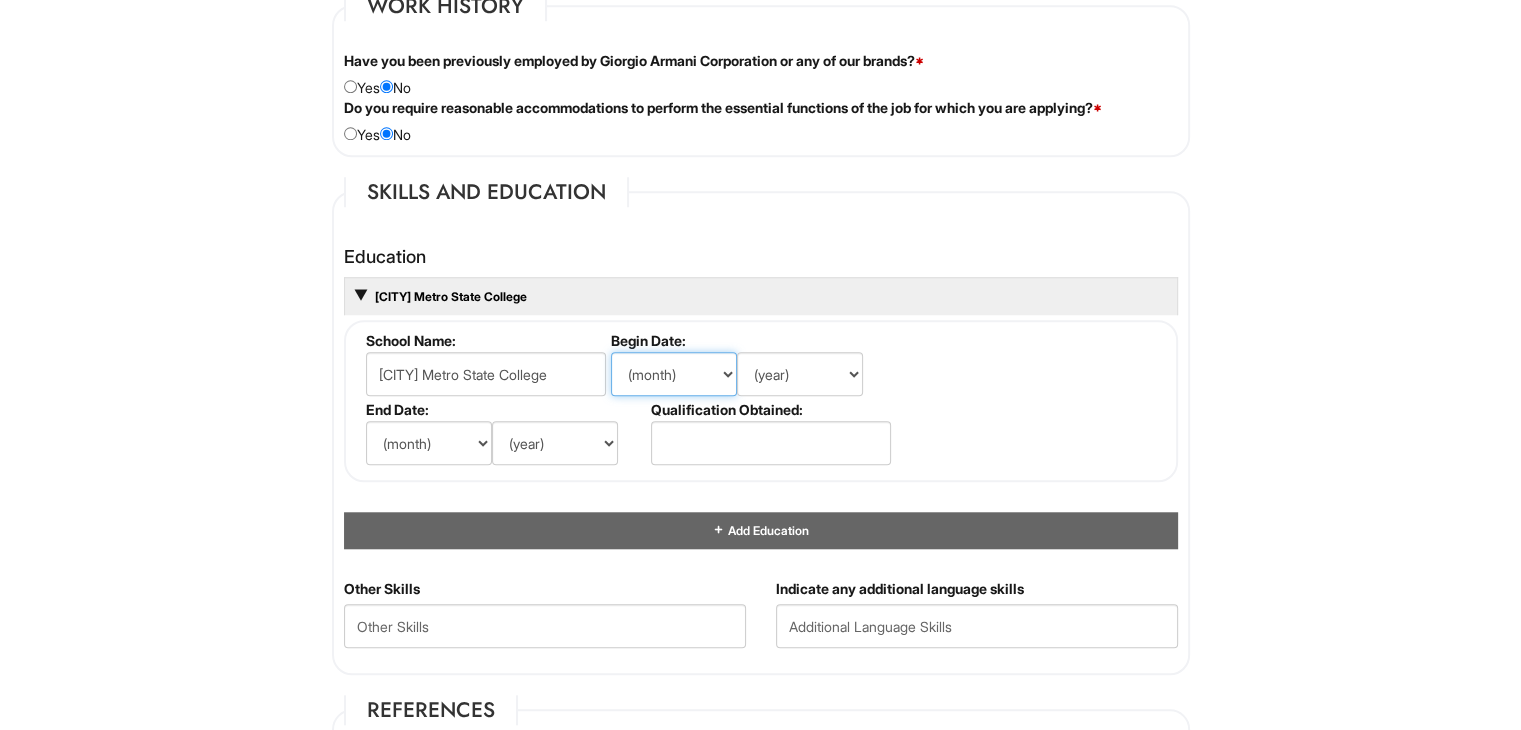 click on "(month) Jan Feb Mar Apr May Jun Jul Aug Sep Oct Nov Dec" at bounding box center (674, 374) 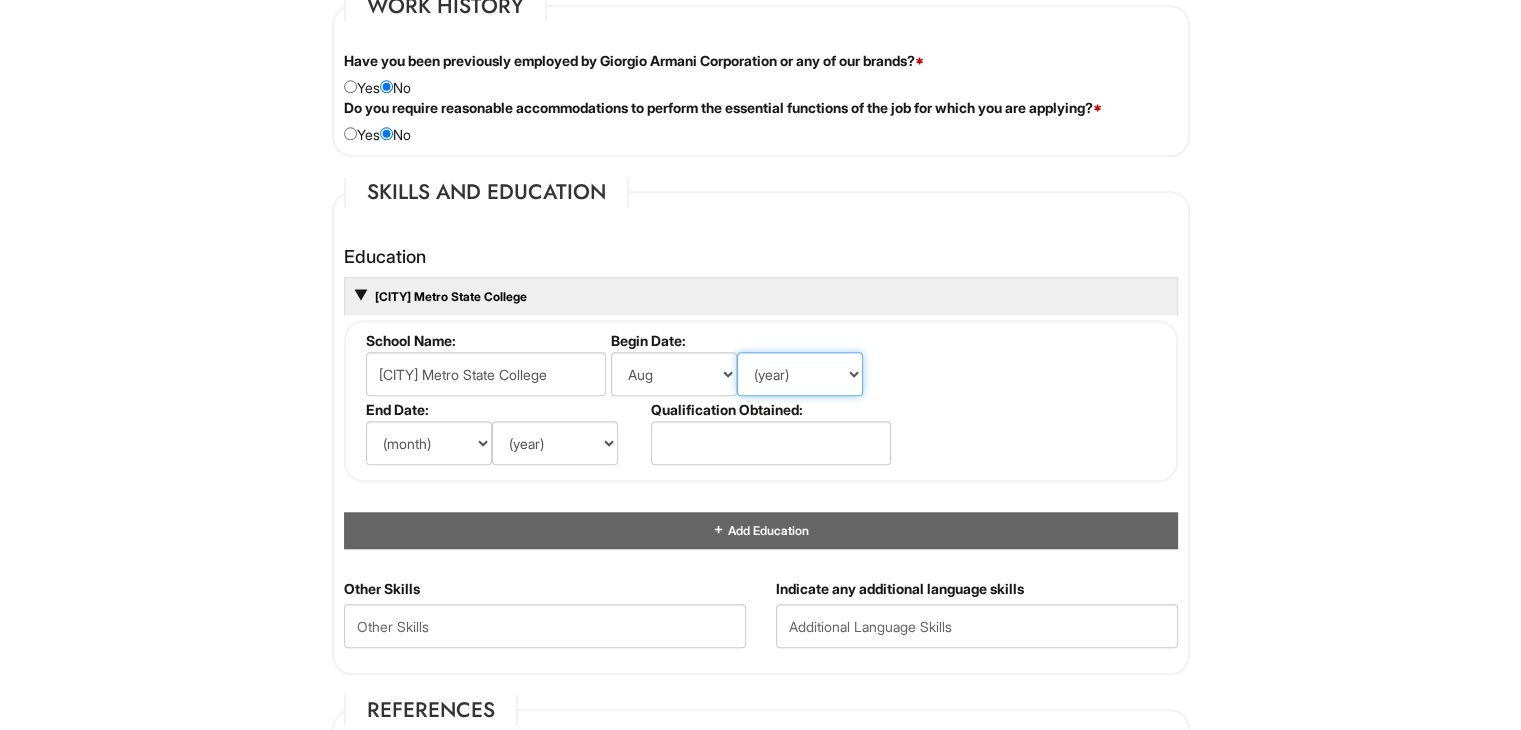 click on "(year) 2029 2028 2027 2026 2025 2024 2023 2022 2021 2020 2019 2018 2017 2016 2015 2014 2013 2012 2011 2010 2009 2008 2007 2006 2005 2004 2003 2002 2001 2000 1999 1998 1997 1996 1995 1994 1993 1992 1991 1990 1989 1988 1987 1986 1985 1984 1983 1982 1981 1980 1979 1978 1977 1976 1975 1974 1973 1972 1971 1970 1969 1968 1967 1966 1965 1964 1963 1962 1961 1960 1959 1958 1957 1956 1955 1954 1953 1952 1951 1950 1949 1948 1947 1946  --  2030 2031 2032 2033 2034 2035 2036 2037 2038 2039 2040 2041 2042 2043 2044 2045 2046 2047 2048 2049 2050 2051 2052 2053 2054 2055 2056 2057 2058 2059 2060 2061 2062 2063 2064" at bounding box center (800, 374) 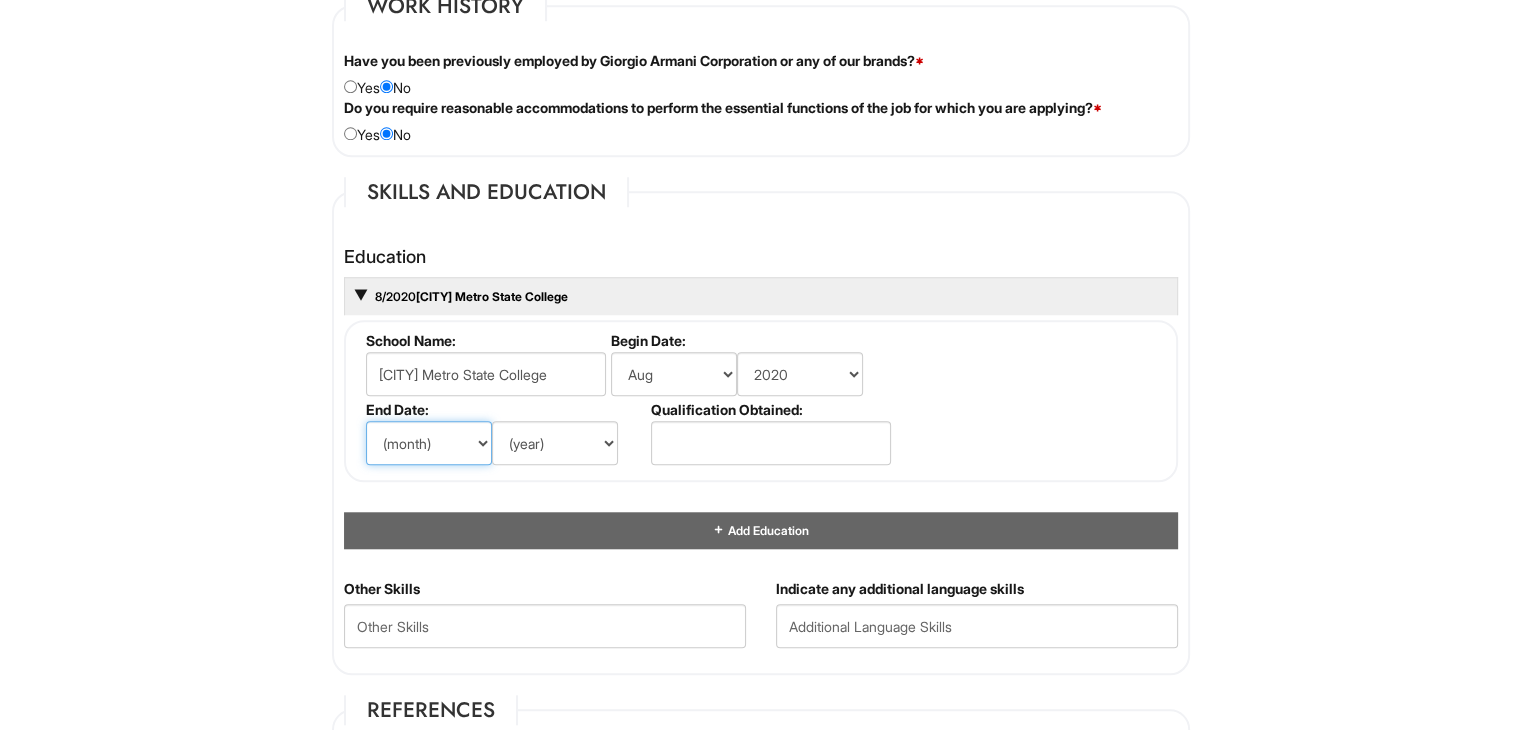 click on "(month) Jan Feb Mar Apr May Jun Jul Aug Sep Oct Nov Dec" at bounding box center (429, 443) 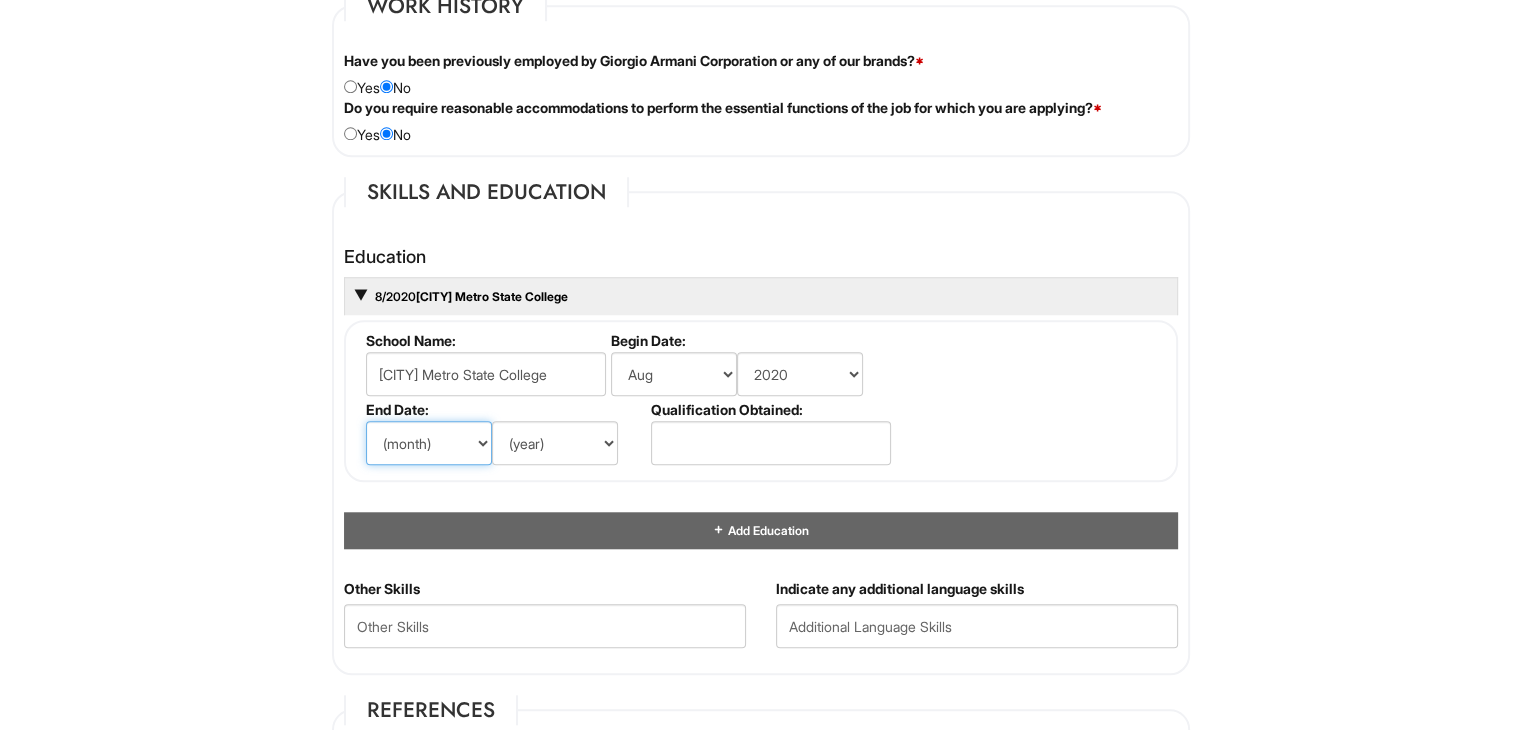 select on "5" 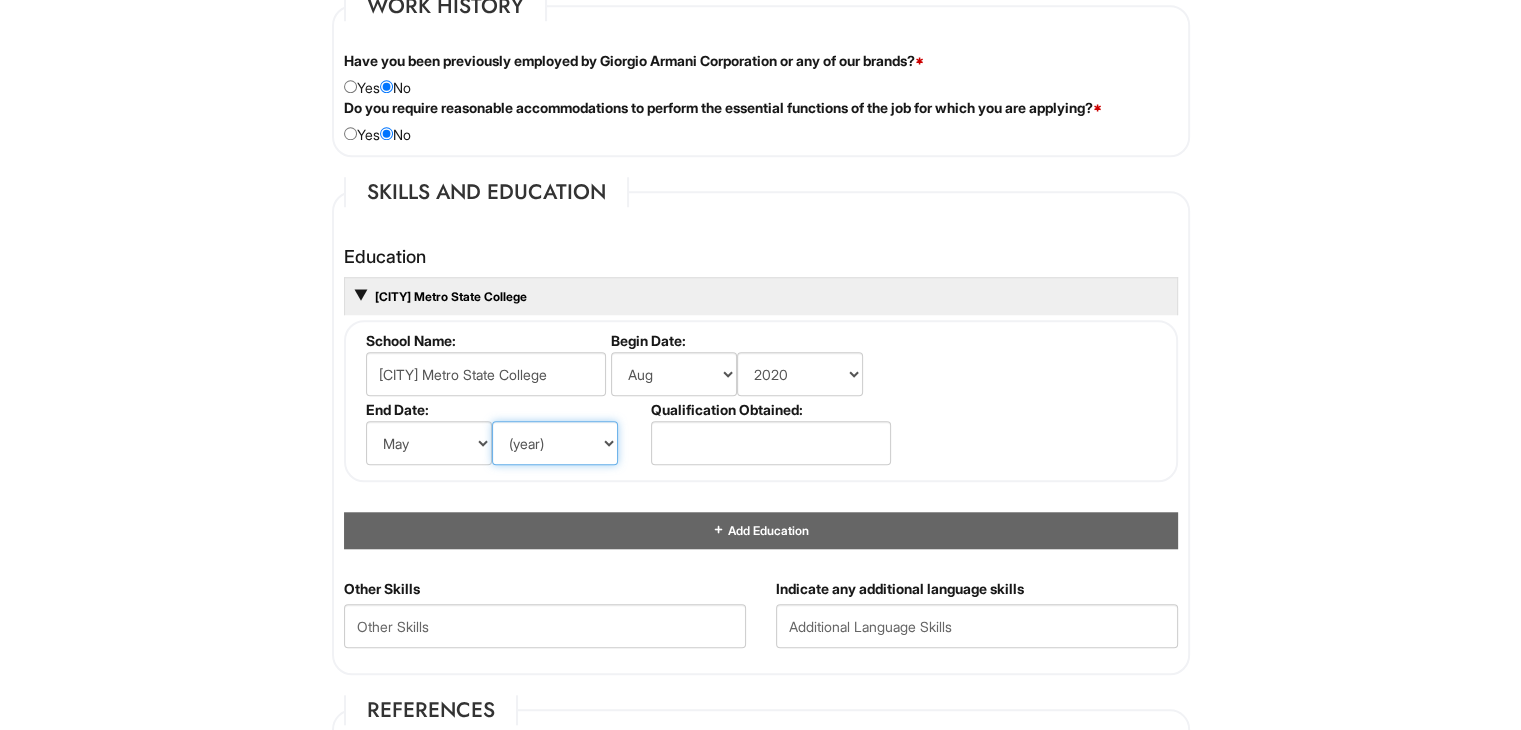 click on "(year) 2029 2028 2027 2026 2025 2024 2023 2022 2021 2020 2019 2018 2017 2016 2015 2014 2013 2012 2011 2010 2009 2008 2007 2006 2005 2004 2003 2002 2001 2000 1999 1998 1997 1996 1995 1994 1993 1992 1991 1990 1989 1988 1987 1986 1985 1984 1983 1982 1981 1980 1979 1978 1977 1976 1975 1974 1973 1972 1971 1970 1969 1968 1967 1966 1965 1964 1963 1962 1961 1960 1959 1958 1957 1956 1955 1954 1953 1952 1951 1950 1949 1948 1947 1946  --  2030 2031 2032 2033 2034 2035 2036 2037 2038 2039 2040 2041 2042 2043 2044 2045 2046 2047 2048 2049 2050 2051 2052 2053 2054 2055 2056 2057 2058 2059 2060 2061 2062 2063 2064" at bounding box center [555, 443] 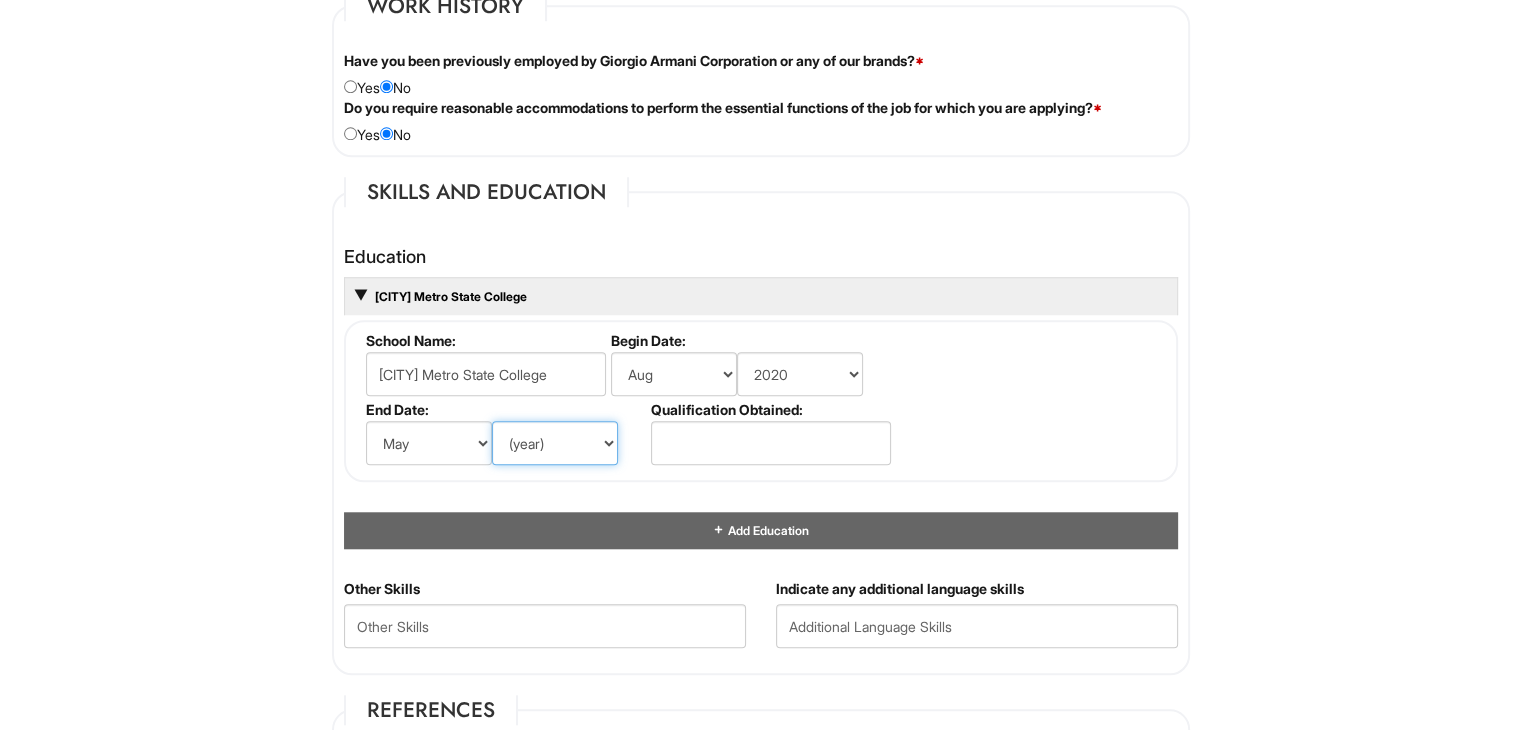 select on "2022" 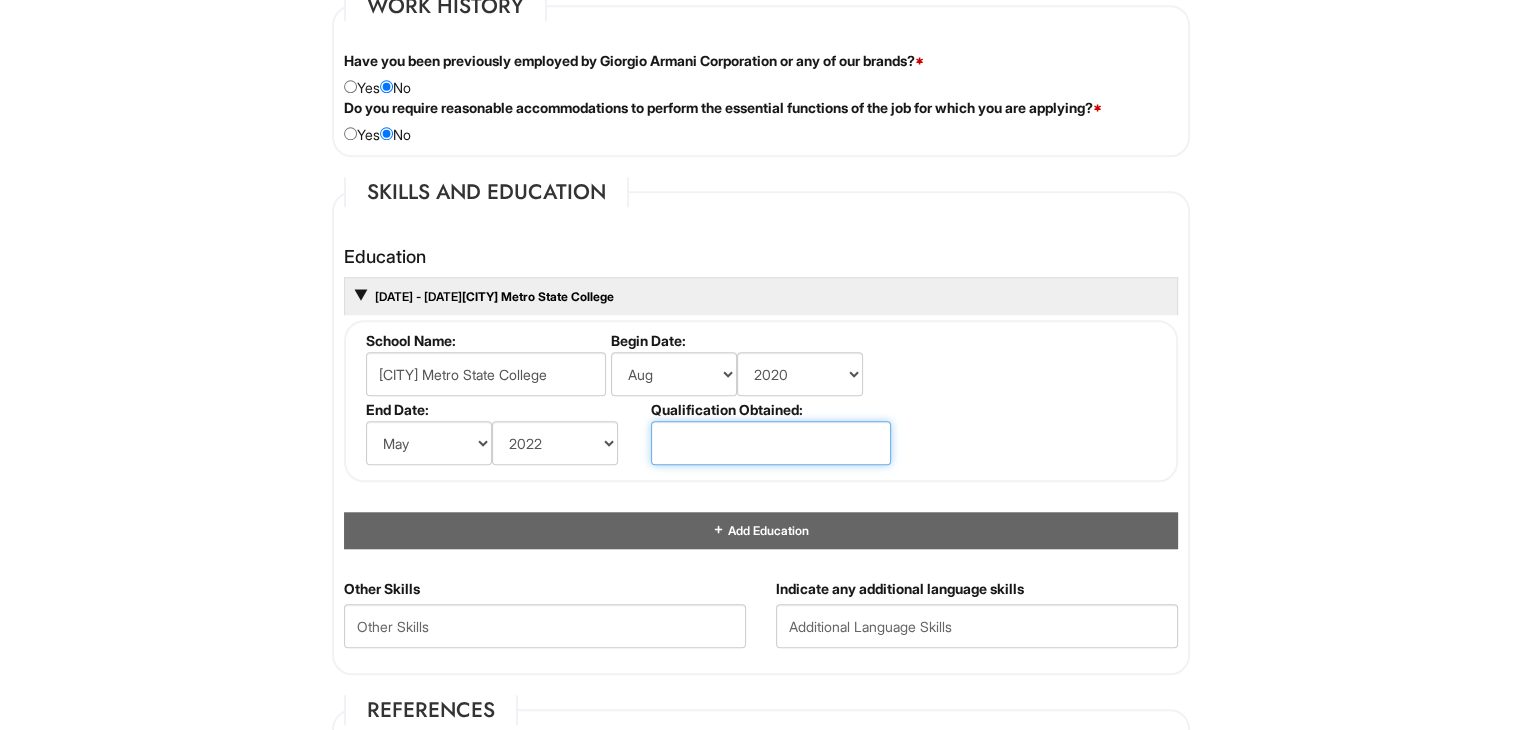click at bounding box center (771, 443) 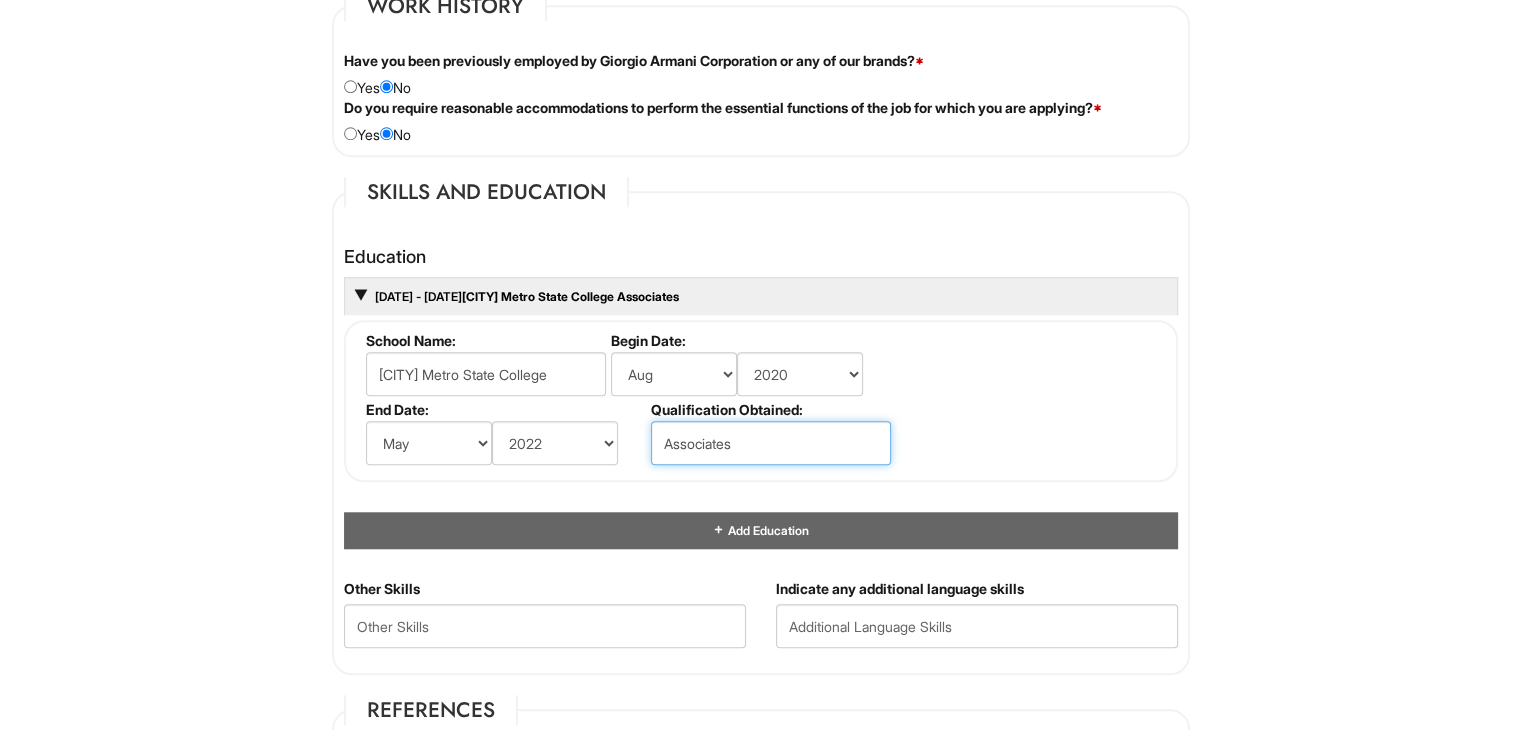 type on "Associates" 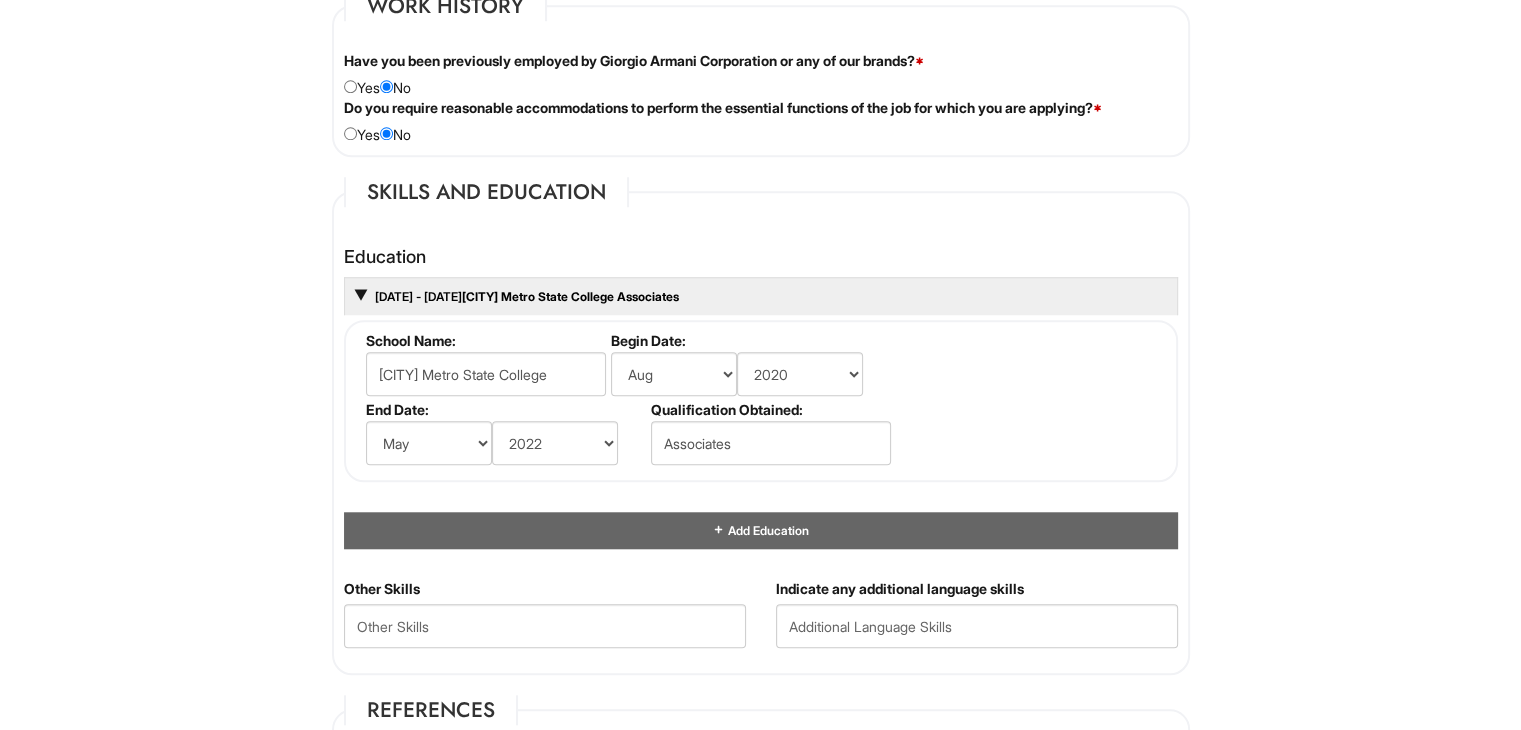 click on "School Name:
Atlanta Metro State College
Begin Date:
(month) Jan Feb Mar Apr May Jun Jul Aug Sep Oct Nov Dec (year) 2029 2028 2027 2026 2025 2024 2023 2022 2021 2020 2019 2018 2017 2016 2015 2014 2013 2012 2011 2010 2009 2008 2007 2006 2005 2004 2003 2002 2001 2000 1999 1998 1997 1996 1995 1994 1993 1992 1991 1990 1989 1988 1987 1986 1985 1984 1983 1982 1981 1980 1979 1978 1977 1976 1975 1974 1973 1972 1971 1970 1969 1968 1967 1966 1965 1964 1963 1962 1961 1960 1959 1958 1957 1956 1955 1954 1953 1952 1951 1950 1949 1948 1947 1946  --  2030 2031 2032 2033 2034 2035 2036 2037 2038 2039 2040 2041 2042 2043 2044 2045 2046 2047 2048 2049 2050 2051 2052 2053 2054 2055 2056 2057 2058 2059 2060 2061 2062 2063 2064
End Date:
(month) Jan Feb Mar Apr May Jun Jul Aug Sep Oct Nov Dec (year) 2029 2028 2027 2026 2025 2024 2023 2022 2021 2020 2019 2018 2017 2016 2015 2014 2013 2012 2011 2010 2009 2008 2007 2006 2005 2004 2003 2002 2001 2000 1999 1998 1997 1996 1995 1994 1993 1992 1991 1990 1989" at bounding box center (761, 401) 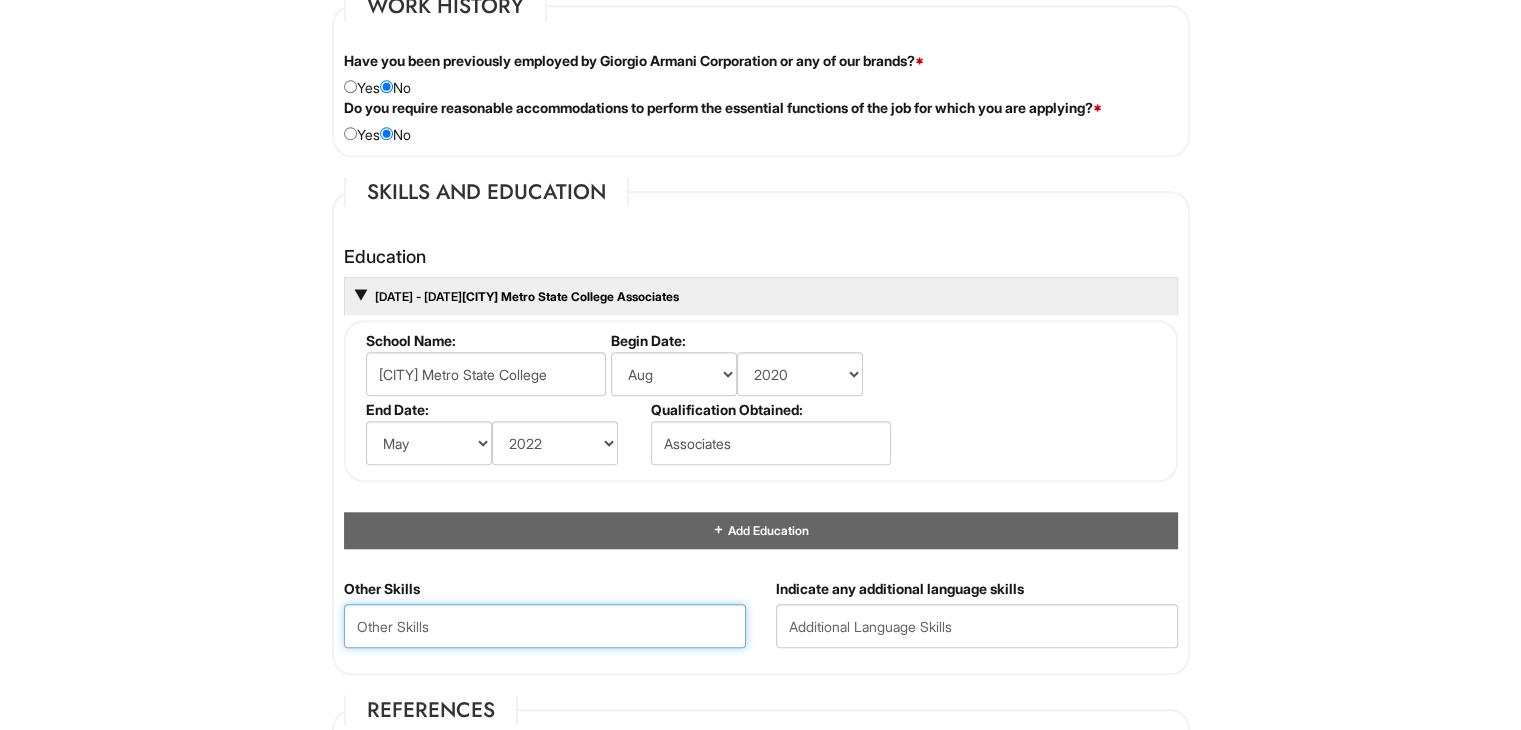 click at bounding box center [545, 626] 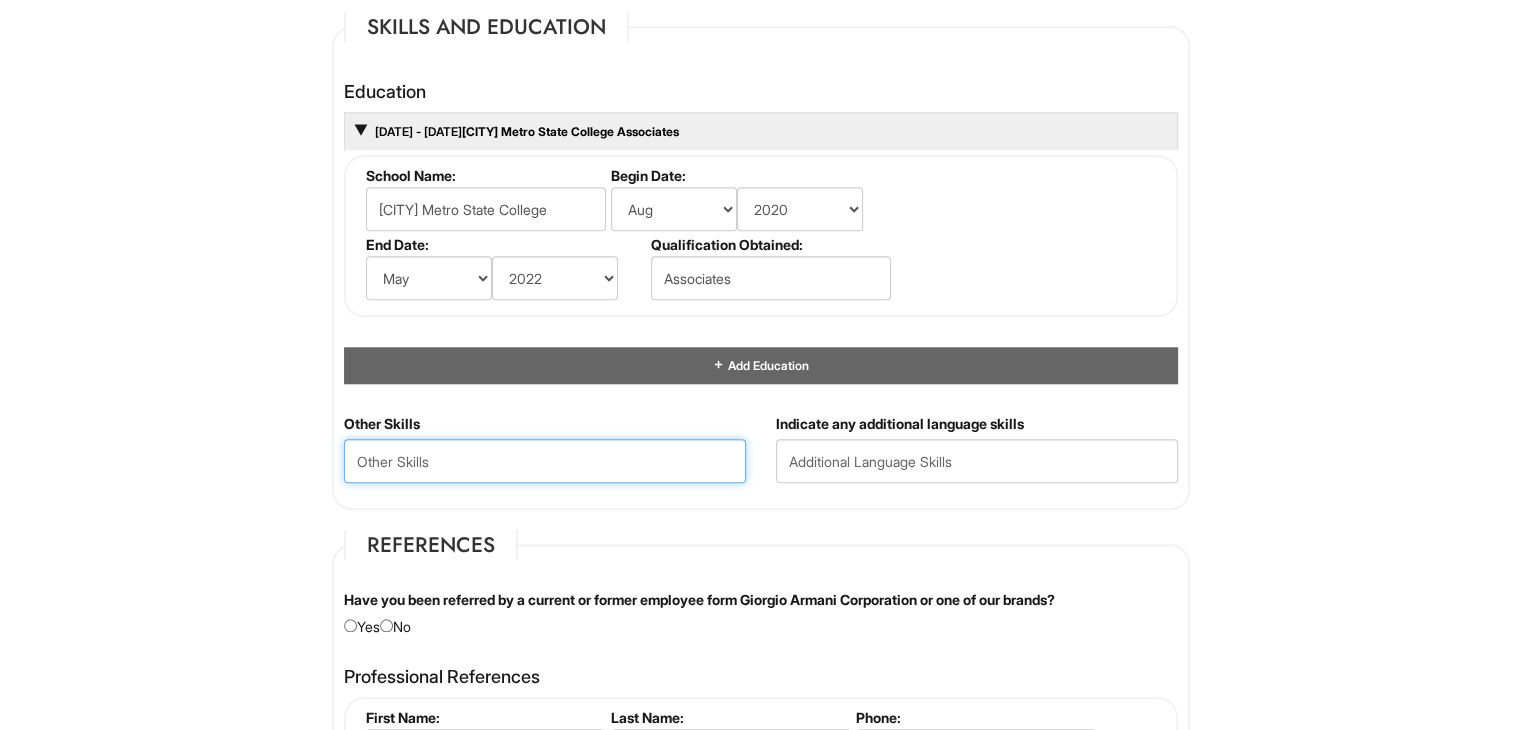 scroll, scrollTop: 1925, scrollLeft: 0, axis: vertical 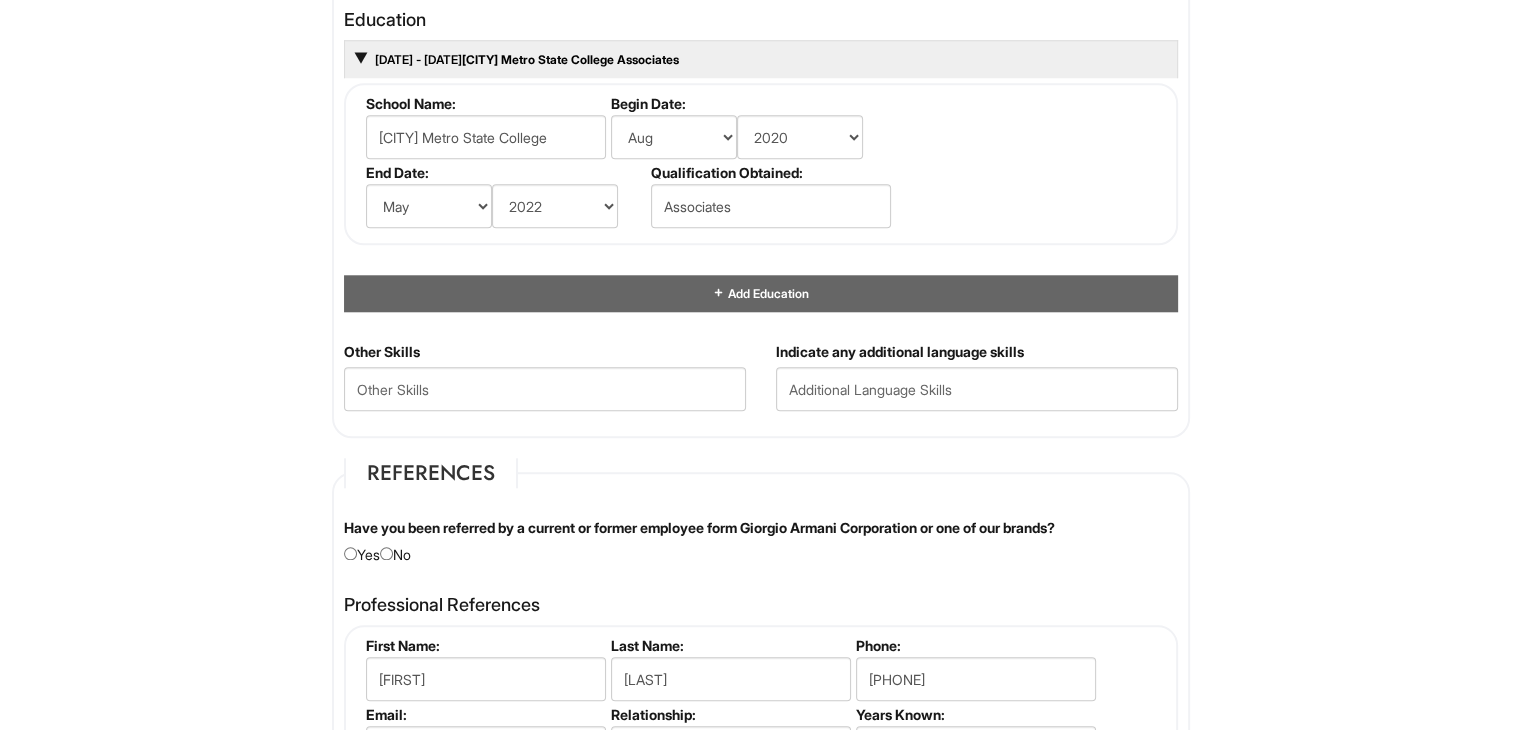 click on "Have you been referred by a current or former employee form Giorgio Armani Corporation or one of our brands?    Yes   No" at bounding box center [761, 541] 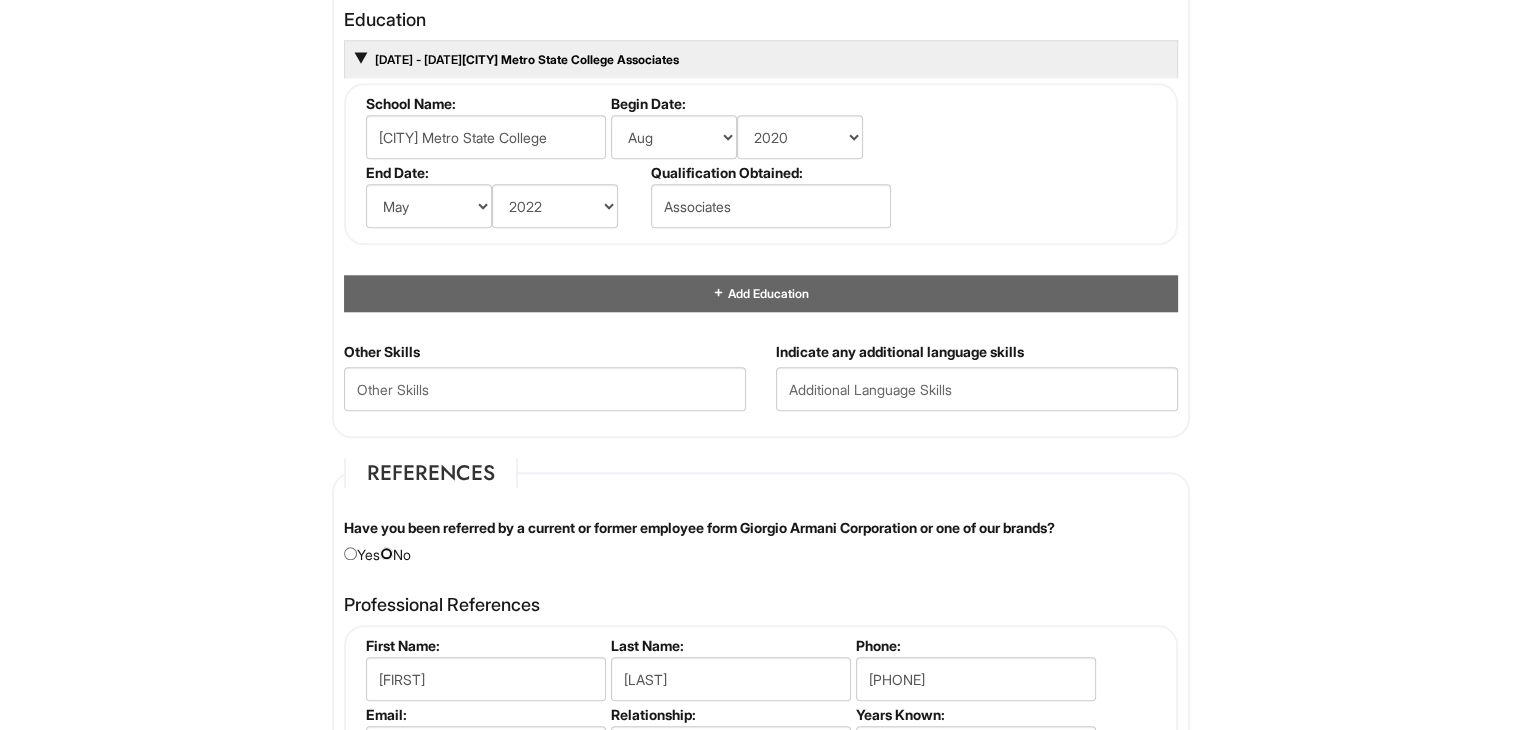 click at bounding box center [386, 553] 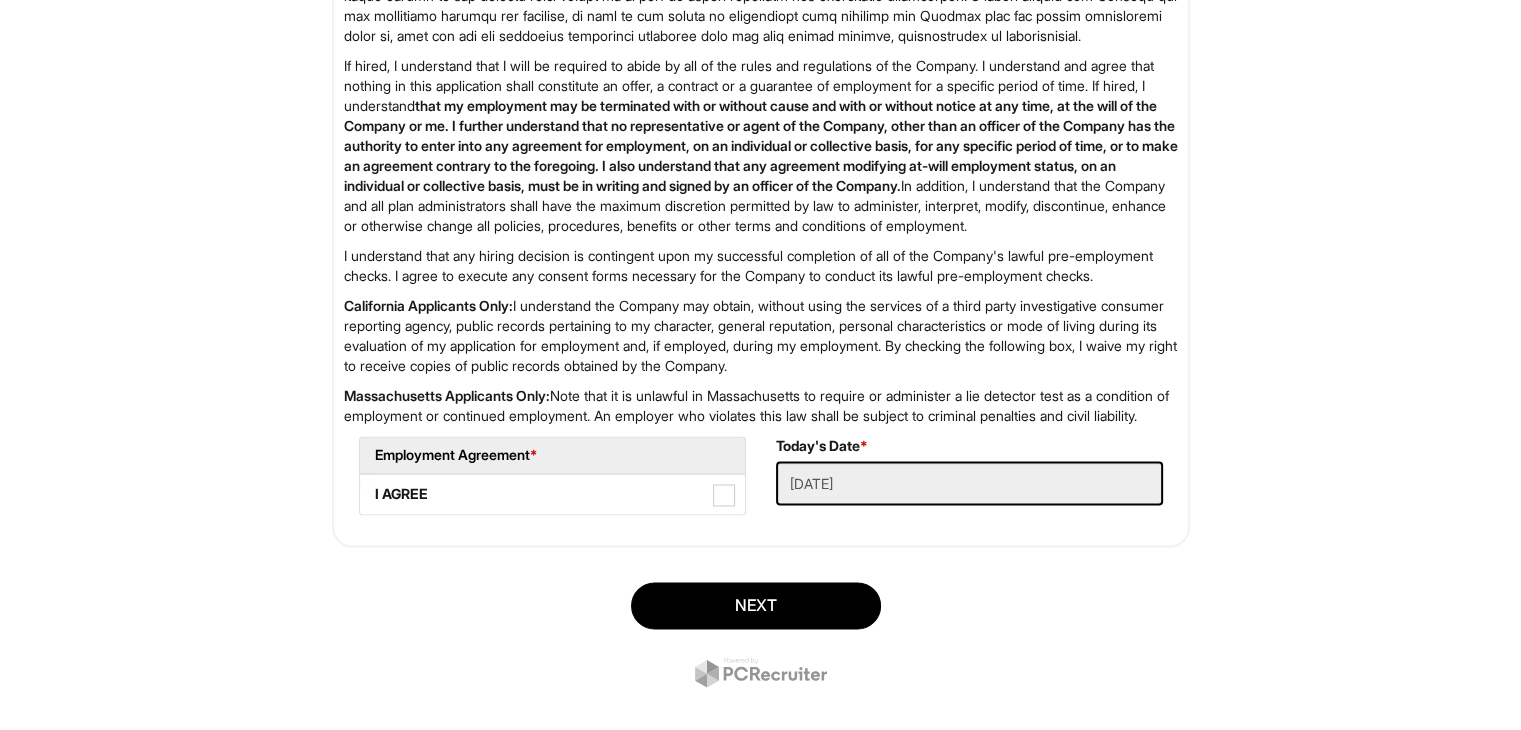 scroll, scrollTop: 3245, scrollLeft: 0, axis: vertical 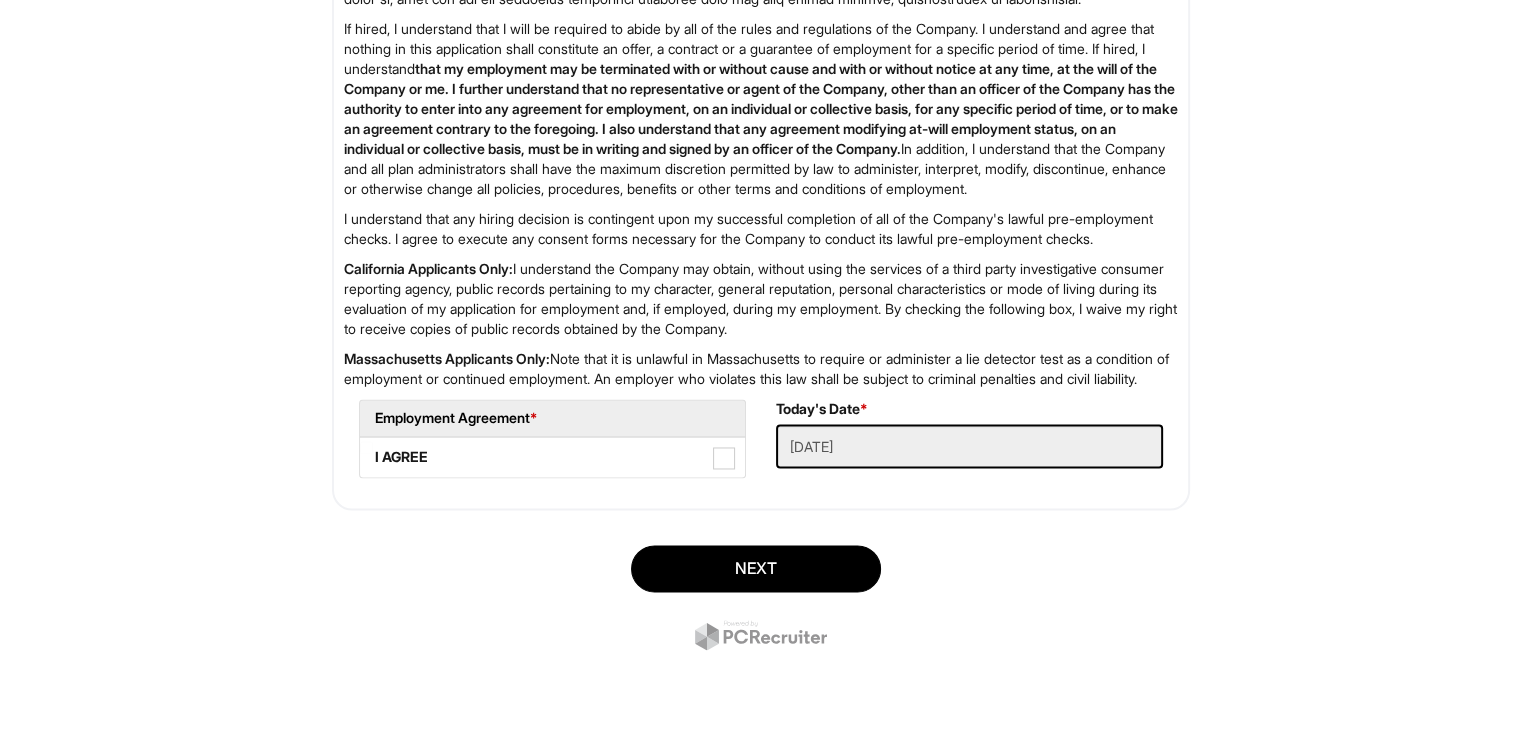 click on "California Applicants Only:  I understand the Company may obtain, without using the services of a third party investigative consumer reporting agency, public records pertaining to my character, general reputation, personal characteristics or mode of living during its evaluation of my application for employment and, if employed, during my employment. By checking the following box, I waive my right to receive copies of public records obtained by the Company." at bounding box center [761, 299] 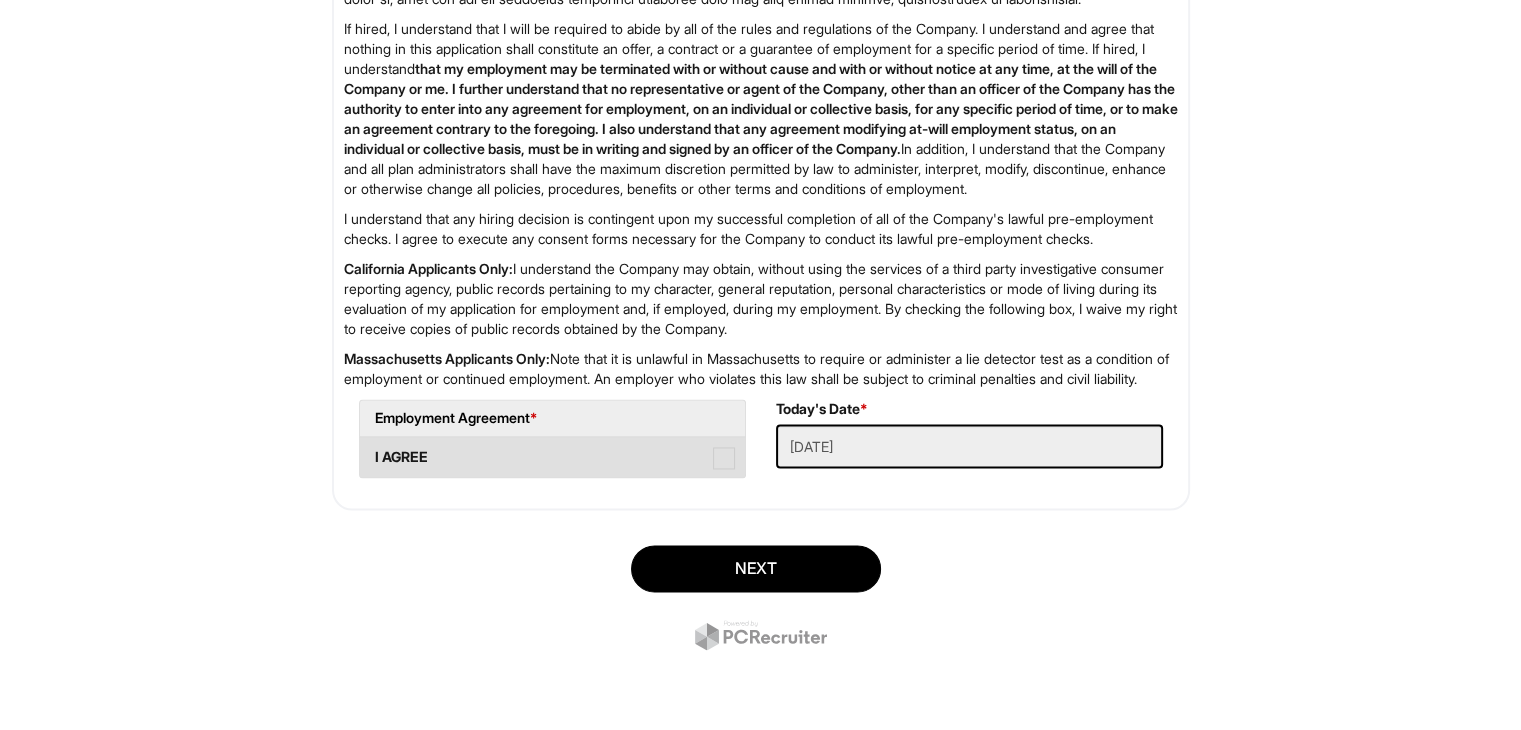 click at bounding box center [724, 458] 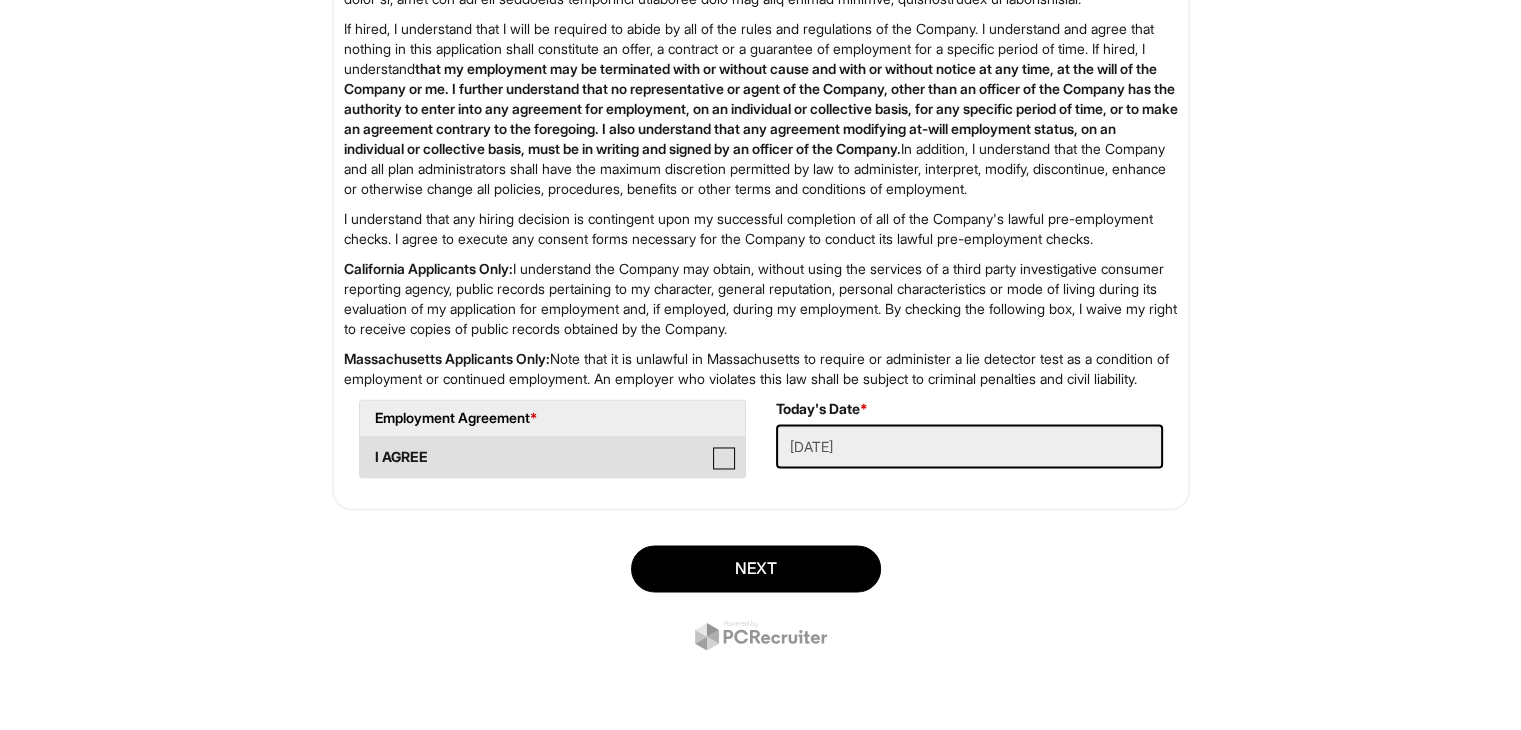 click on "I AGREE" at bounding box center [366, 447] 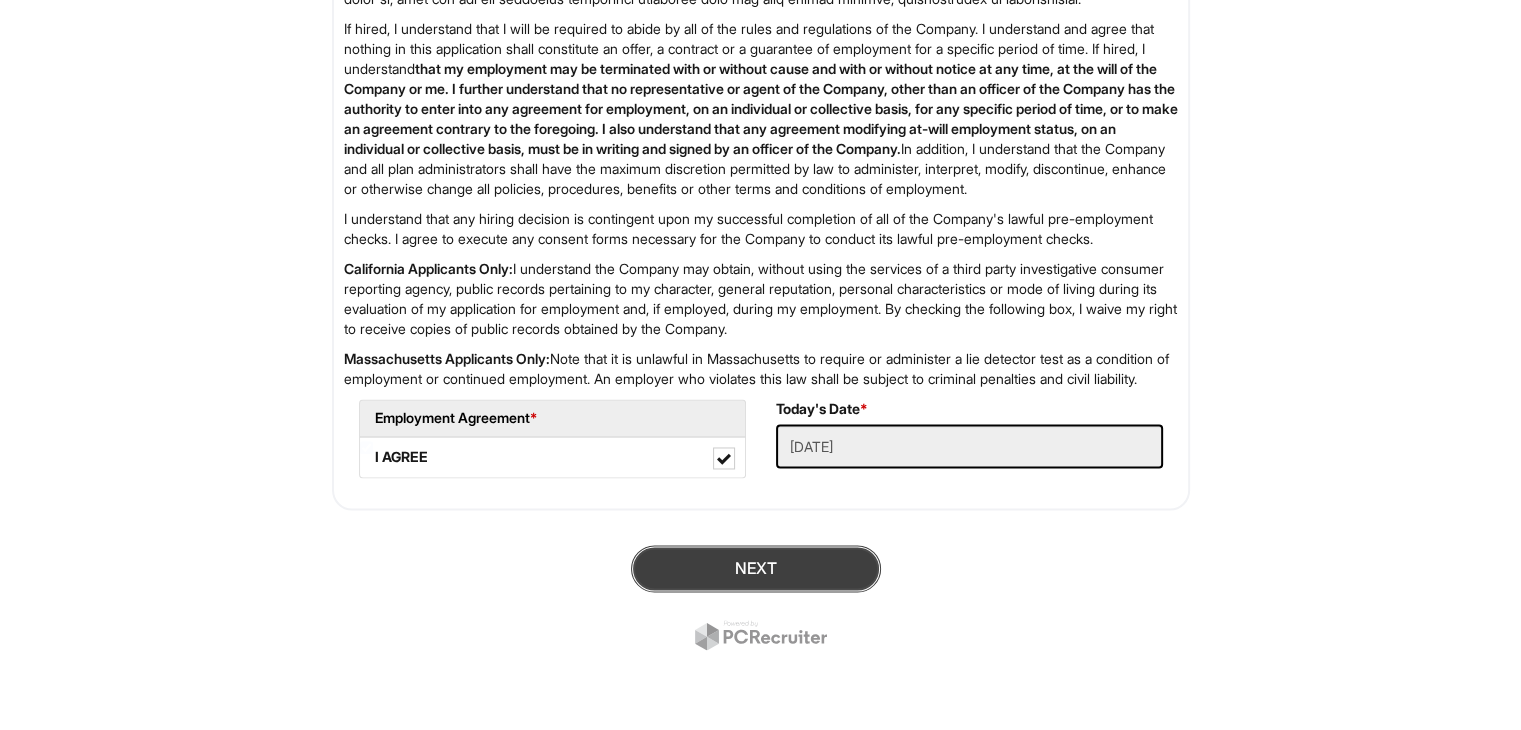 click on "Next" at bounding box center [756, 568] 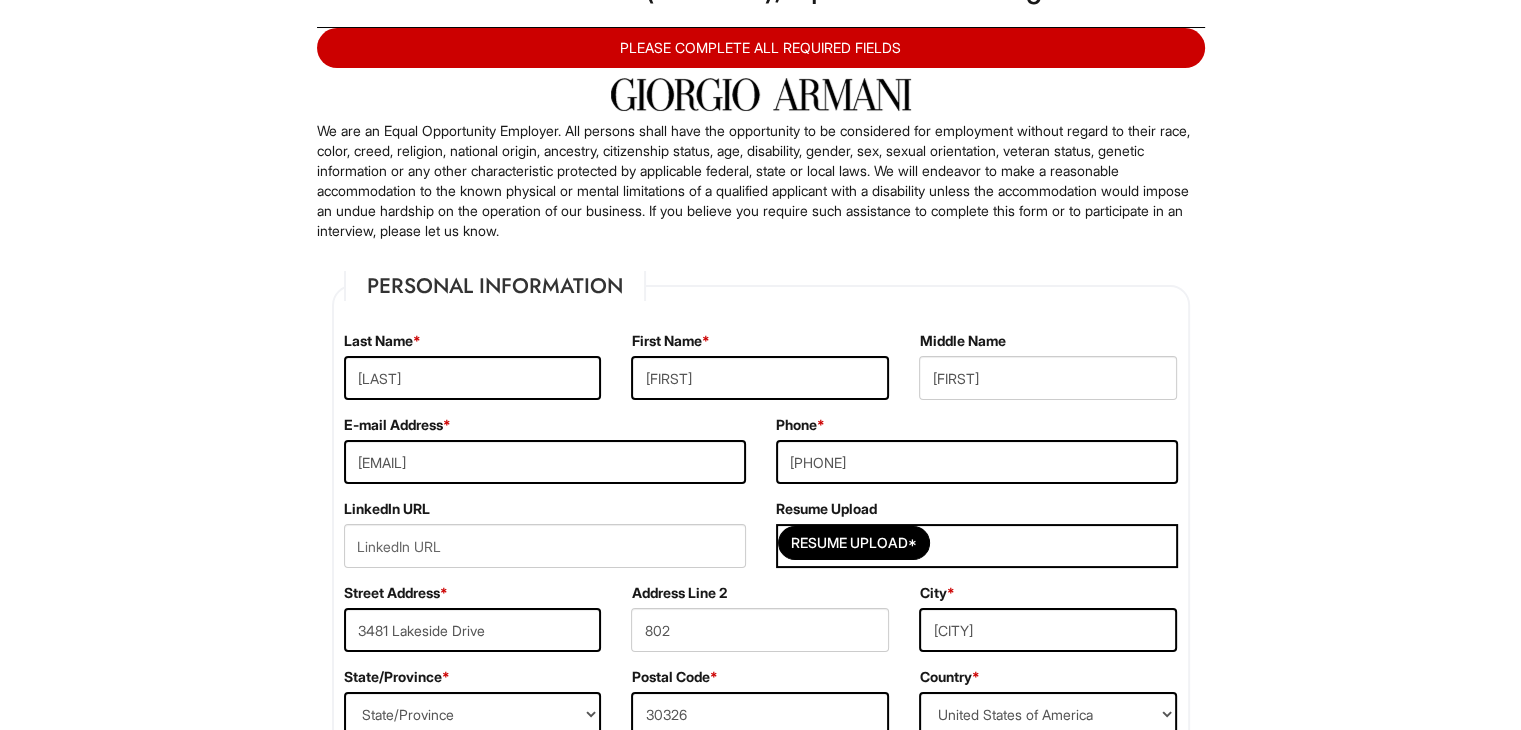 scroll, scrollTop: 0, scrollLeft: 0, axis: both 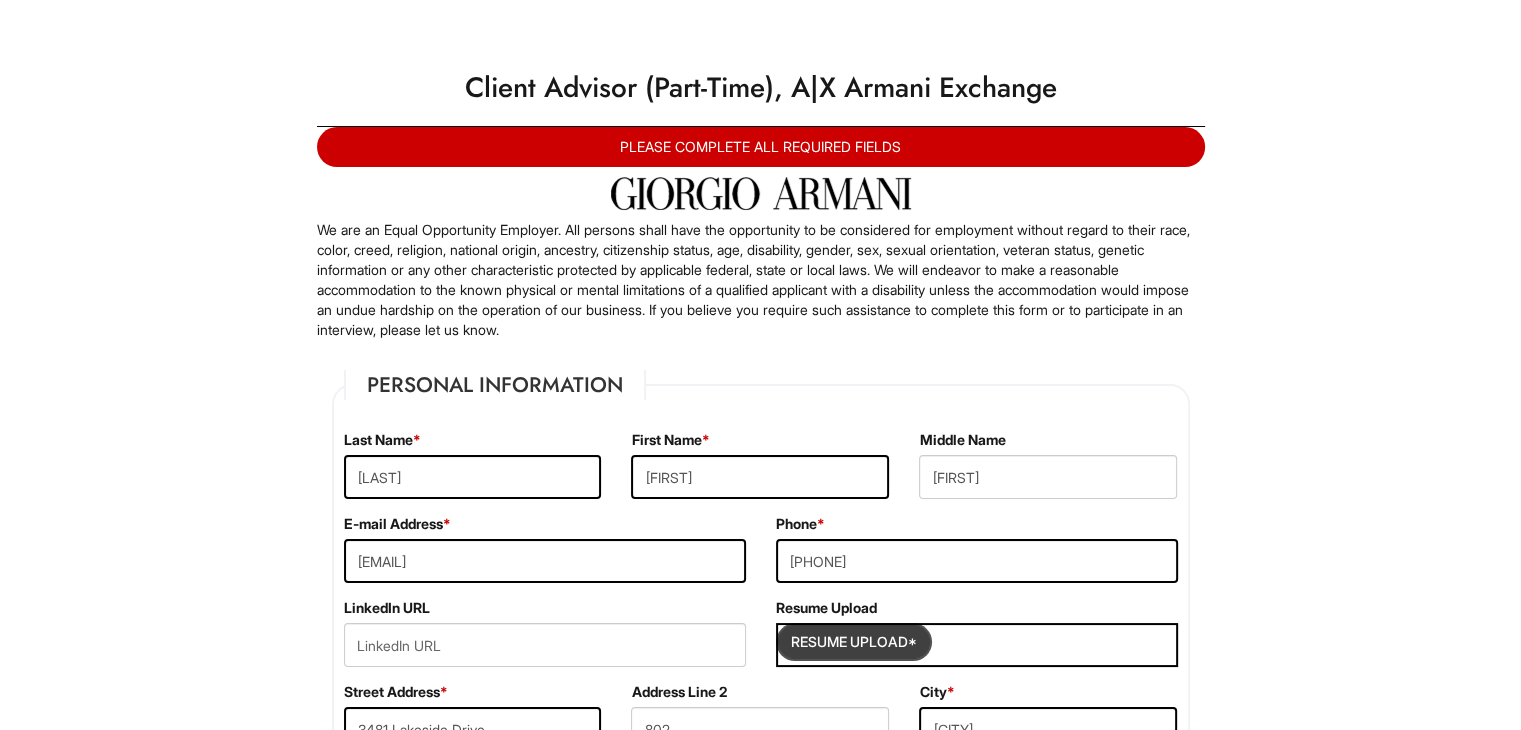 click at bounding box center [854, 642] 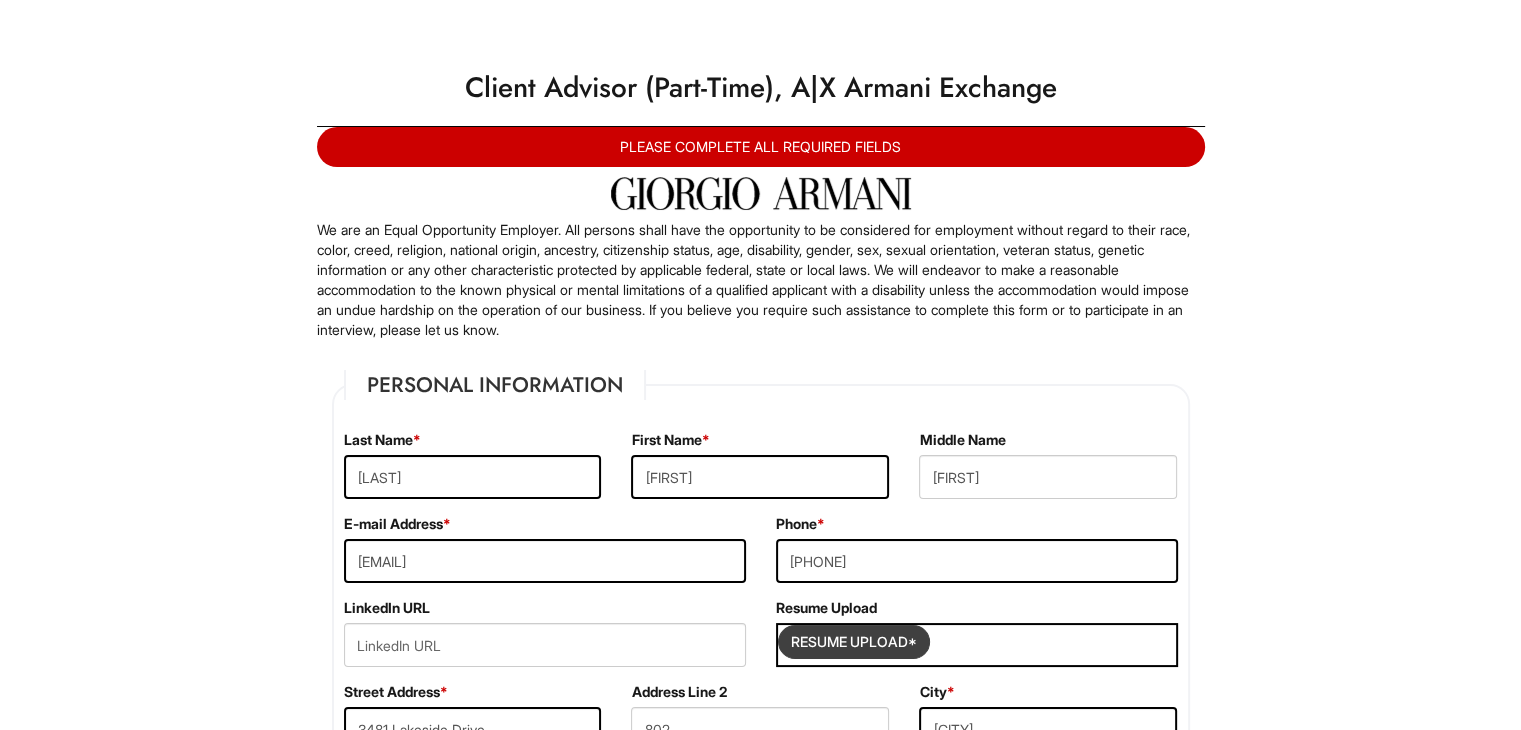 type on "C:\fakepath\[LAST] [FIRST] Resume 25 (1).docx" 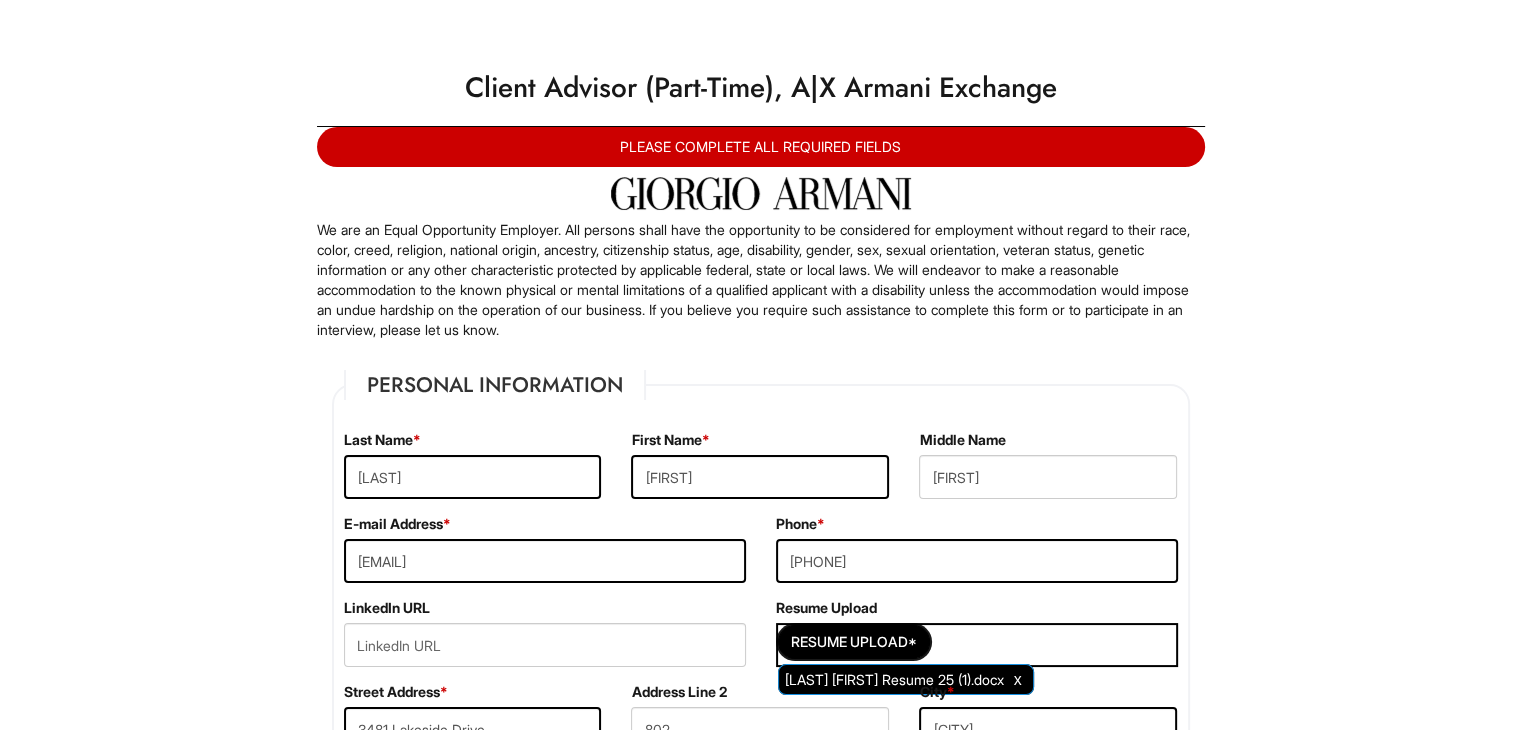 click on "[LAST] [FIRST] Resume 25 (1).docx" at bounding box center (894, 679) 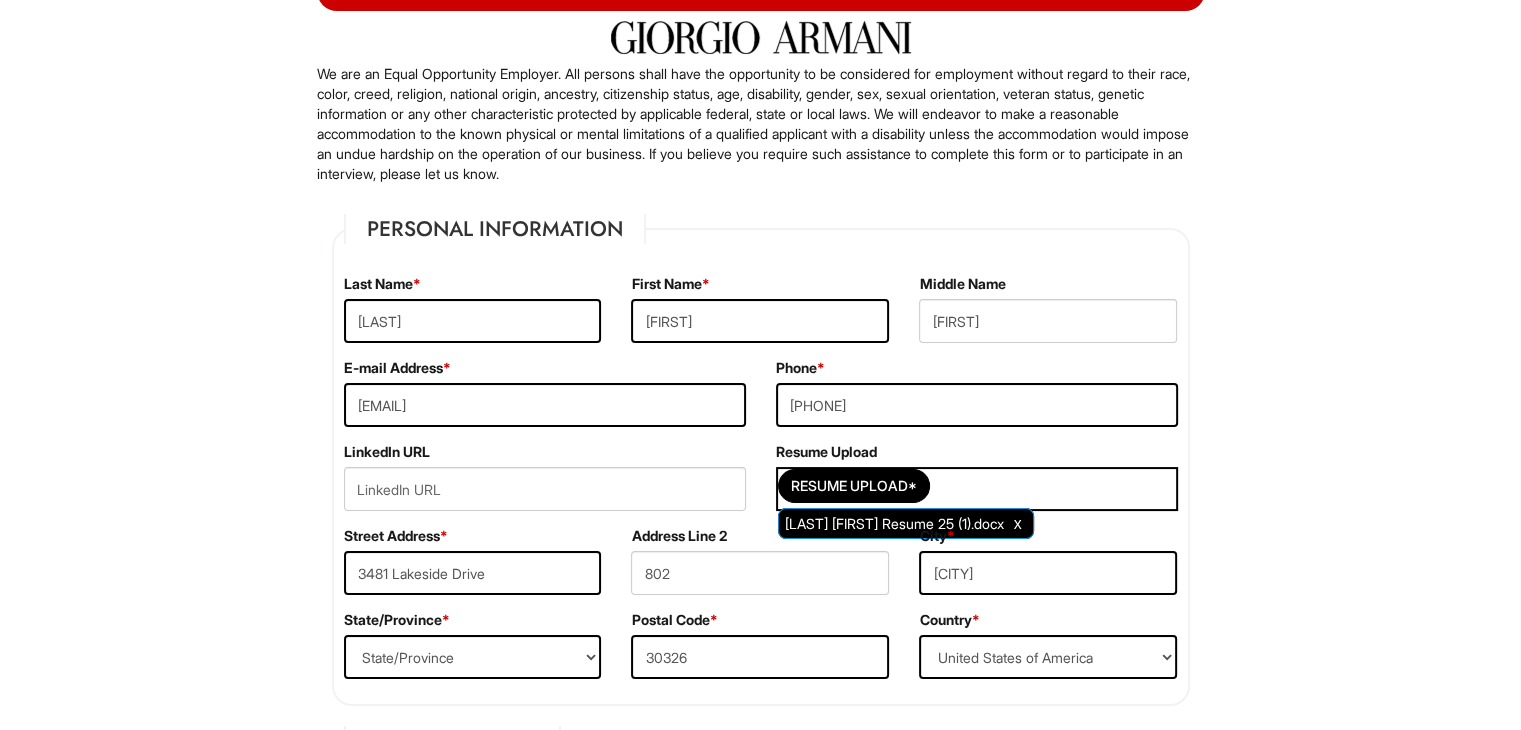 scroll, scrollTop: 156, scrollLeft: 0, axis: vertical 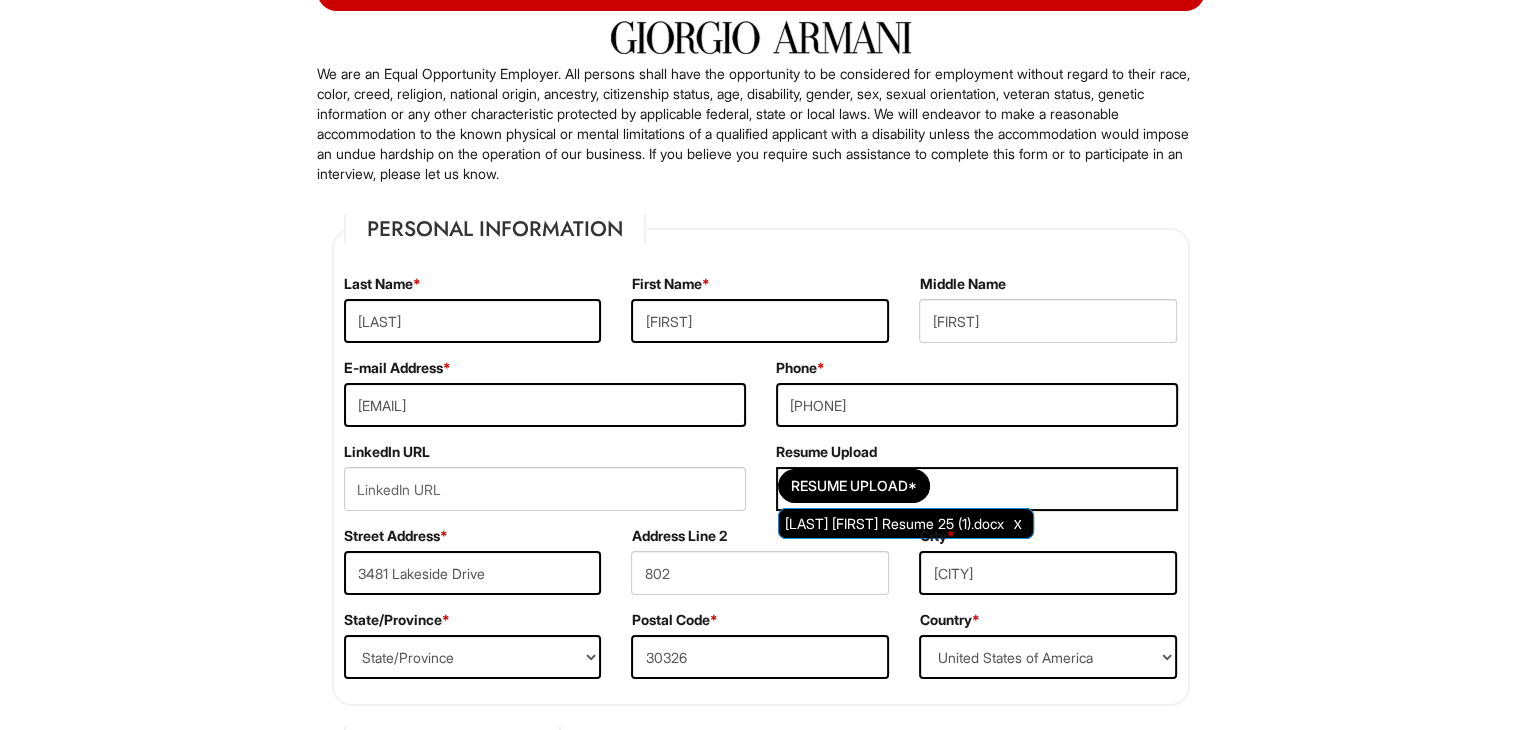 click on "[LAST] [FIRST] Resume 25 (1).docx" at bounding box center [894, 523] 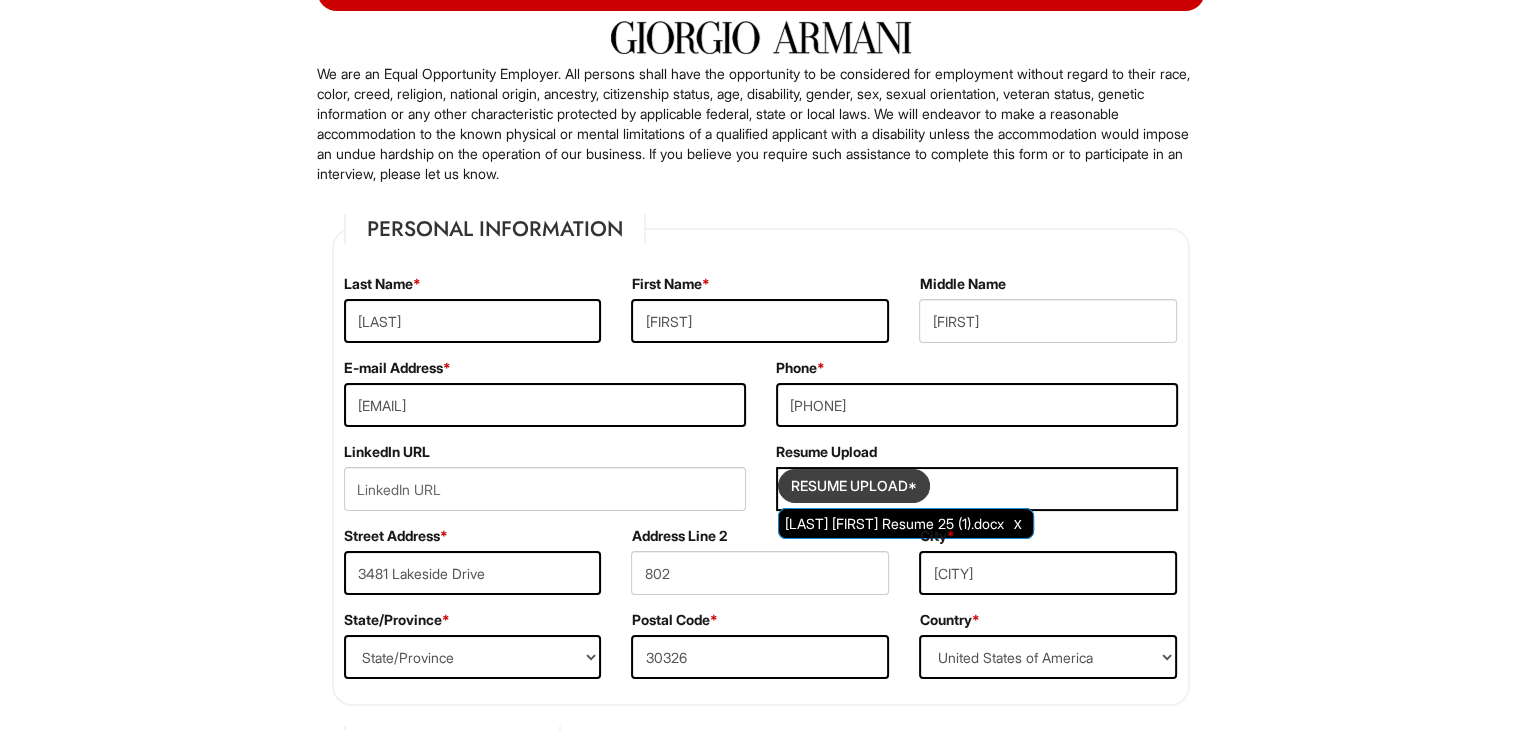 click at bounding box center [854, 486] 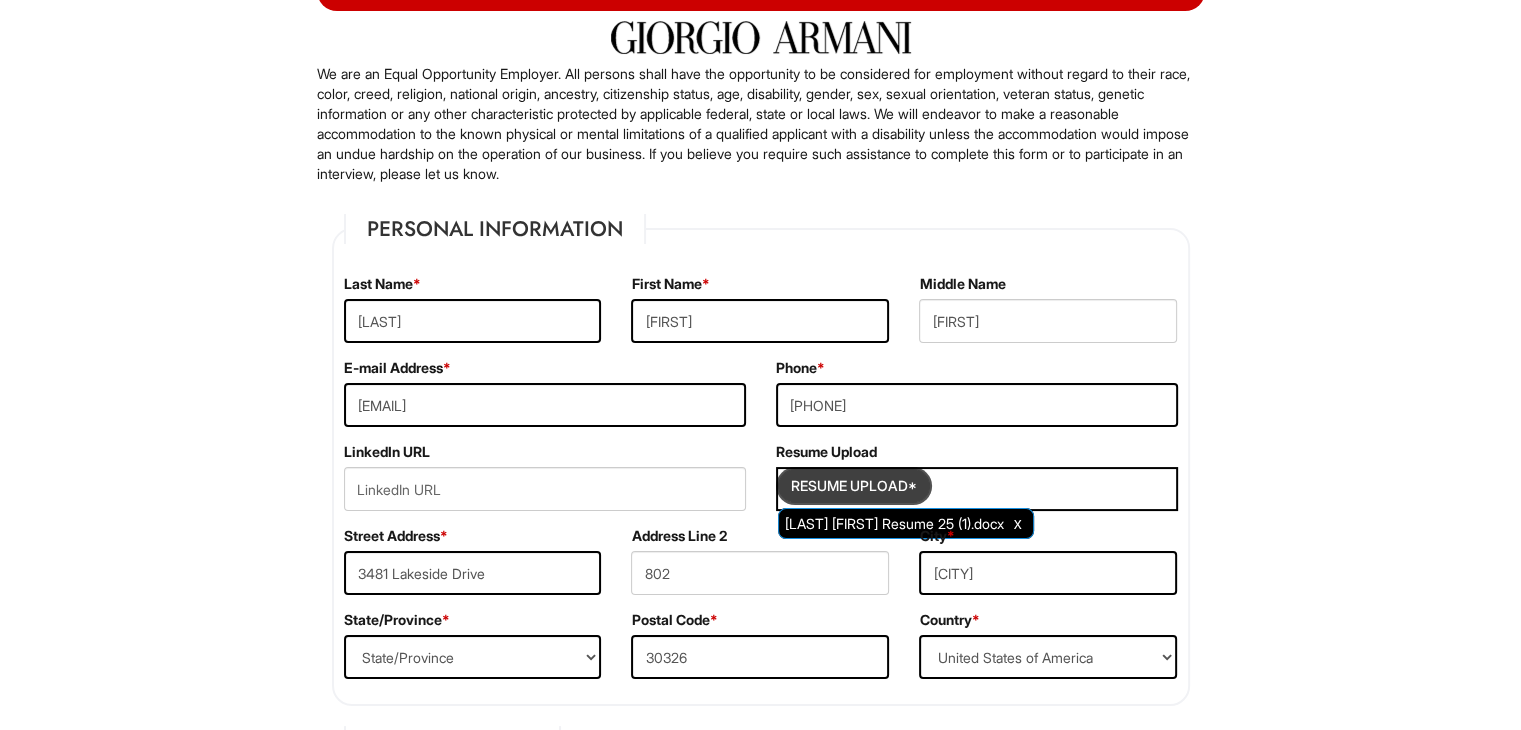 type on "C:\fakepath\[LAST] [FIRST] Resume 2025.docx" 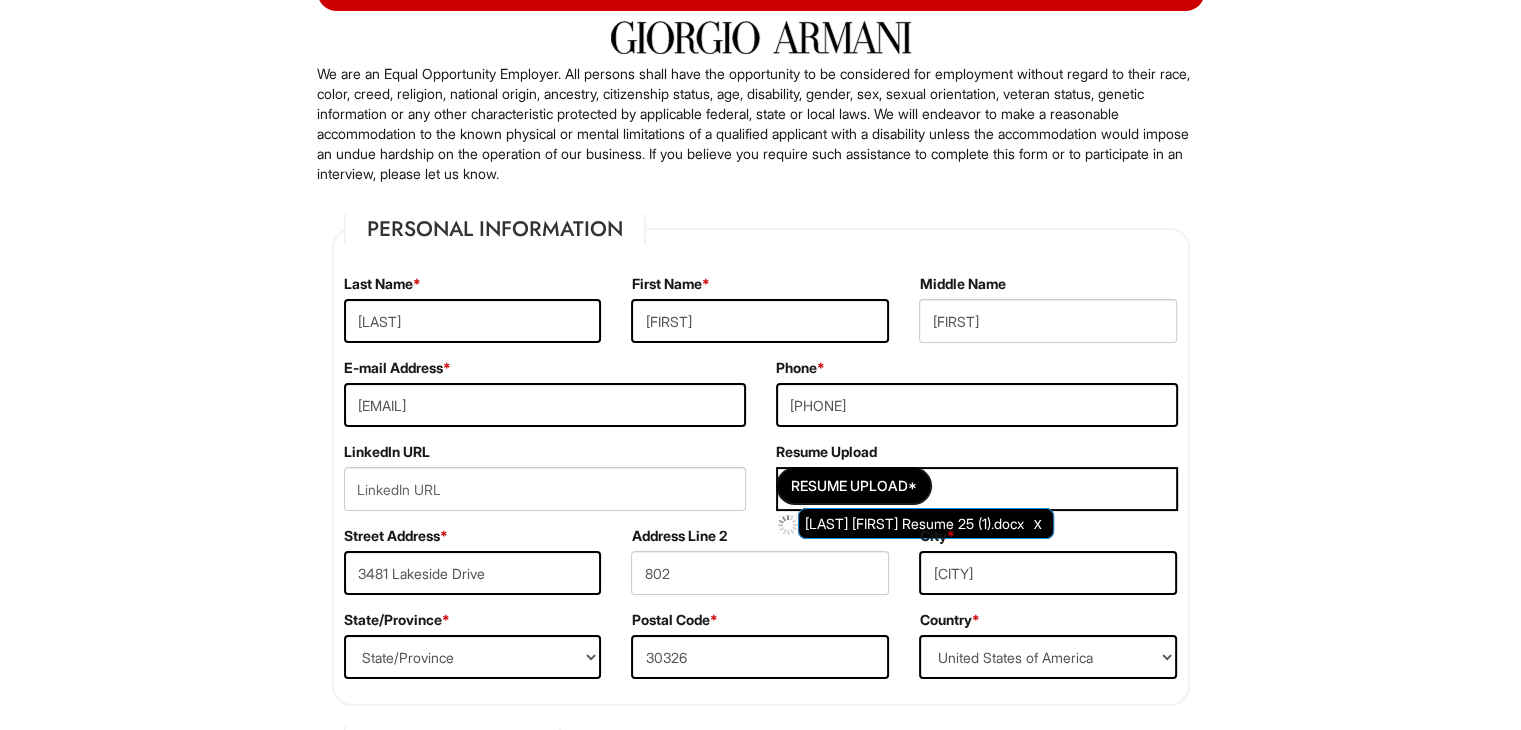 type 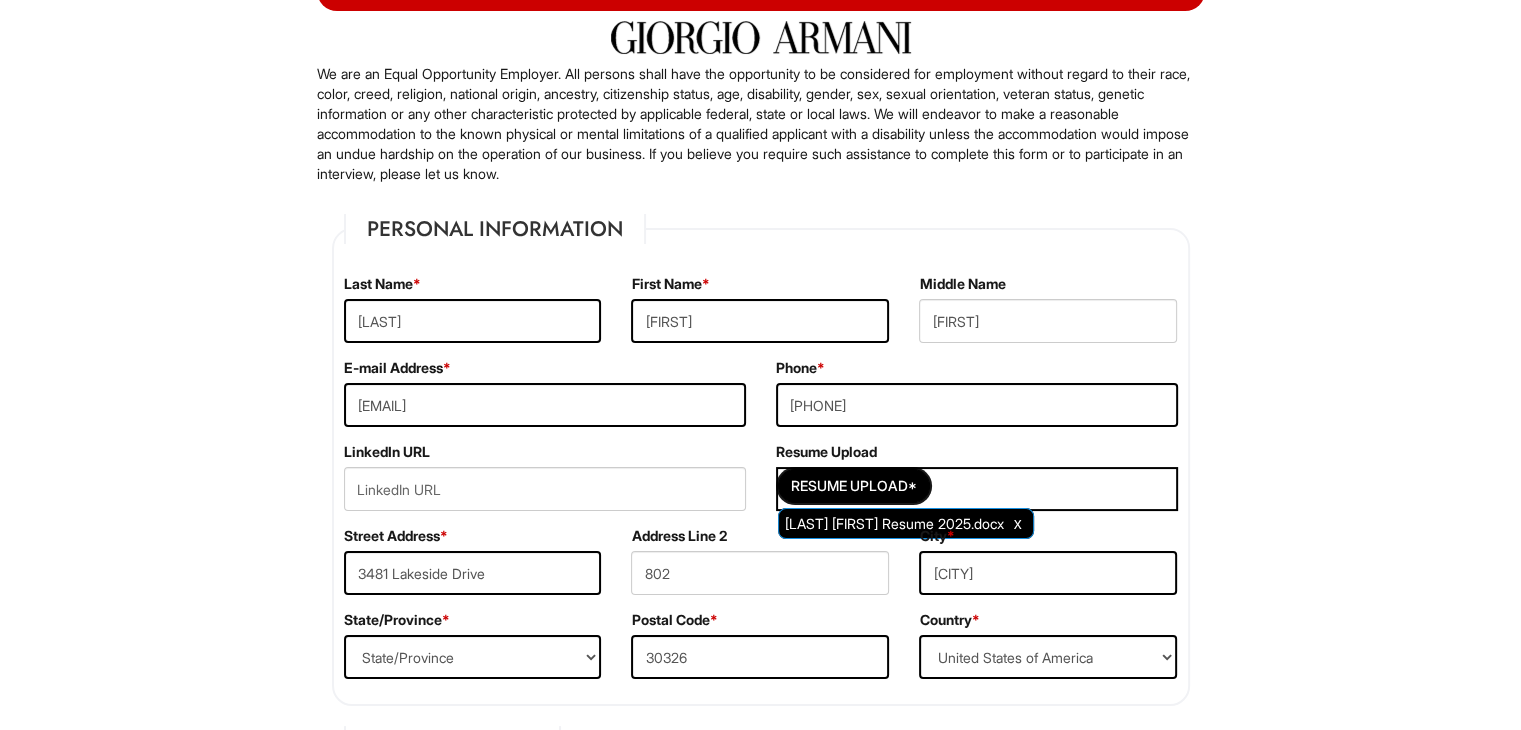 click on "Please Complete This Form 1 2 3 Client Advisor (Part-Time), A|X Armani Exchange PLEASE COMPLETE ALL REQUIRED FIELDS
We are an Equal Opportunity Employer. All persons shall have the opportunity to be considered for employment without regard to their race, color, creed, religion, national origin, ancestry, citizenship status, age, disability, gender, sex, sexual orientation, veteran status, genetic information or any other characteristic protected by applicable federal, state or local laws. We will endeavor to make a reasonable accommodation to the known physical or mental limitations of a qualified applicant with a disability unless the accommodation would impose an undue hardship on the operation of our business. If you believe you require such assistance to complete this form or to participate in an interview, please let us know.
Personal Information
Last Name  *   [LAST]
First Name  *   [FIRST]
Middle Name   [MIDDLE]
E-mail Address  *   [EMAIL]
Phone  *   [PHONE]
LinkedIn URL
*" at bounding box center [760, 1817] 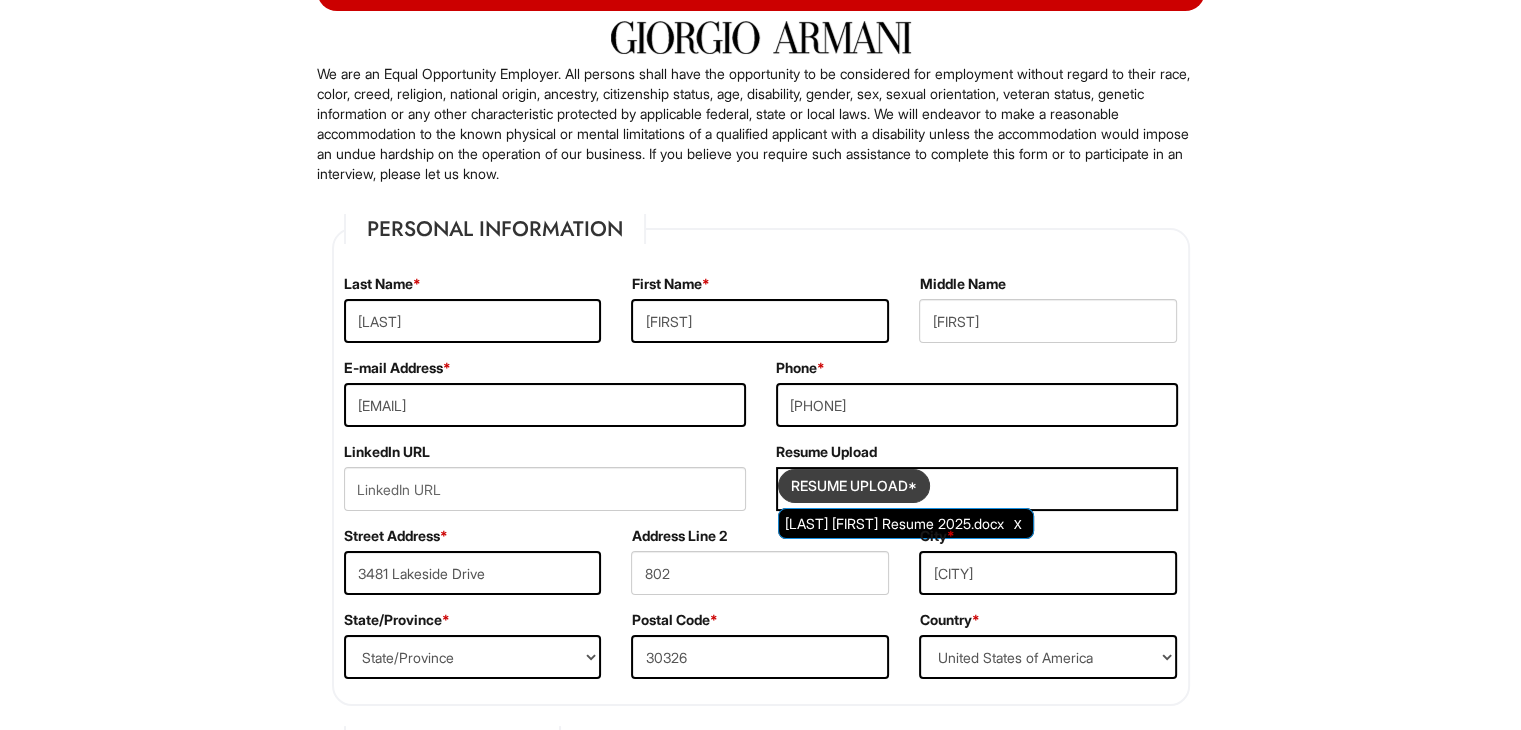 click at bounding box center (854, 486) 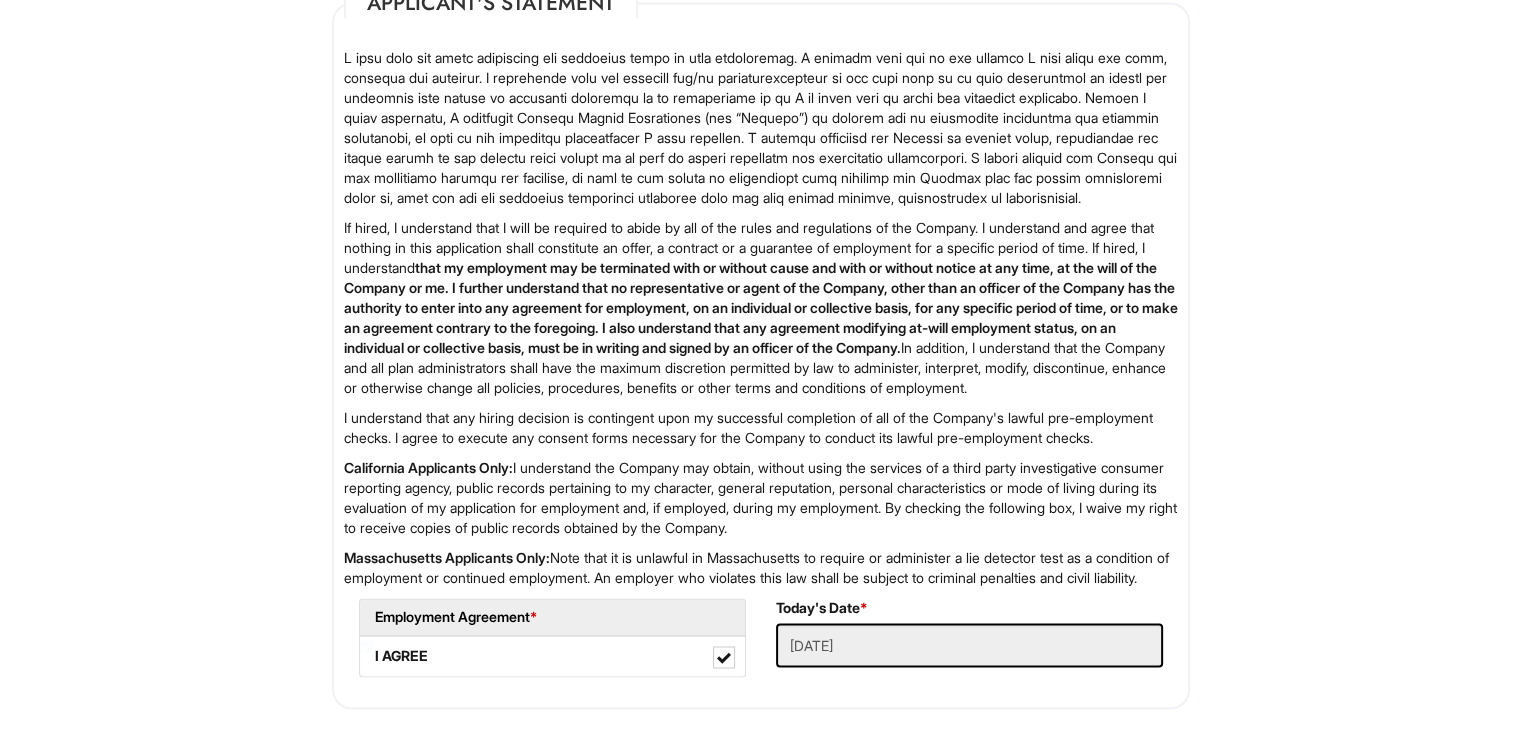scroll, scrollTop: 3285, scrollLeft: 0, axis: vertical 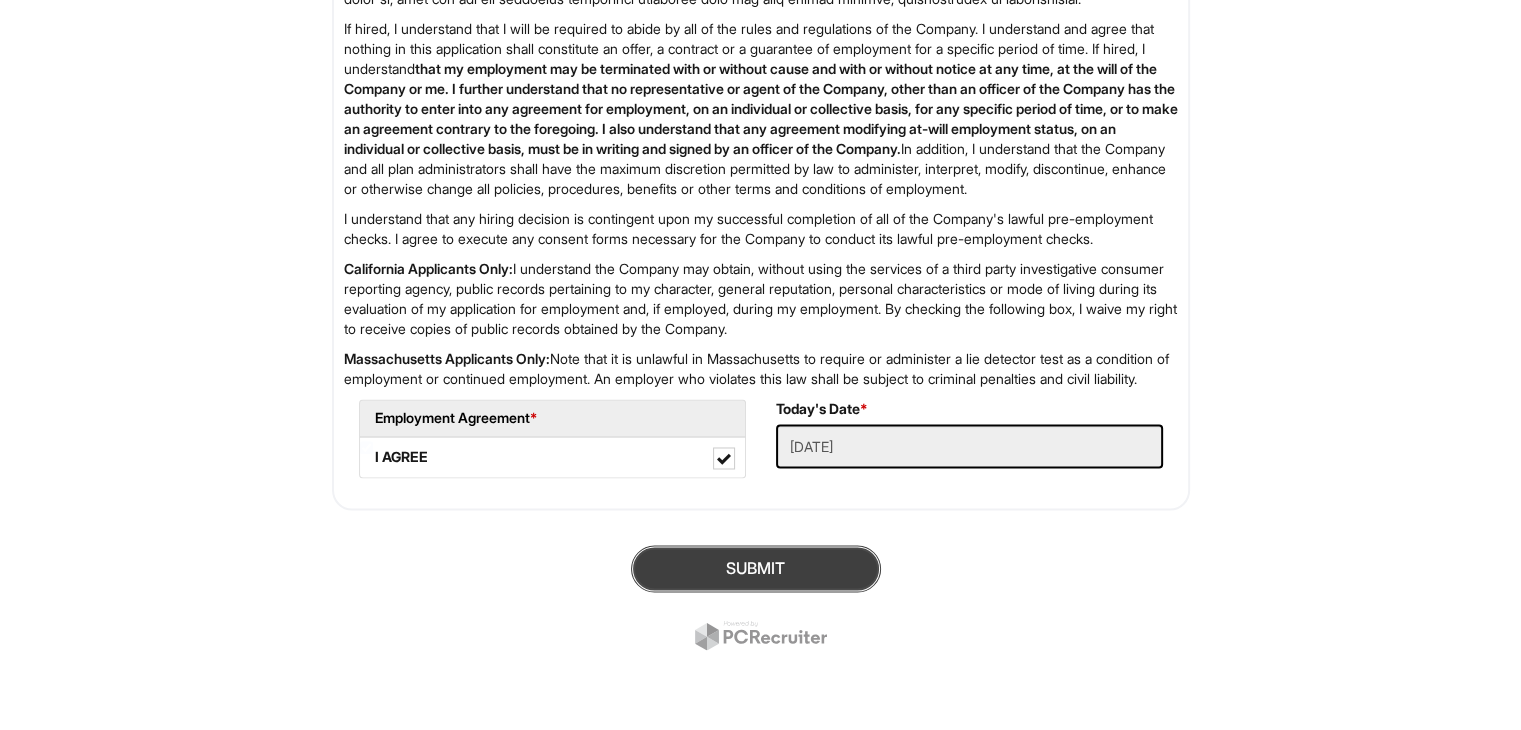 click on "SUBMIT" at bounding box center (756, 568) 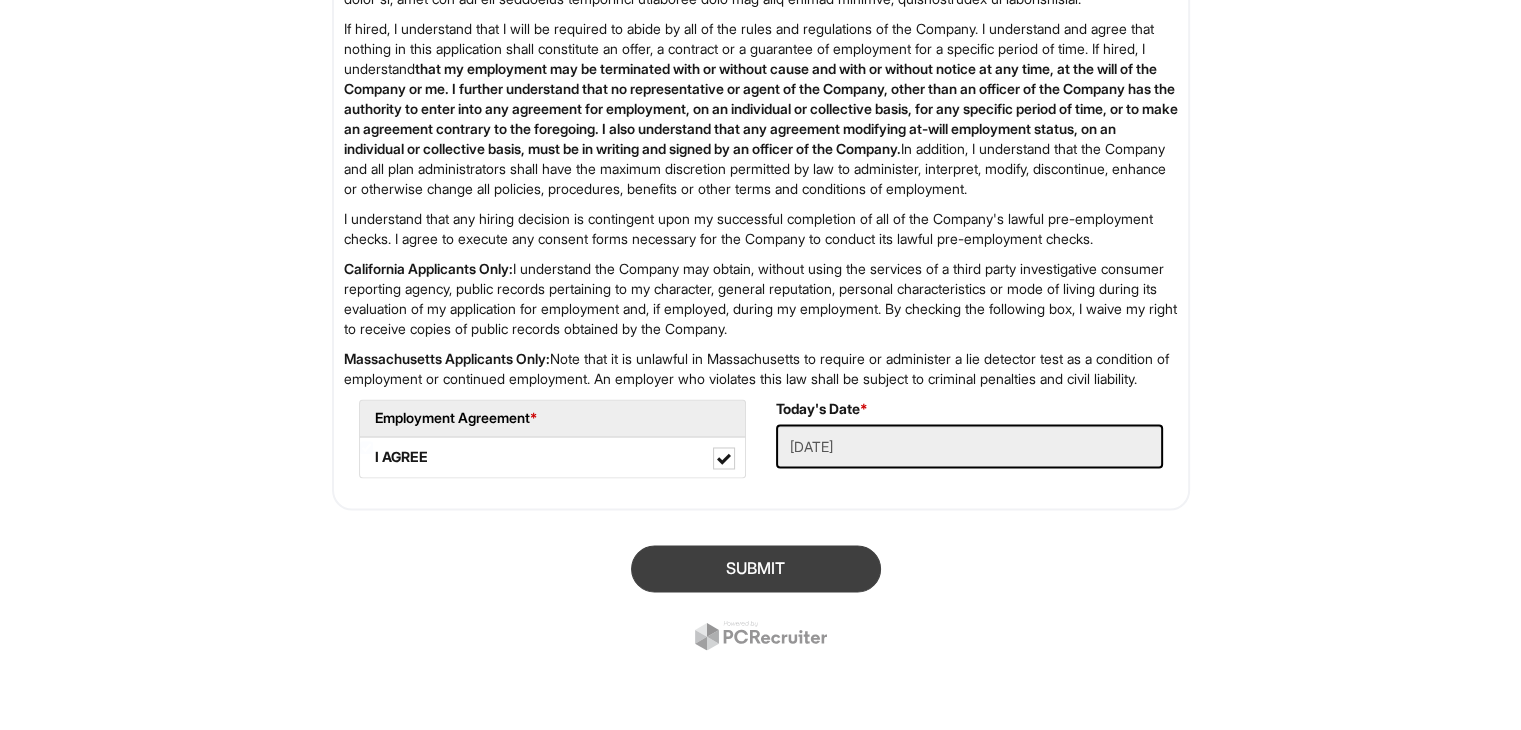scroll, scrollTop: 3245, scrollLeft: 0, axis: vertical 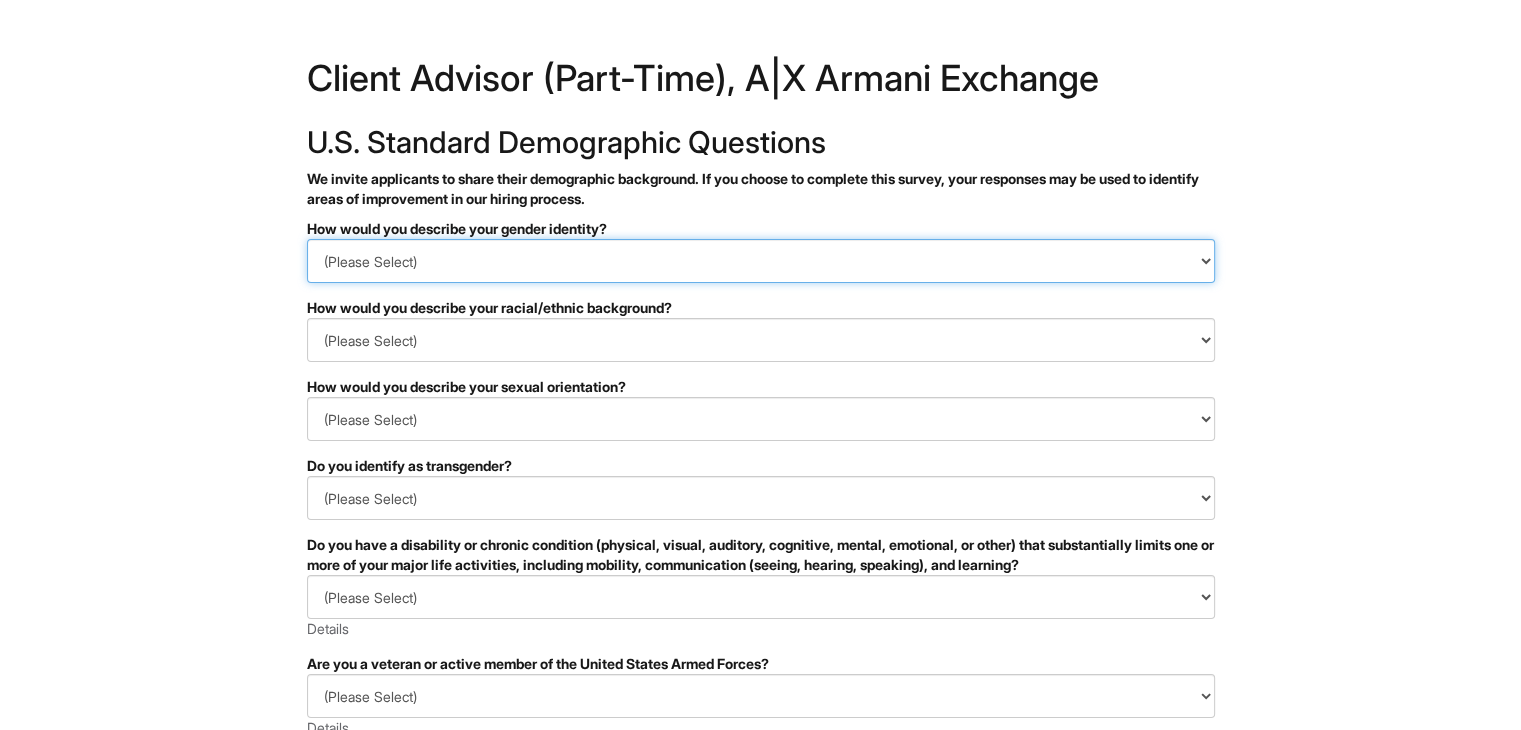 click on "(Please Select) Man Woman Non-binary I prefer to self-describe I don't wish to answer" at bounding box center [761, 261] 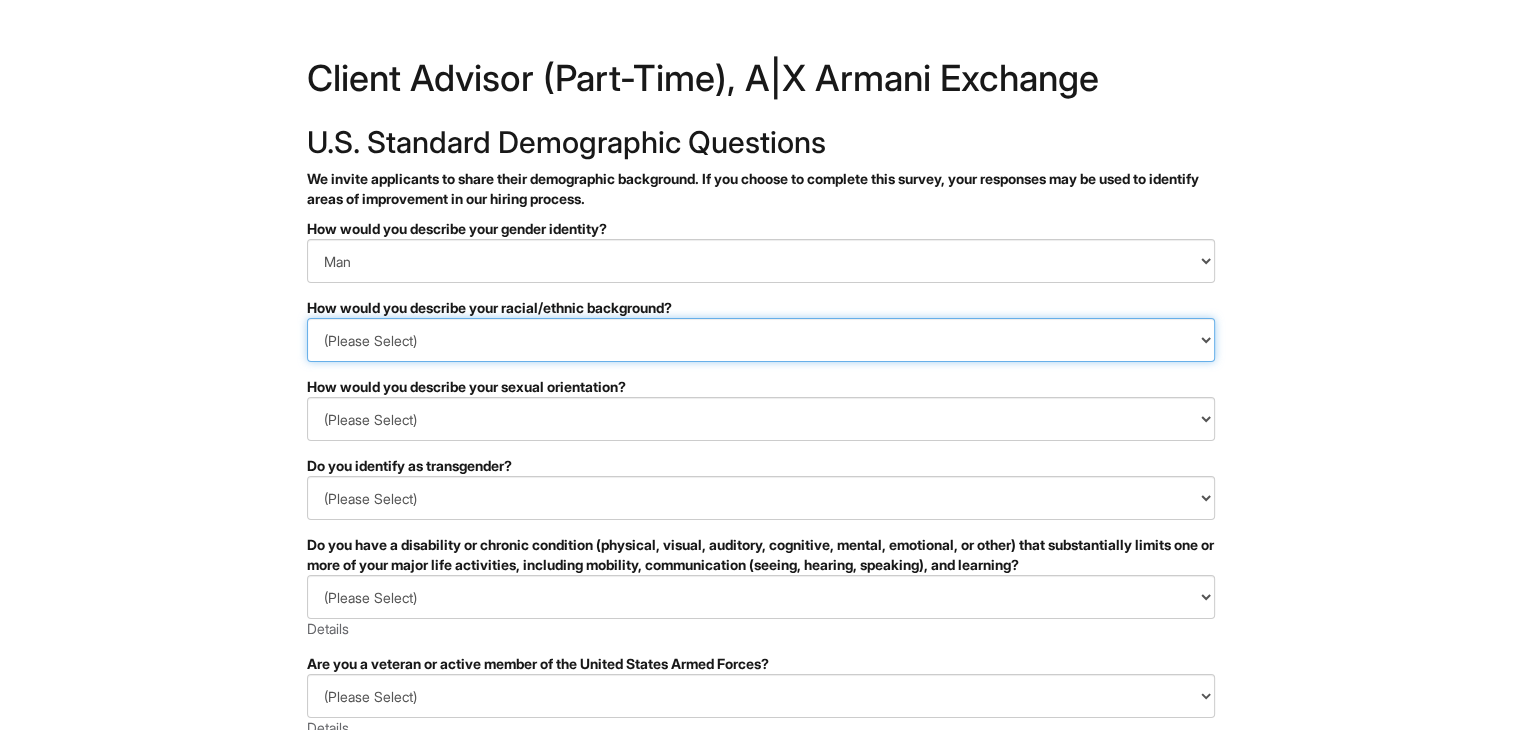 click on "(Please Select) Black or of African descent    East Asian    Hispanic, Latinx or of Spanish Origin    Indigenous, American Indian or Alaska Native    Middle Eastern or North African    Native Hawaiian or Pacific Islander    South Asian    Southeast Asian    White or European    I prefer to self-describe    I don't wish to answer" at bounding box center [761, 340] 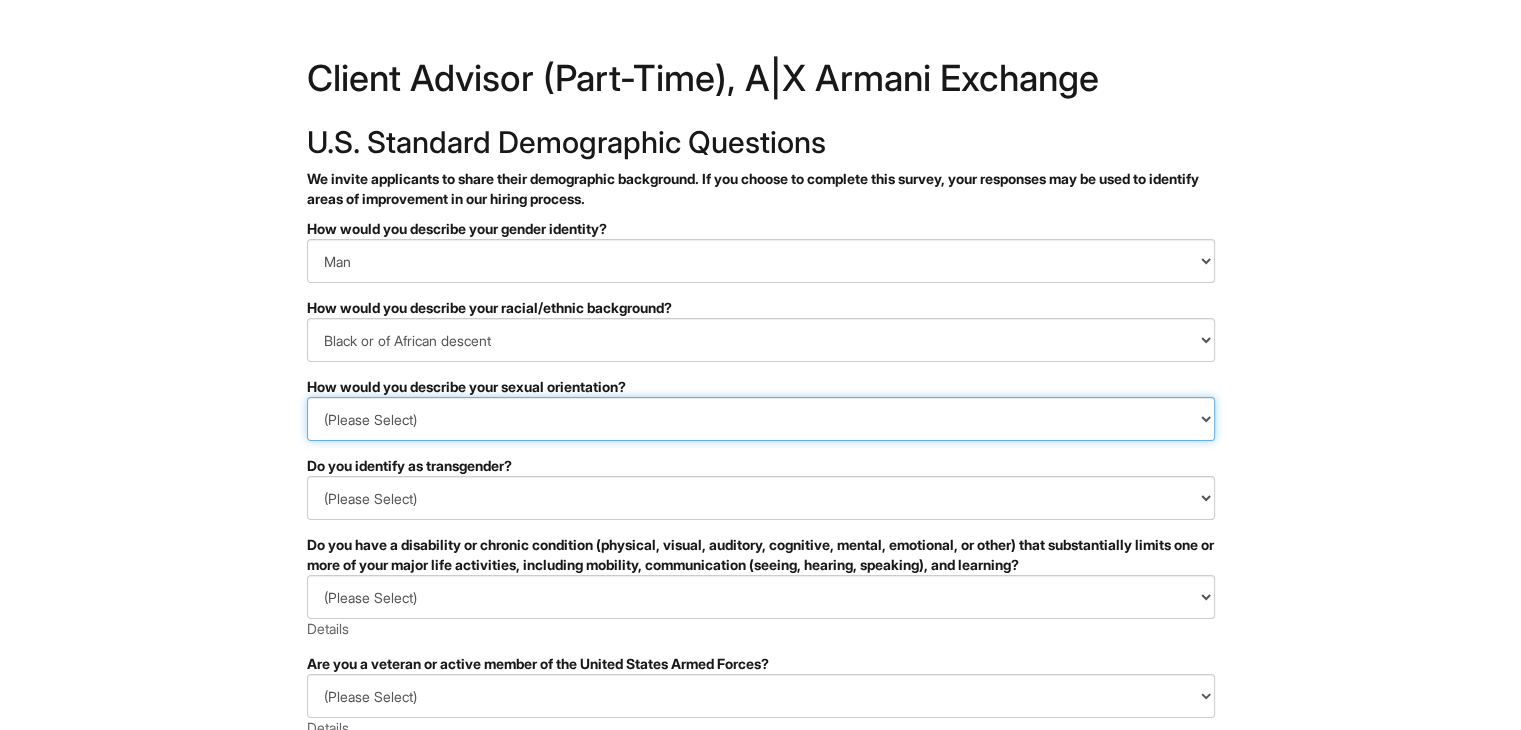 click on "(Please Select) Asexual Bisexual and/or pansexual Gay Heterosexual Lesbian Queer I prefer to self-describe I don't wish to answer" at bounding box center [761, 419] 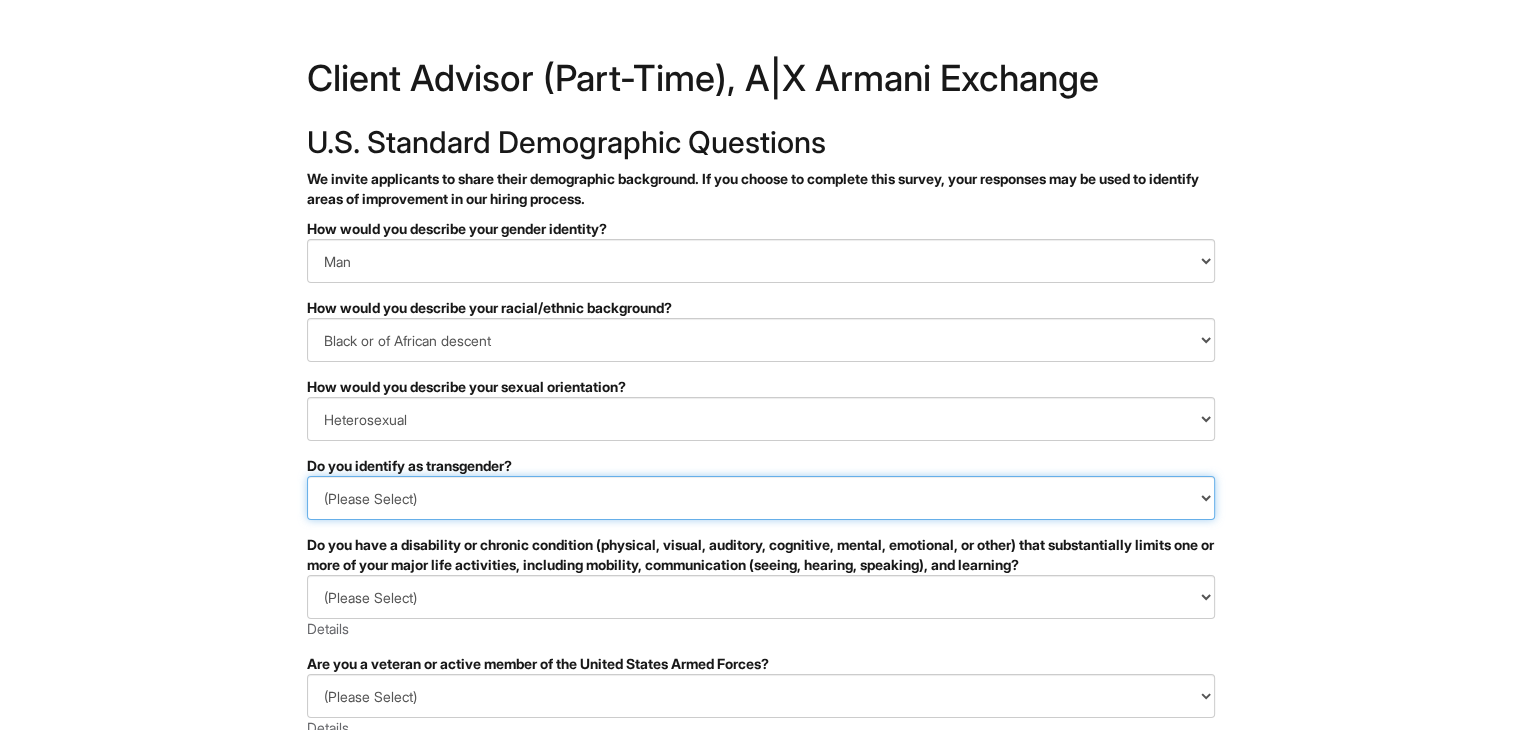 click on "(Please Select) Yes No I prefer to self-describe I don't wish to answer" at bounding box center [761, 498] 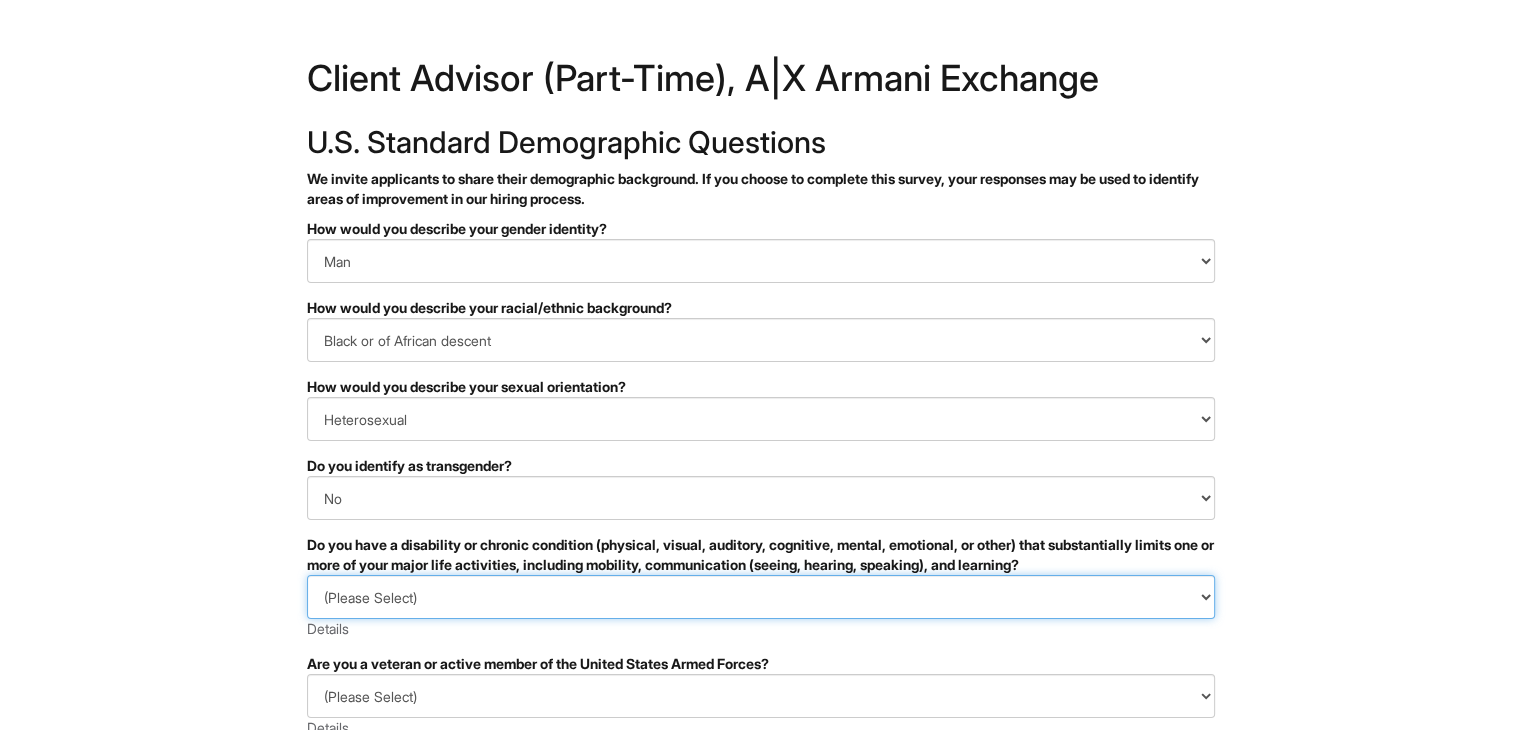 click on "(Please Select) YES, I HAVE A DISABILITY (or previously had a disability) NO, I DON'T HAVE A DISABILITY I DON'T WISH TO ANSWER" at bounding box center (761, 597) 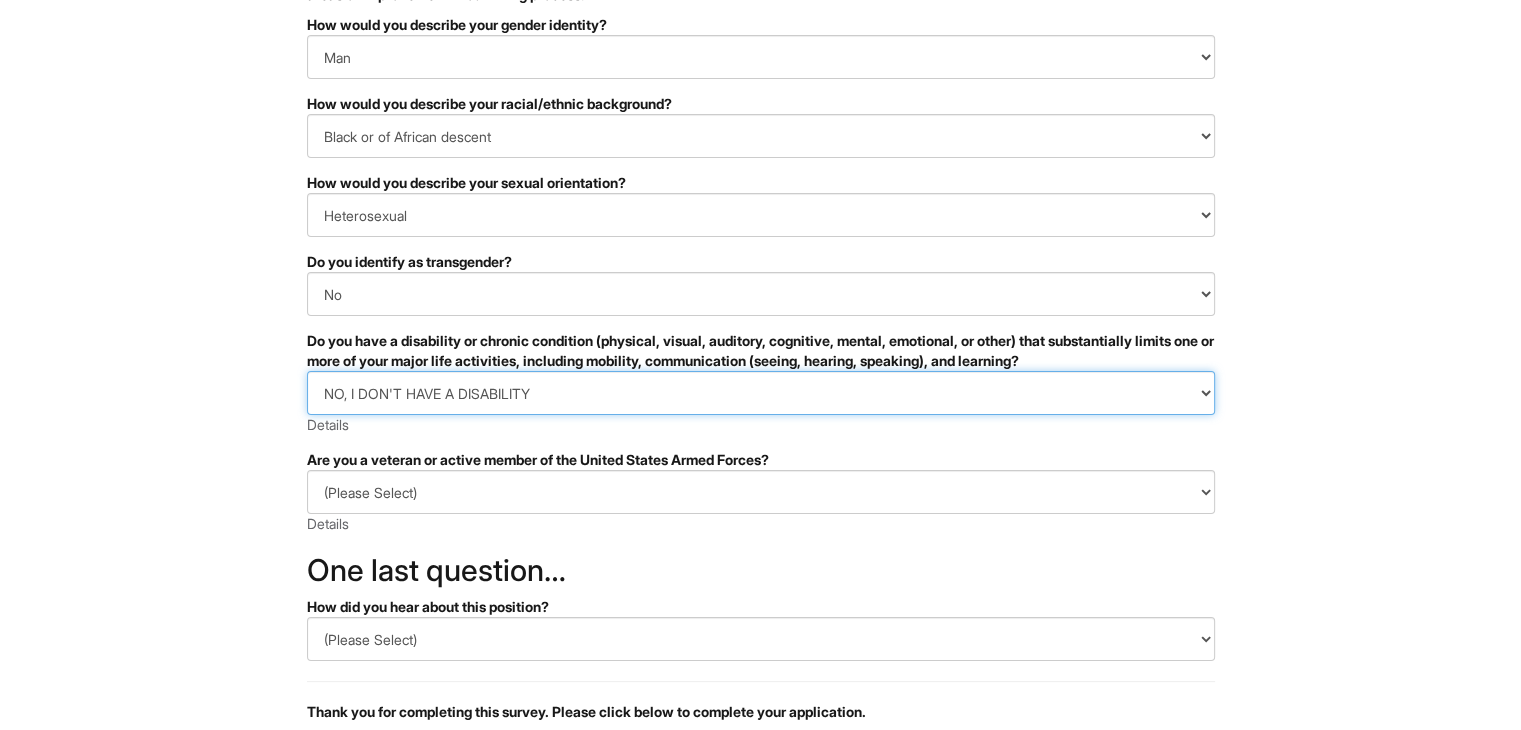 scroll, scrollTop: 207, scrollLeft: 0, axis: vertical 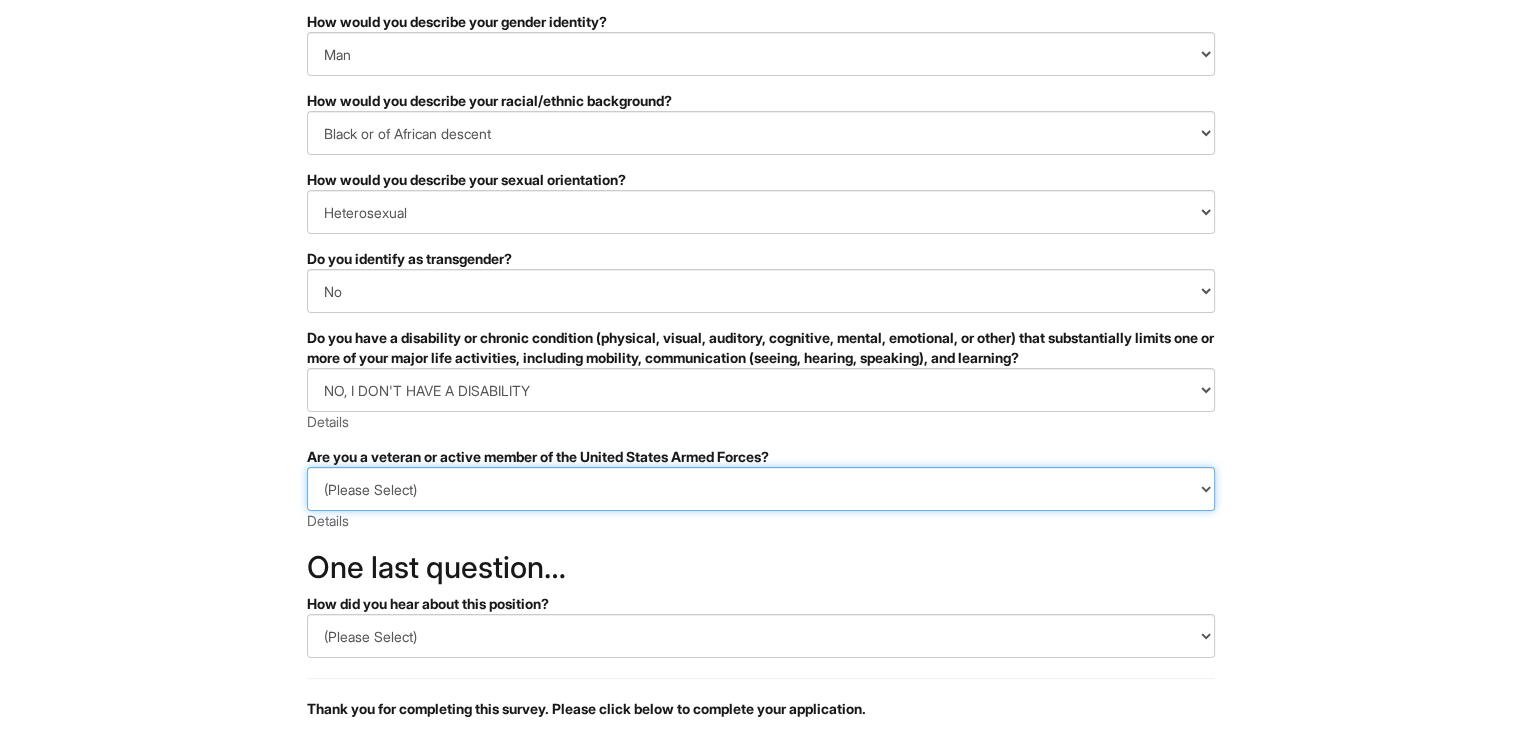 click on "(Please Select) I IDENTIFY AS ONE OR MORE OF THE CLASSIFICATIONS OF PROTECTED VETERANS LISTED I AM NOT A PROTECTED VETERAN I PREFER NOT TO ANSWER" at bounding box center (761, 489) 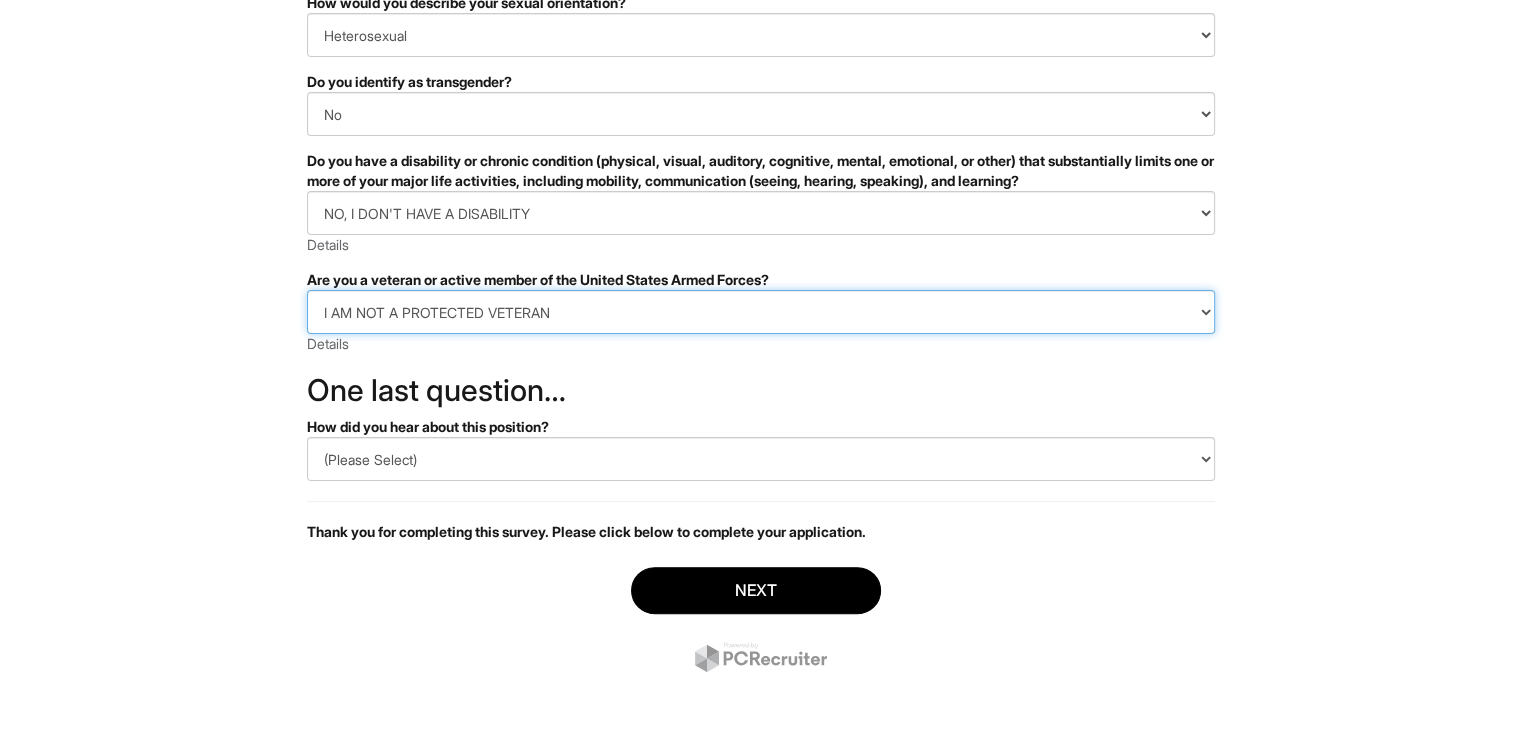 scroll, scrollTop: 388, scrollLeft: 0, axis: vertical 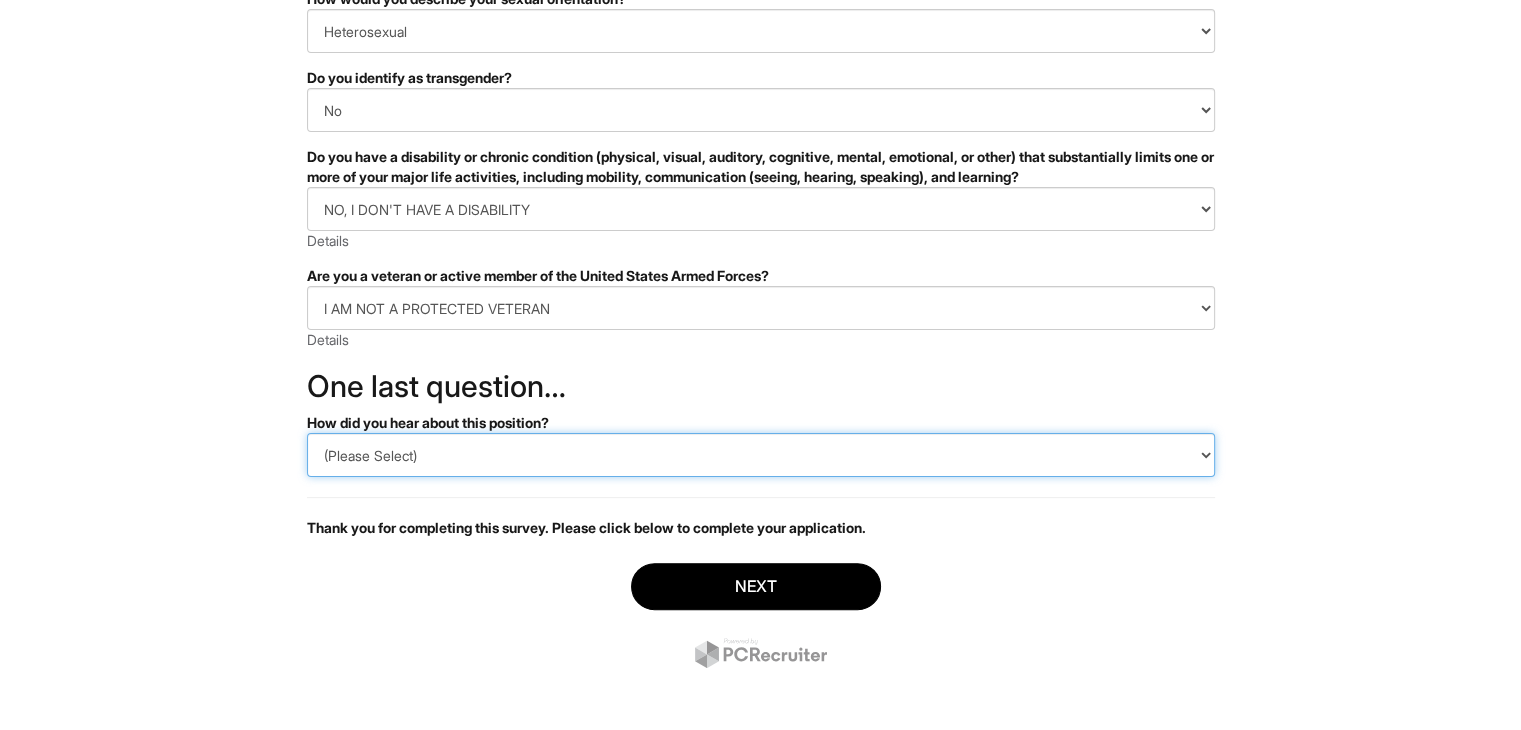 click on "(Please Select) CareerBuilder Indeed LinkedIn Monster Referral Other" at bounding box center [761, 455] 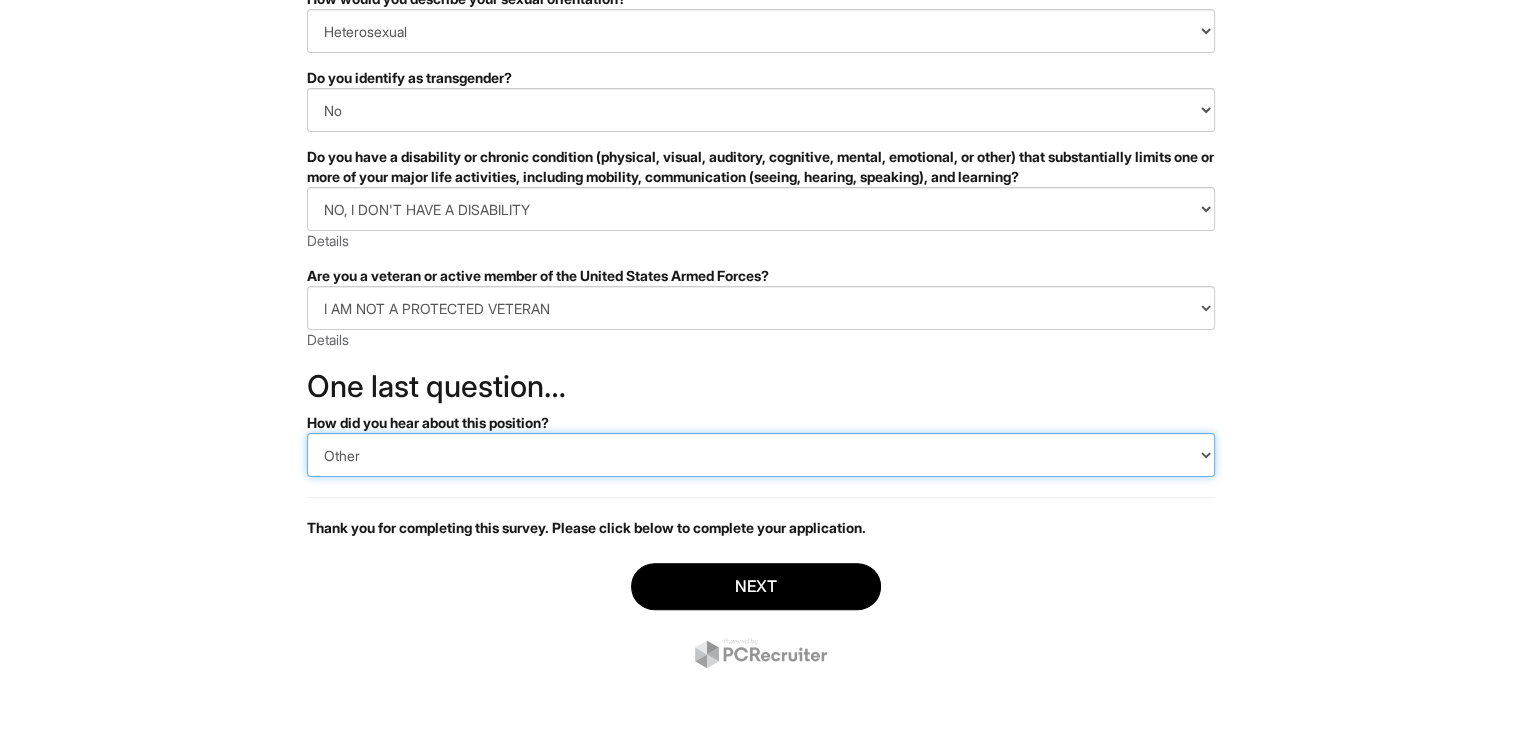 click on "(Please Select) CareerBuilder Indeed LinkedIn Monster Referral Other" at bounding box center (761, 455) 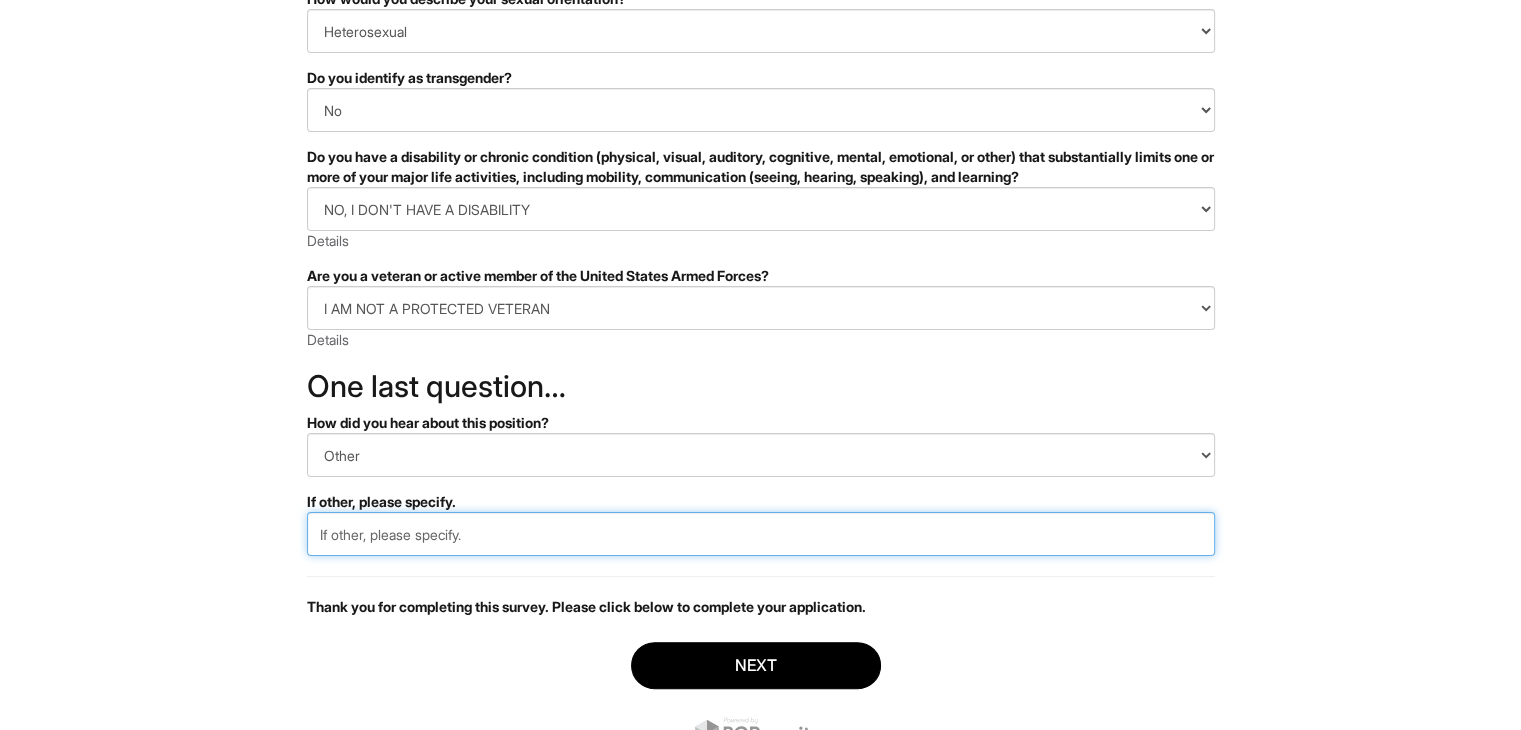click at bounding box center [761, 534] 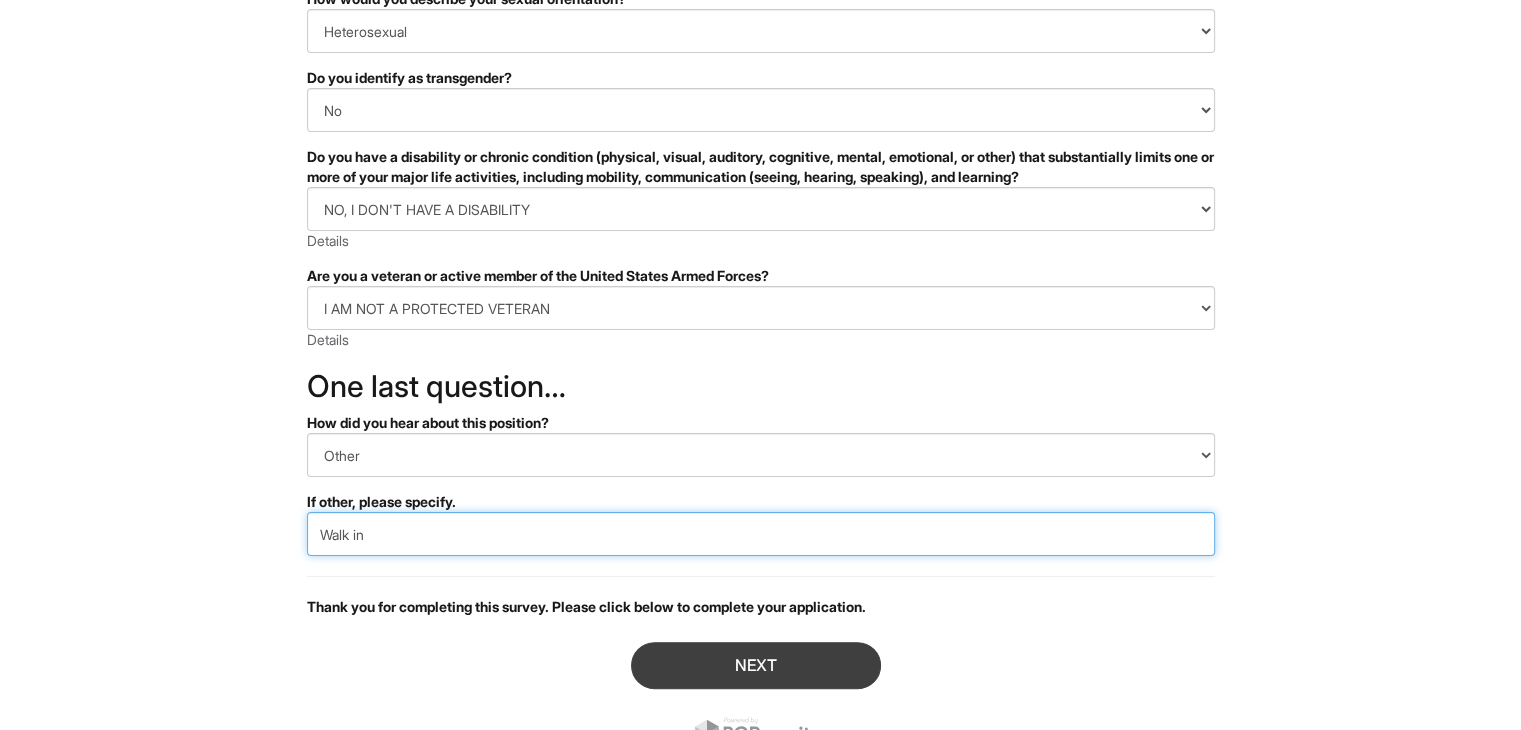 type on "Walk in" 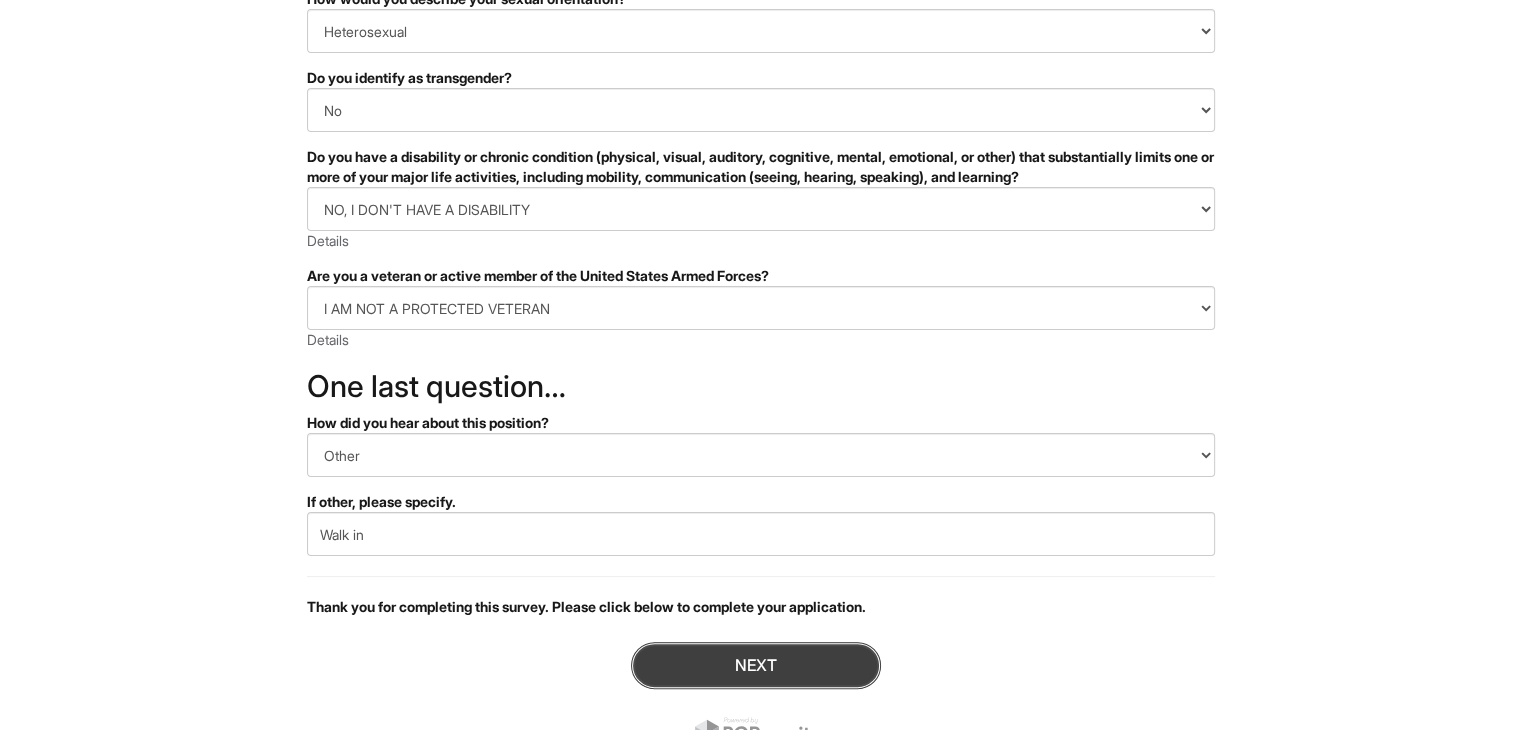 click on "Next" at bounding box center [756, 665] 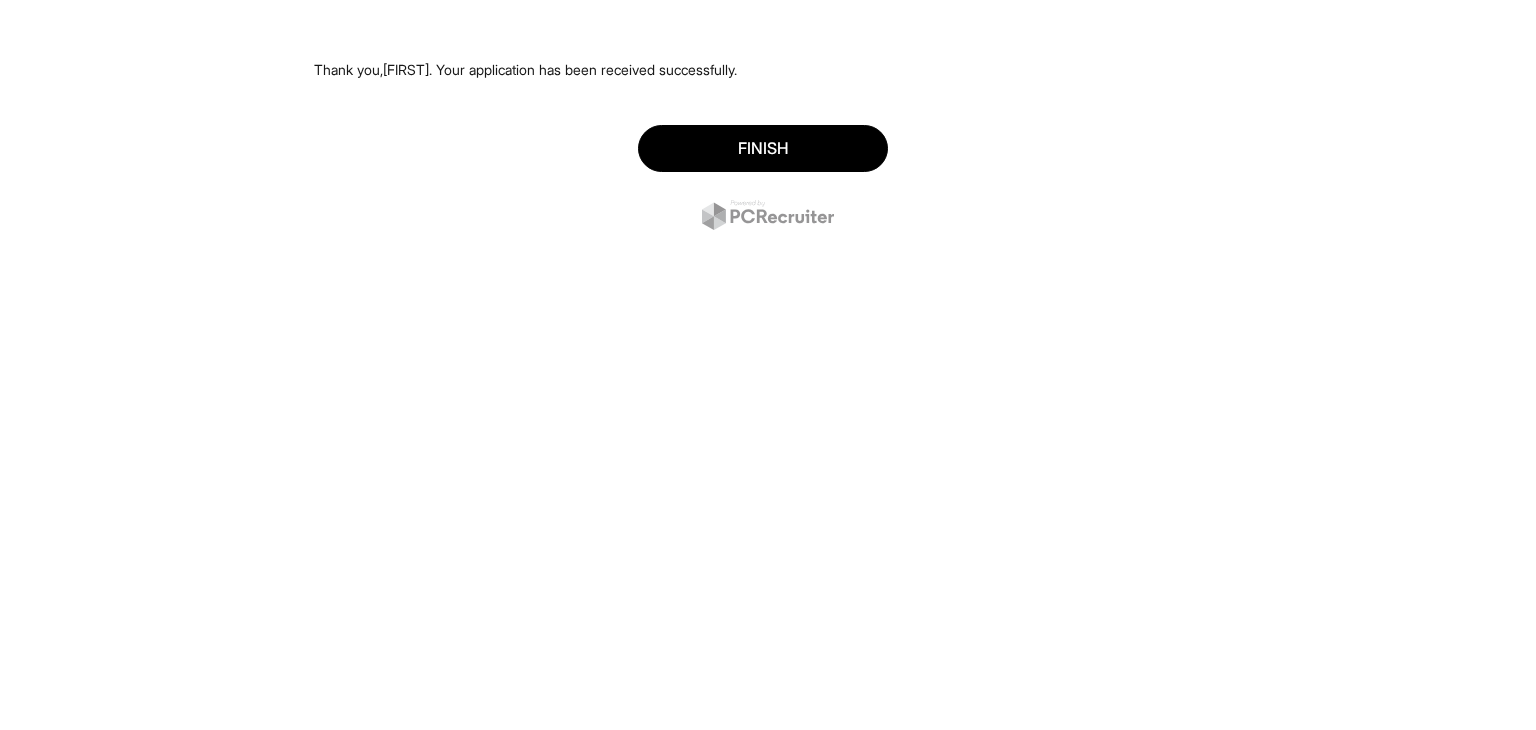 scroll, scrollTop: 0, scrollLeft: 0, axis: both 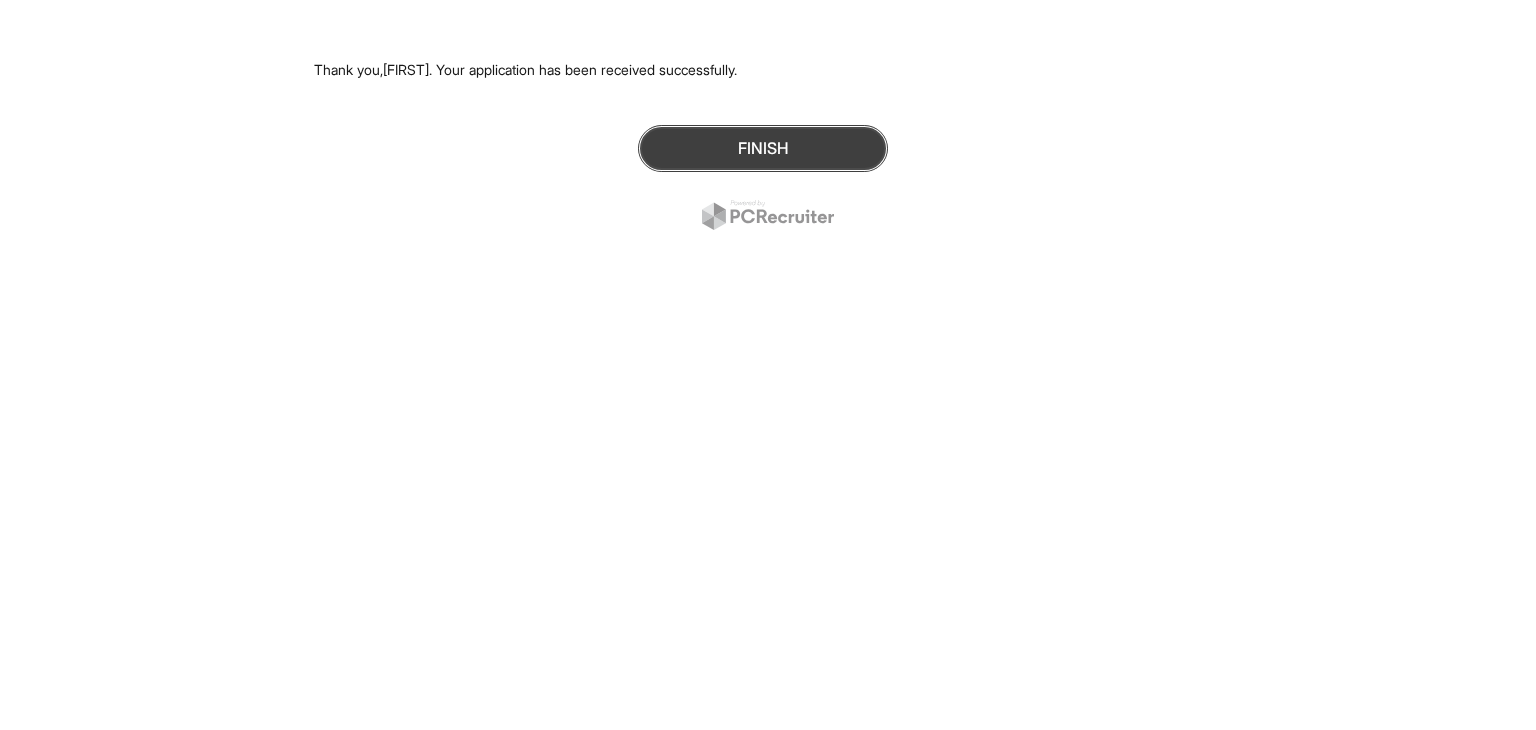 click on "Finish" at bounding box center (763, 148) 